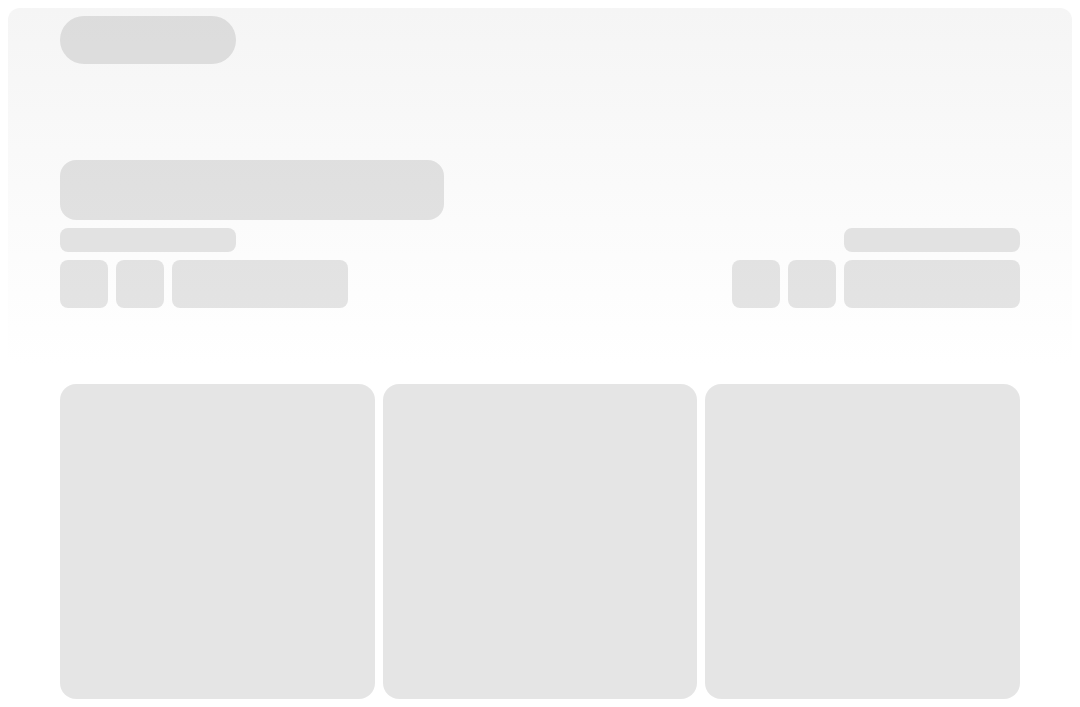scroll, scrollTop: 0, scrollLeft: 0, axis: both 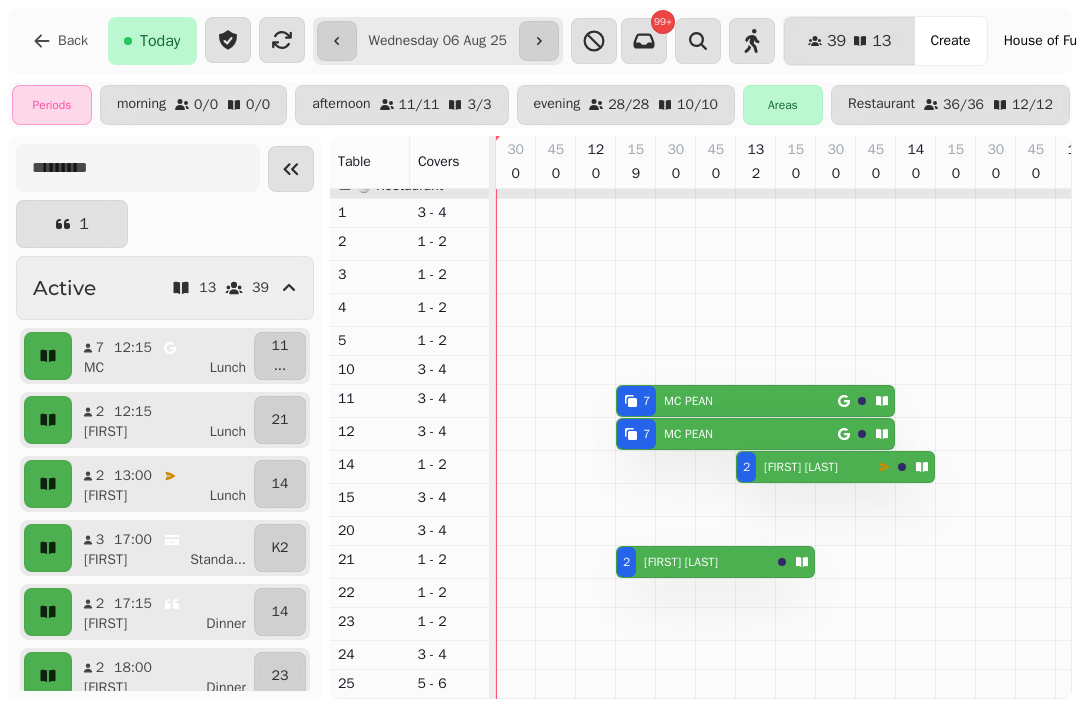 click on "[NUMBER] [FIRST] [LAST]" at bounding box center [727, 401] 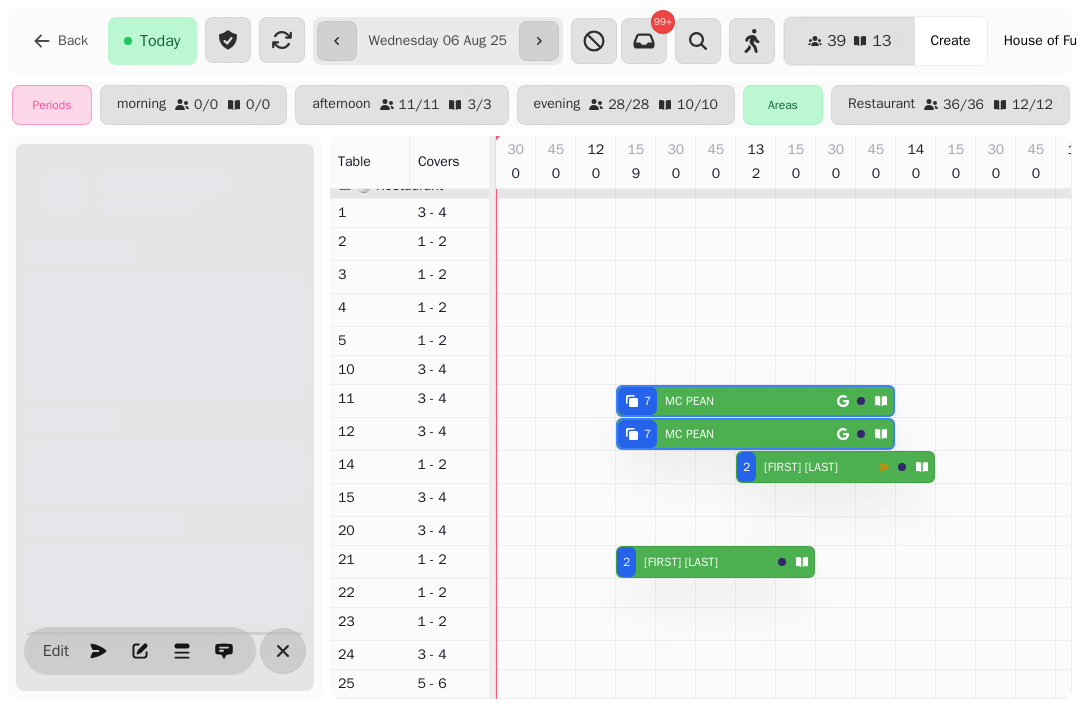scroll, scrollTop: 0, scrollLeft: 107, axis: horizontal 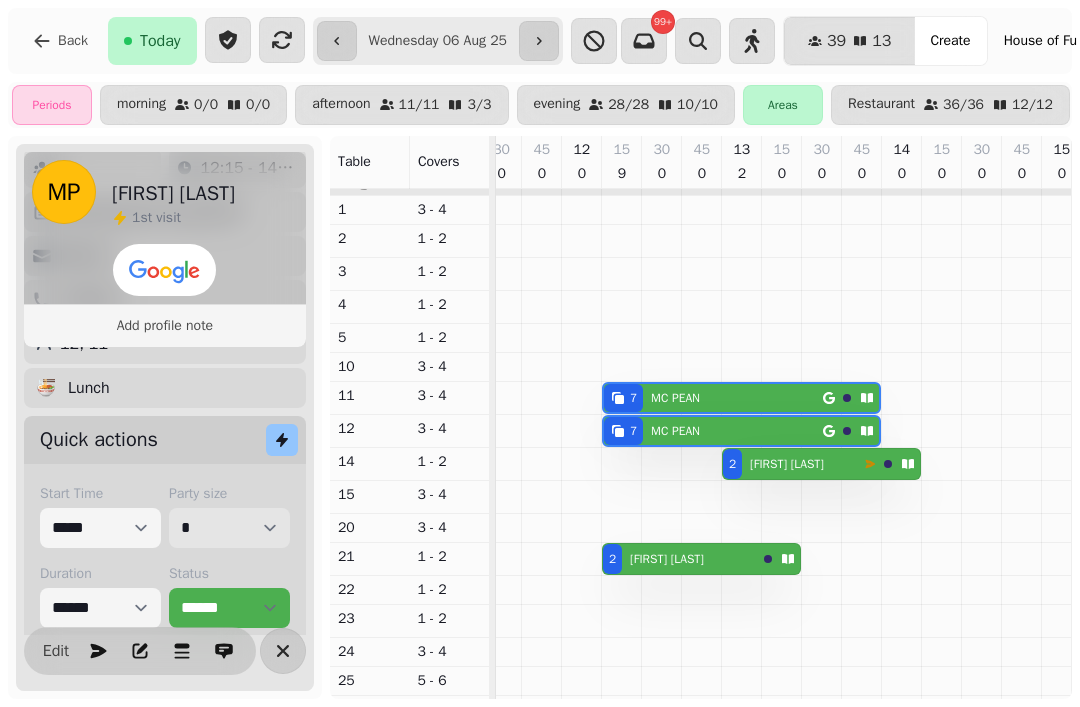click on "* * * * * * * * * ** ** ** ** ** ** ** ** ** ** ** ** ** ** ** ** ** ** ** ** ** ** ** ** ** ** ** ** ** ** ** ** ** ** ** ** ** ** ** ** ** ** ** ** ** ** ** ** ** ** ** ** ** ** ** ** ** ** ** ** ** ** ** ** ** ** ** ** ** ** ** ** ** ** ** ** ** ** ** ** ** ** ** ** ** ** ** ** ** ** *** *** *** *** *** *** *** *** *** *** *** *** *** *** *** *** *** *** *** *** *** *** *** *** *** *** *** *** *** *** *** *** *** *** *** *** *** *** *** *** *** *** *** *** *** *** *** *** *** *** *** *** *** *** *** *** *** *** *** *** *** *** *** *** *** *** *** *** *** *** *** *** *** *** *** *** *** *** *** *** *** *** *** *** *** *** *** *** *** *** *** *** *** *** *** *** *** *** *** *** *** *** *** *** *** *** *** *** *** *** *** *** *** *** *** *** *** *** *** *** *** *** *** *** *** *** *** *** *** *** *** *** *** *** *** *** *** *** *** *** *** *** *** *** *** *** *** *** *** *** ***" at bounding box center (229, 528) 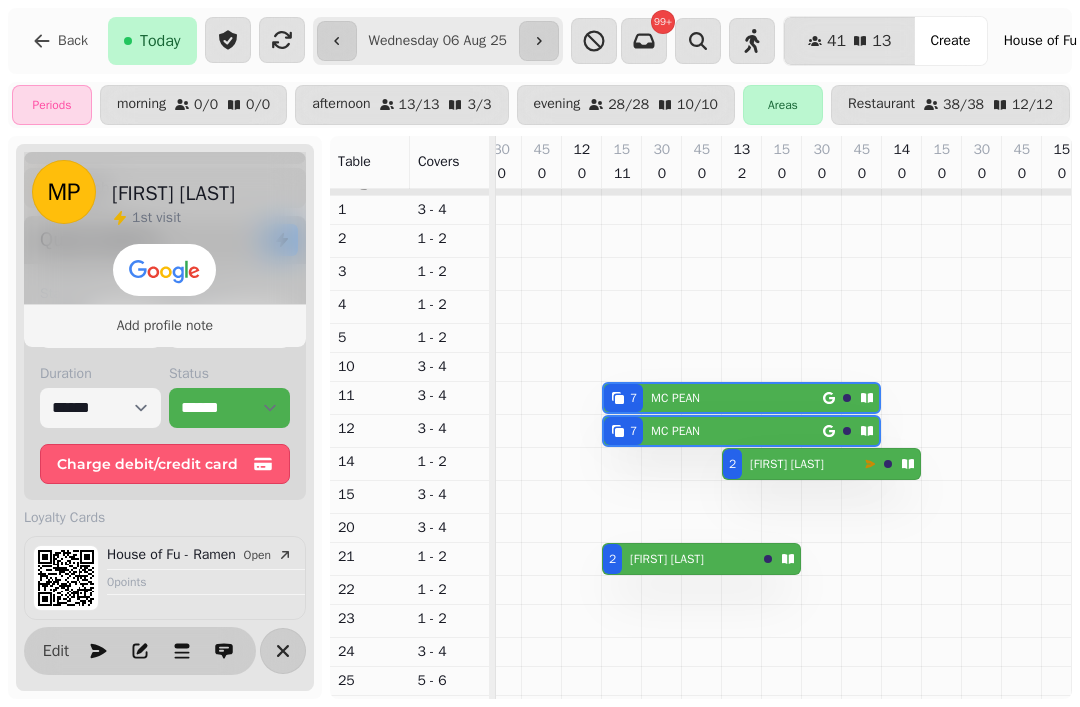 click on "Edit" at bounding box center [56, 651] 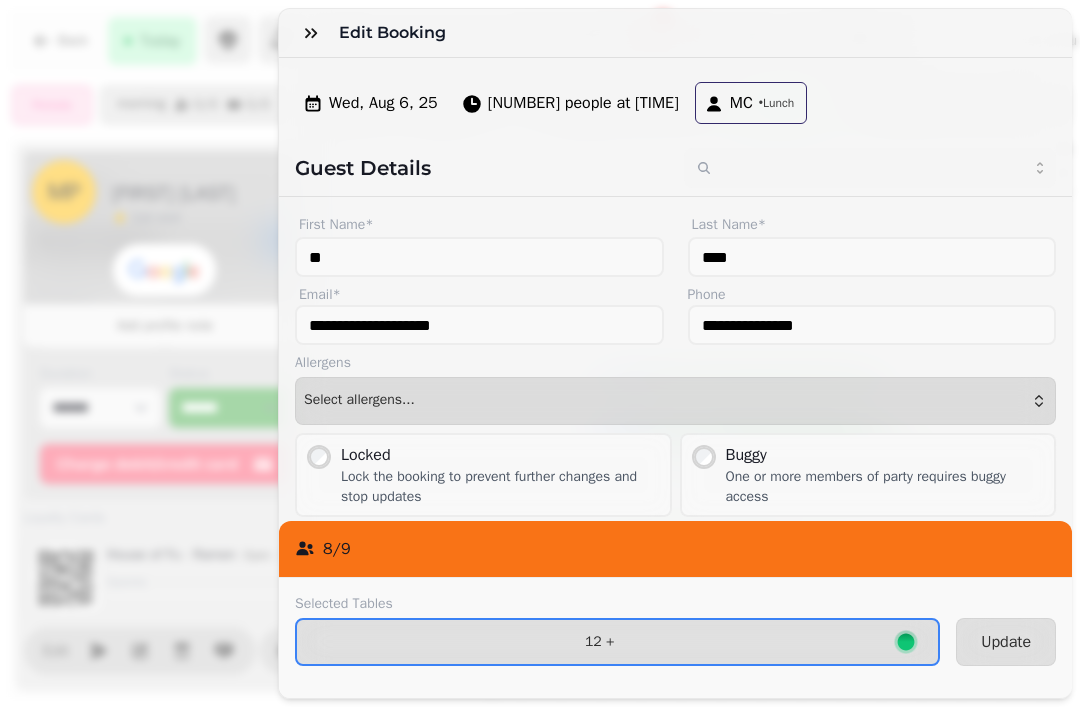 click on "12     +" at bounding box center (617, 642) 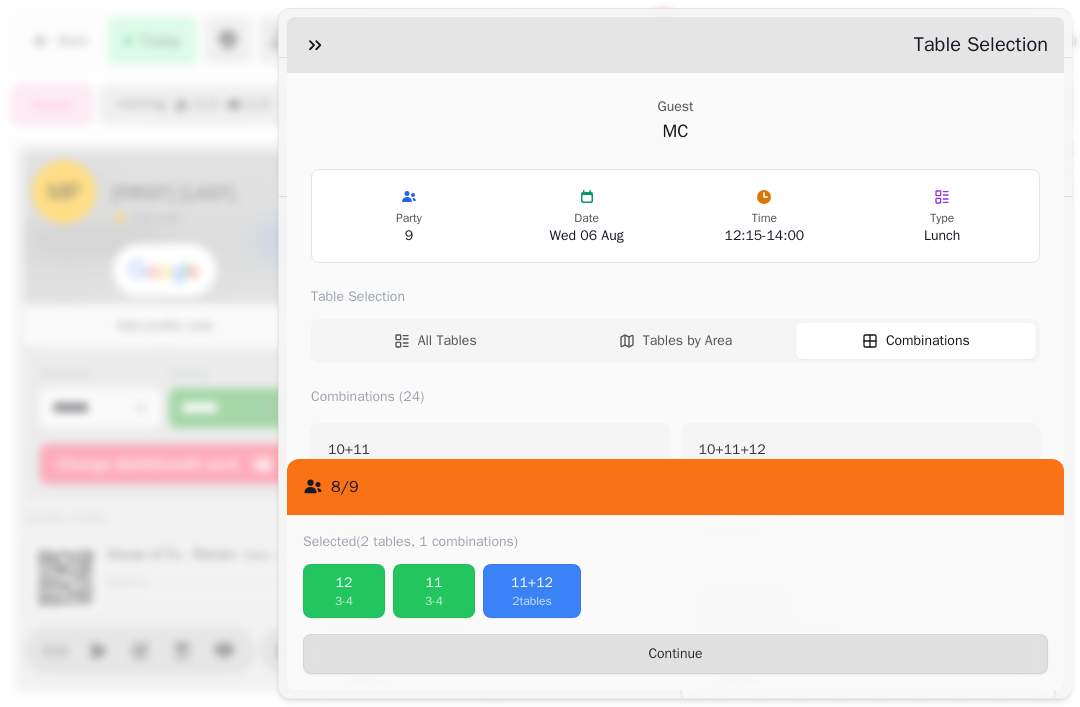 click on "2  tables" at bounding box center (532, 601) 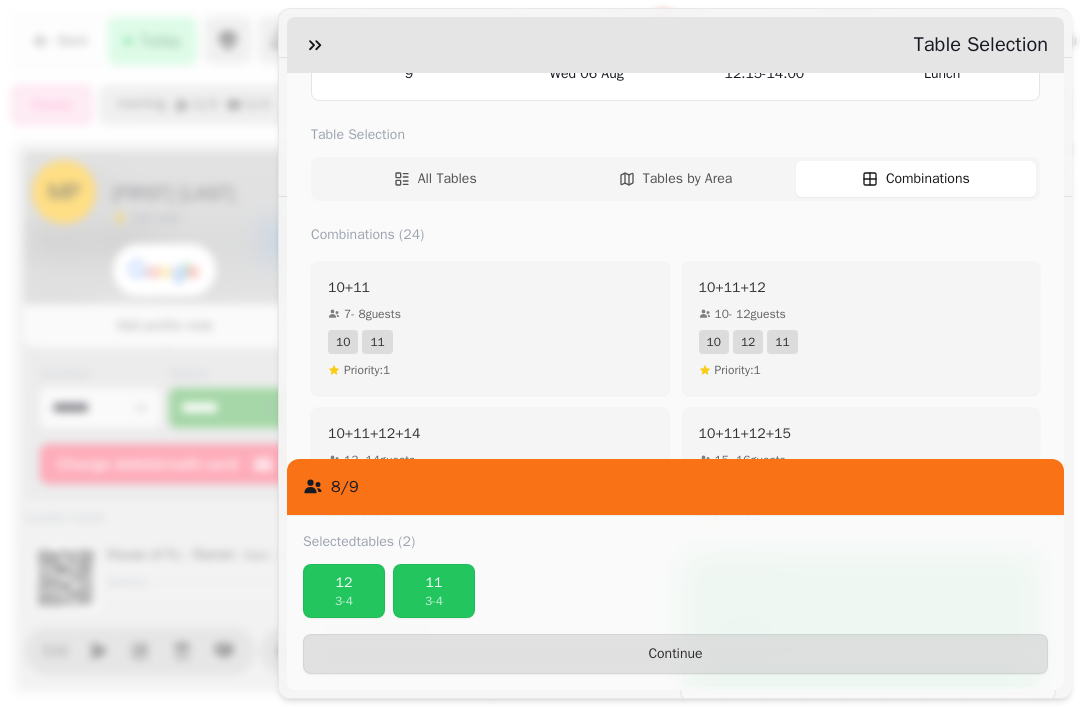 click on "All Tables" at bounding box center (435, 179) 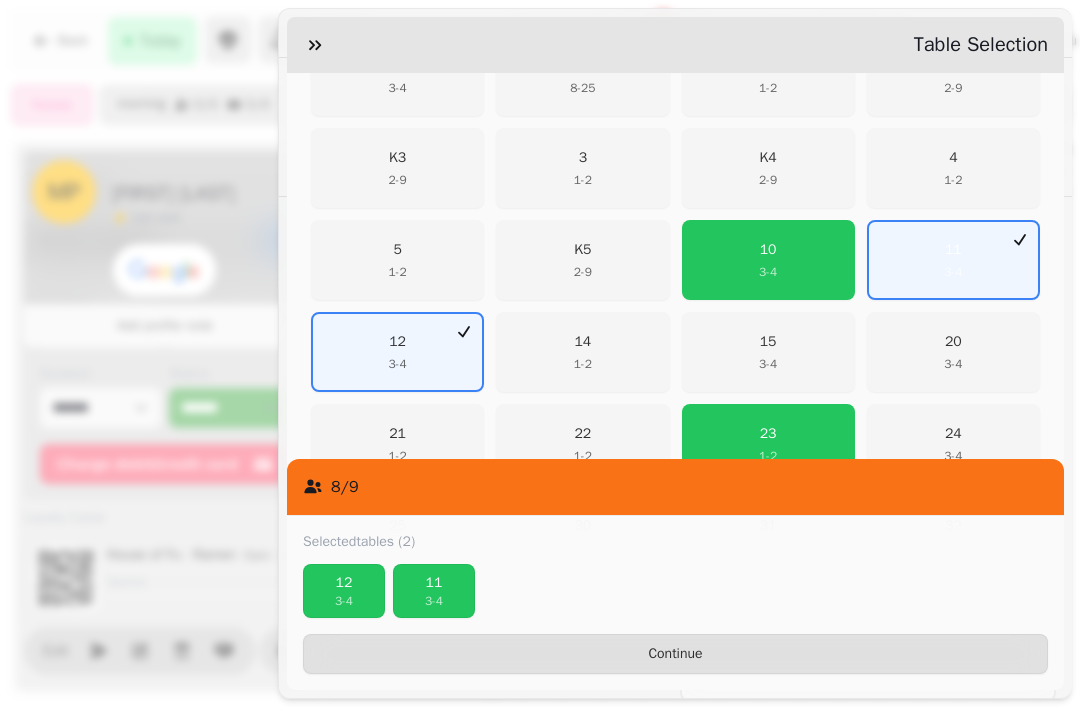 click on "14 1  -  2" at bounding box center (582, 352) 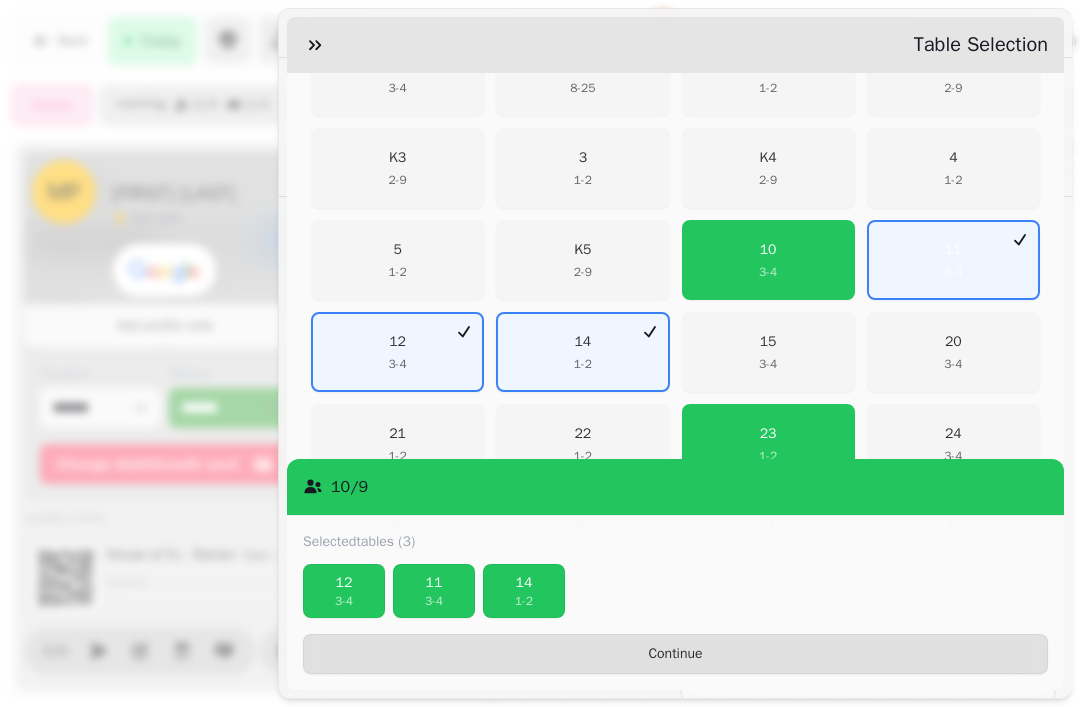 click on "Continue" at bounding box center [675, 654] 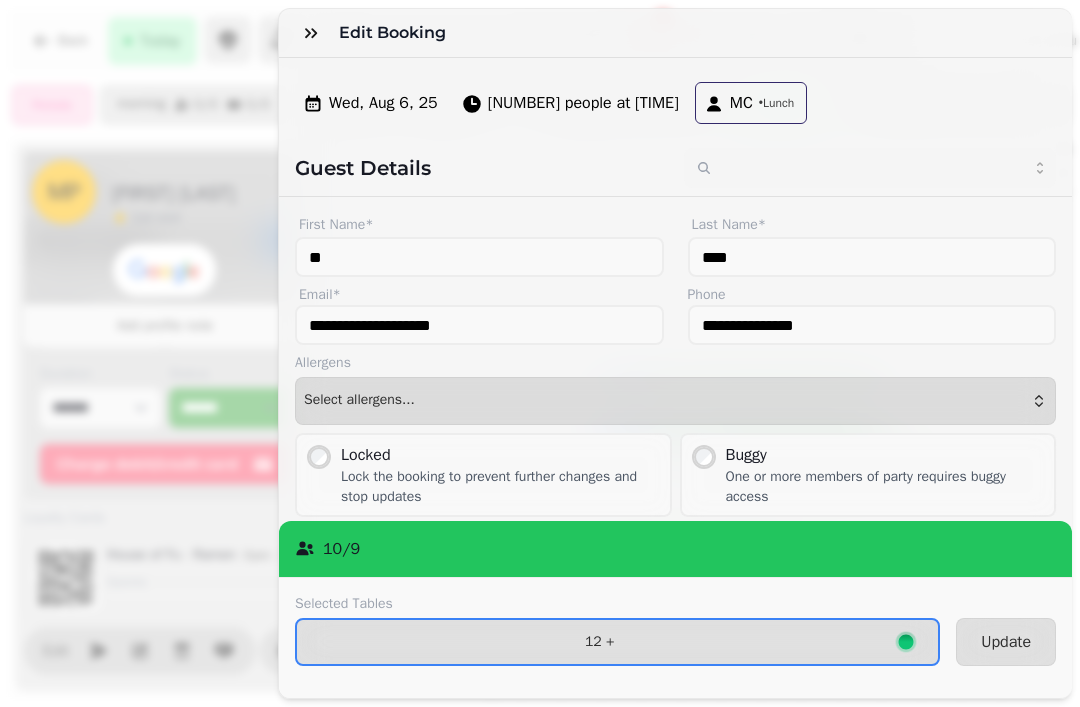 click on "Update" at bounding box center (1006, 642) 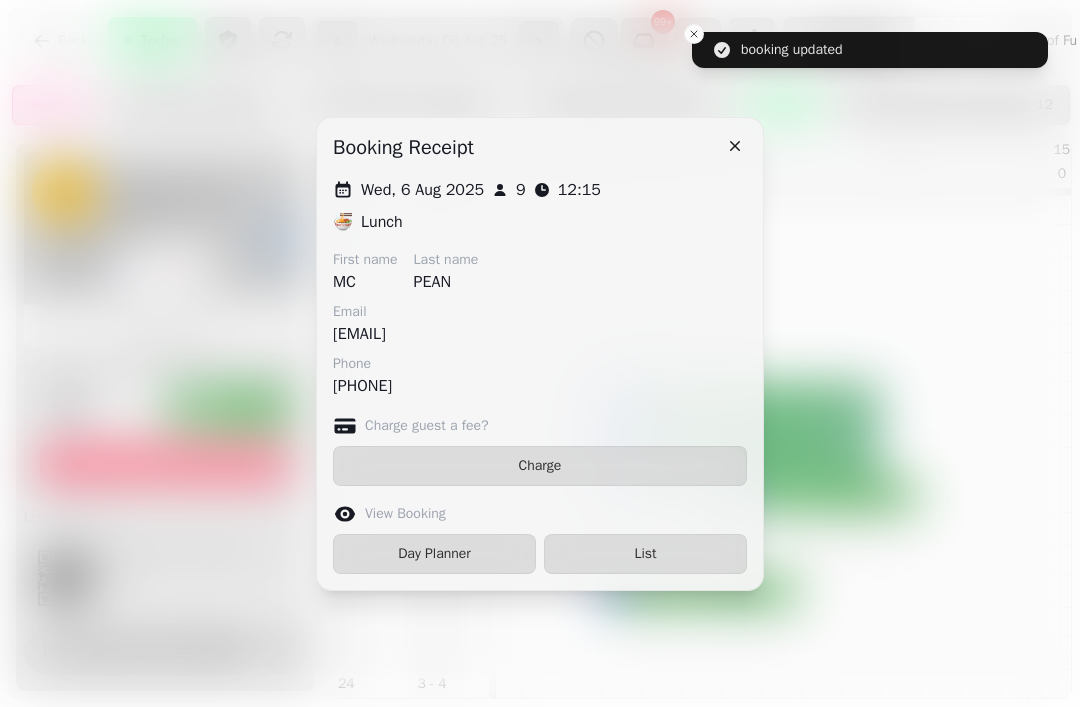 click 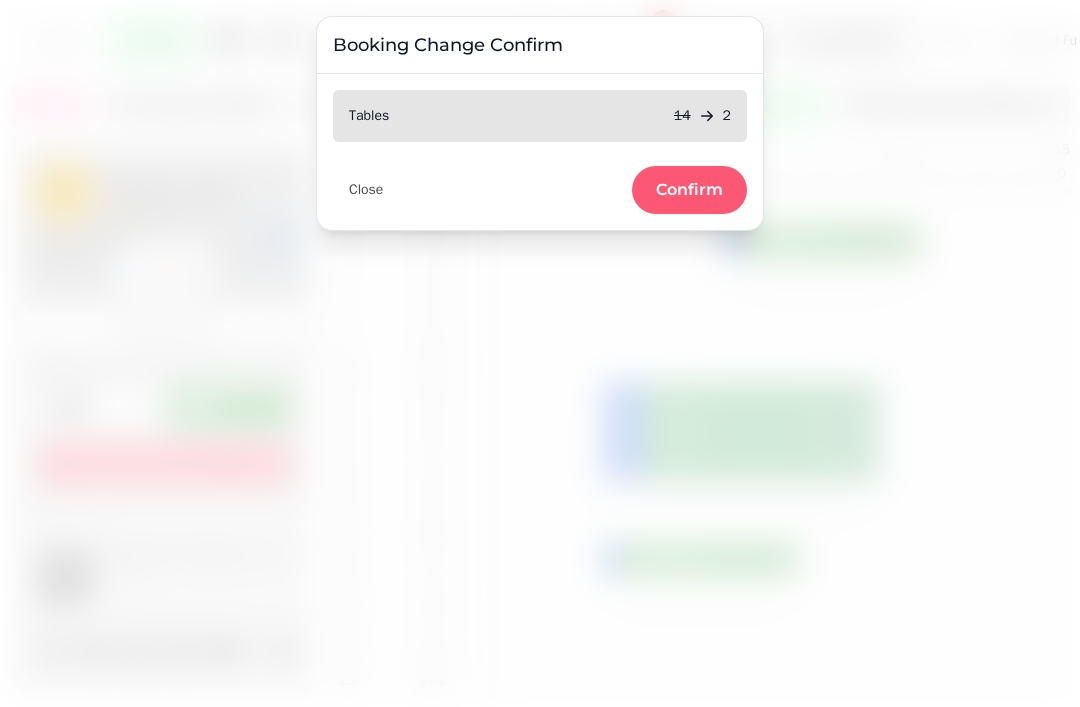click on "Confirm" at bounding box center (689, 190) 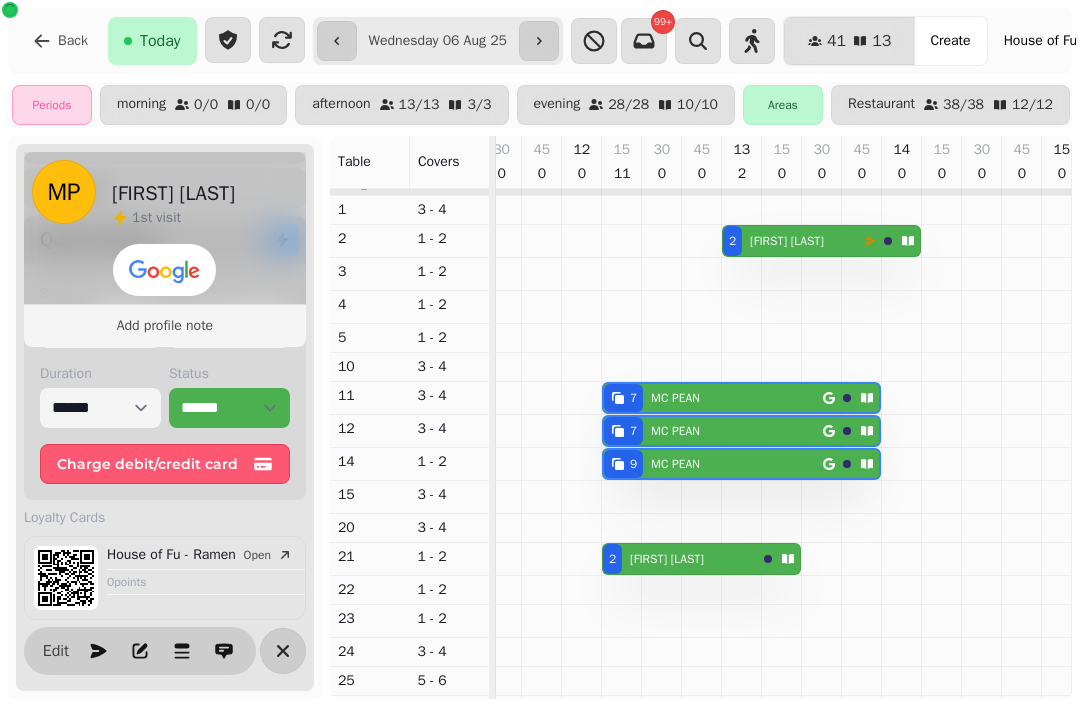 click at bounding box center [283, 651] 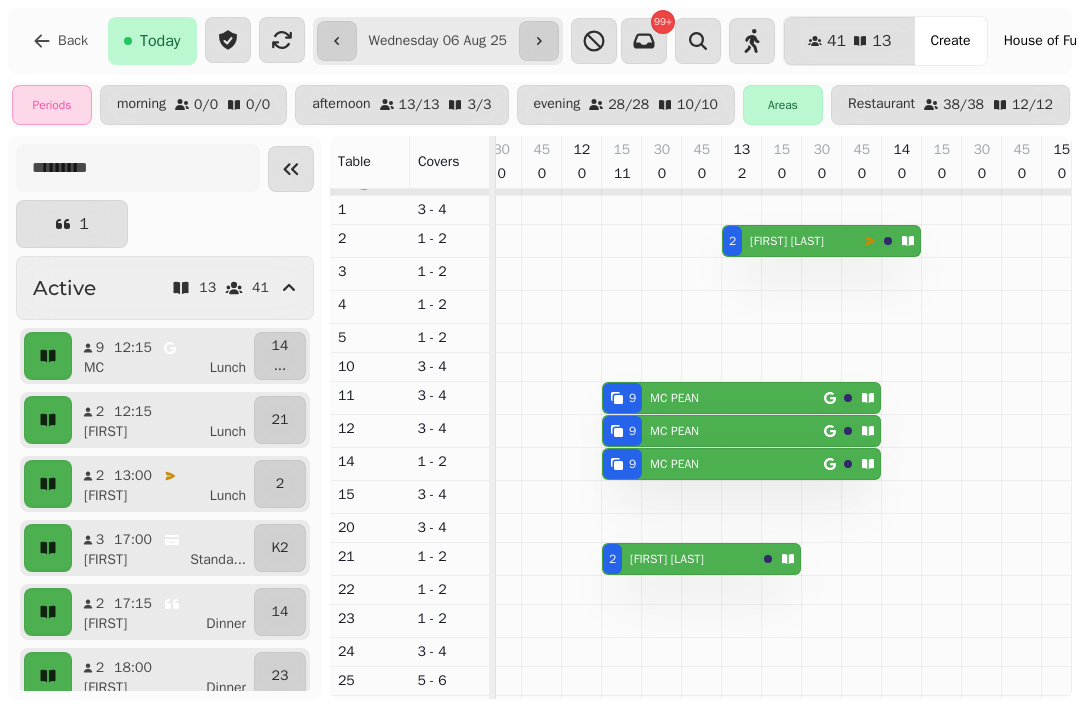 click at bounding box center [291, 169] 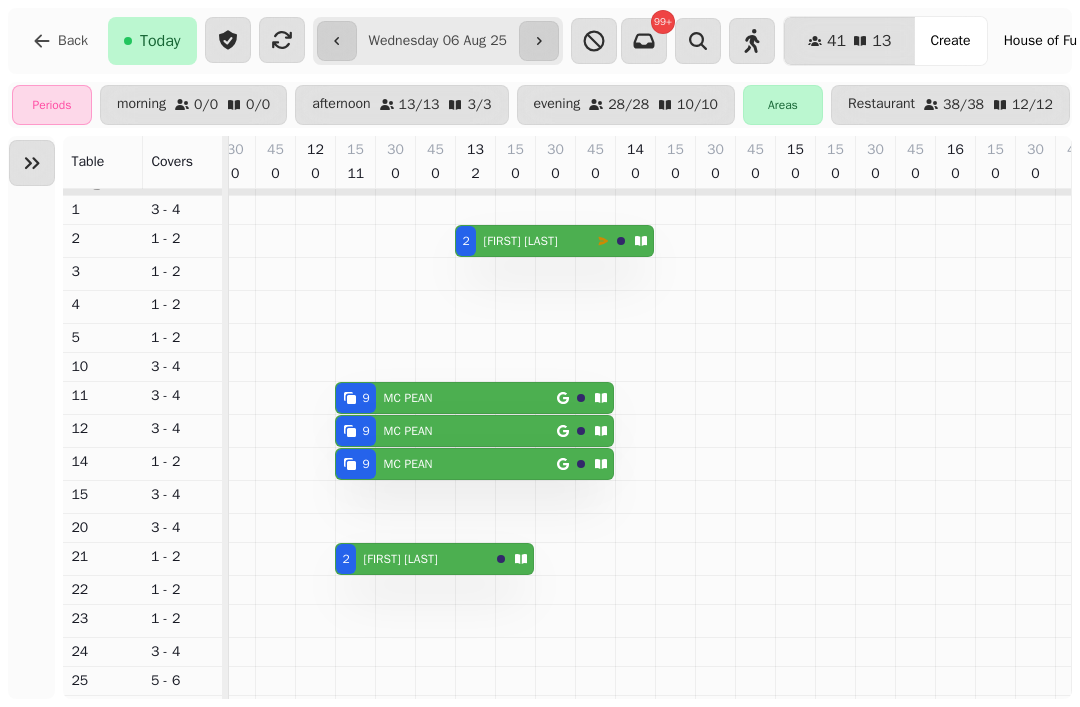 scroll, scrollTop: 37, scrollLeft: 0, axis: vertical 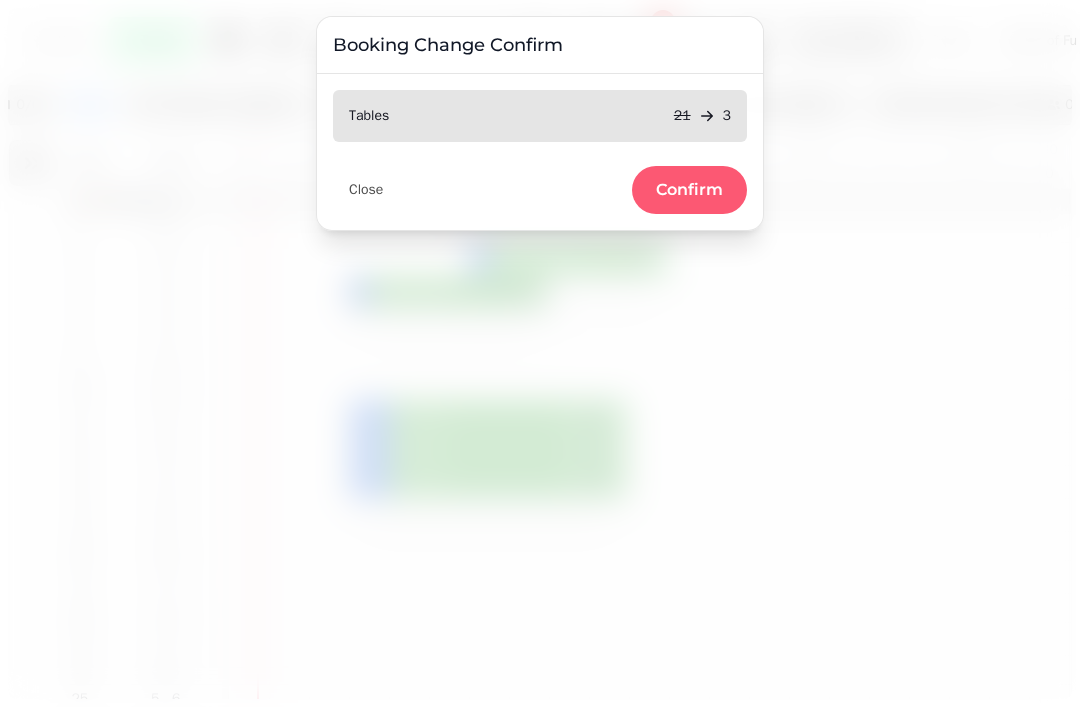 click on "Confirm" at bounding box center [689, 190] 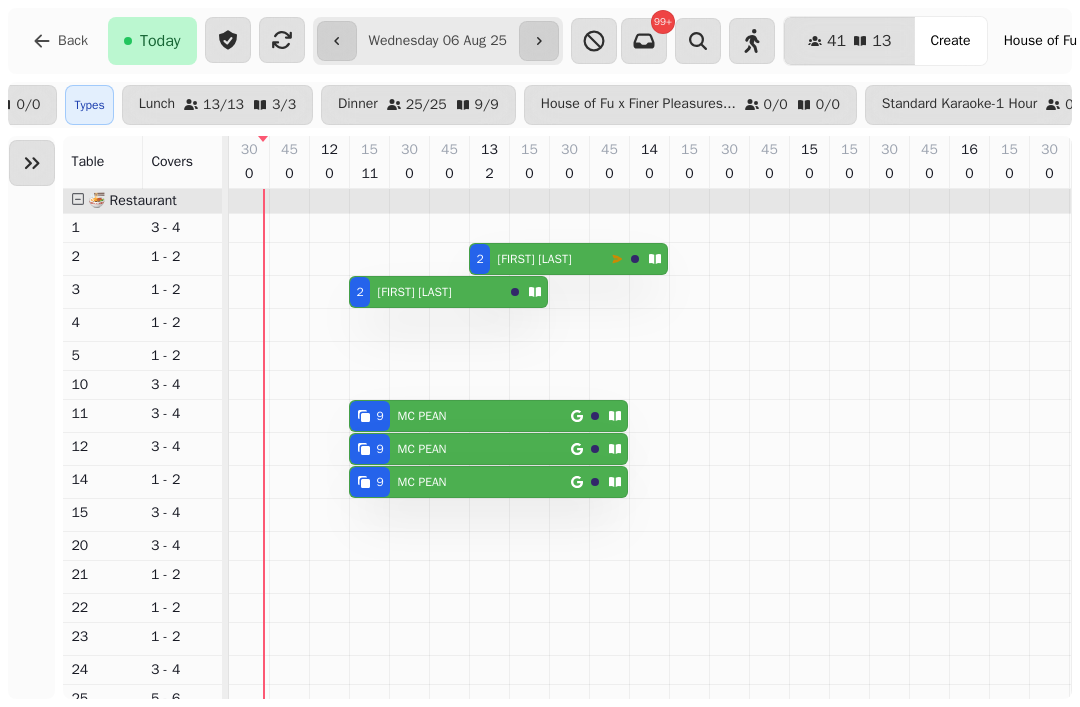 click on "**********" at bounding box center [438, 41] 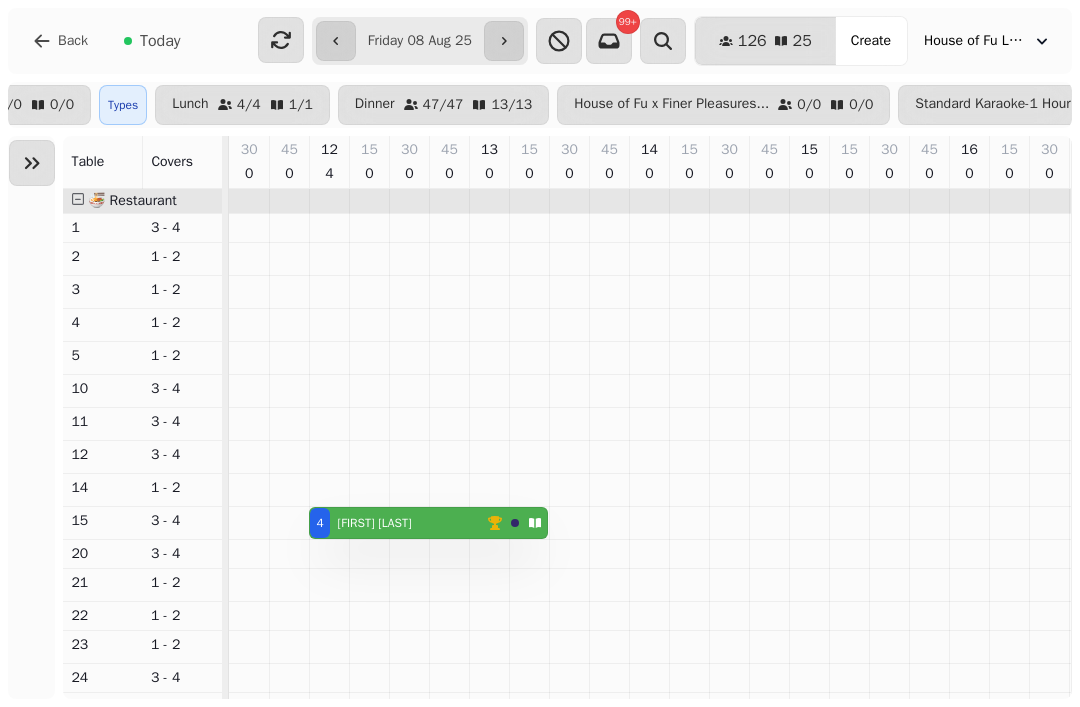 scroll, scrollTop: 68, scrollLeft: 270, axis: both 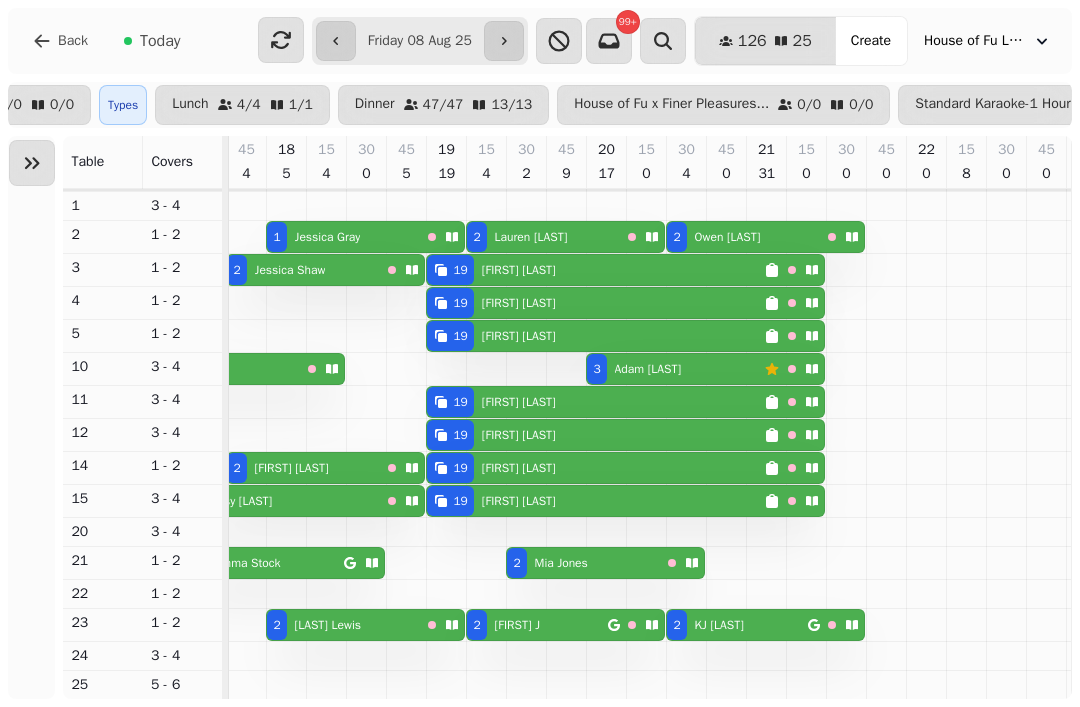 click on "[FIRST] [LAST]" at bounding box center (515, 270) 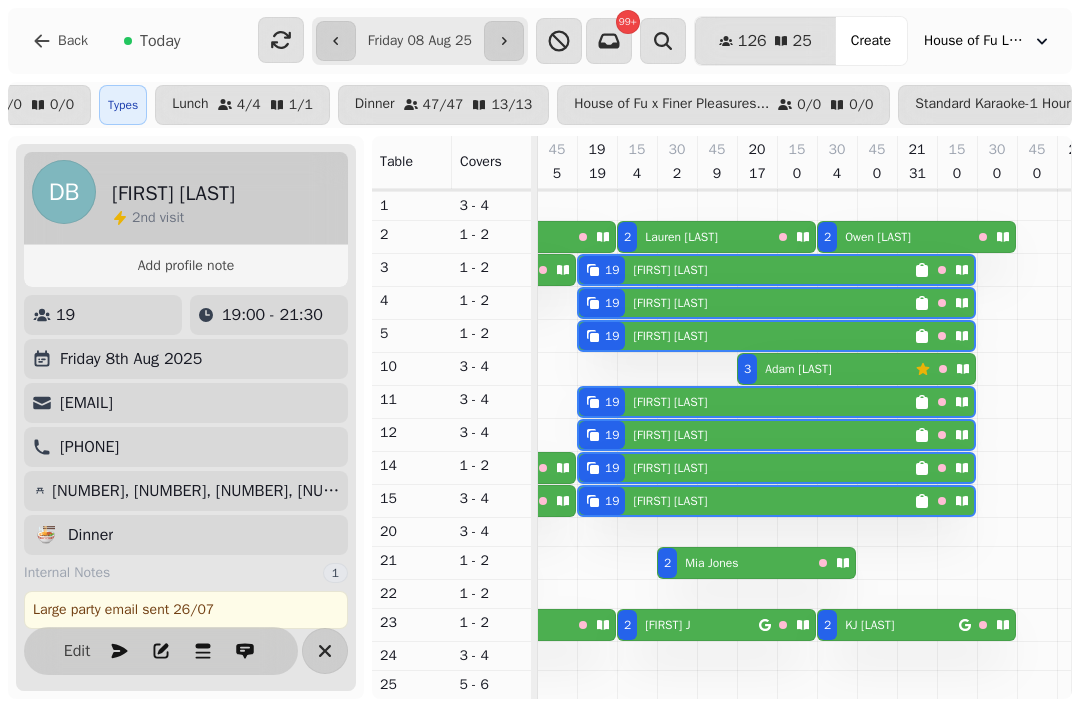 click on "Edit" at bounding box center [77, 651] 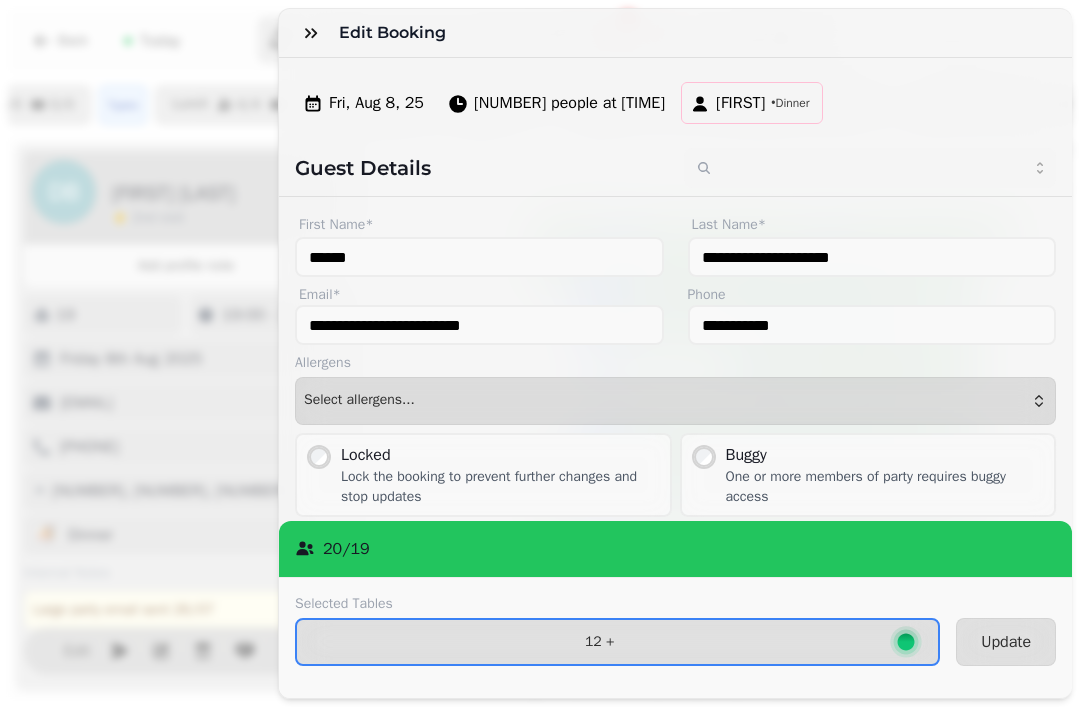 click on "12     +" at bounding box center [617, 642] 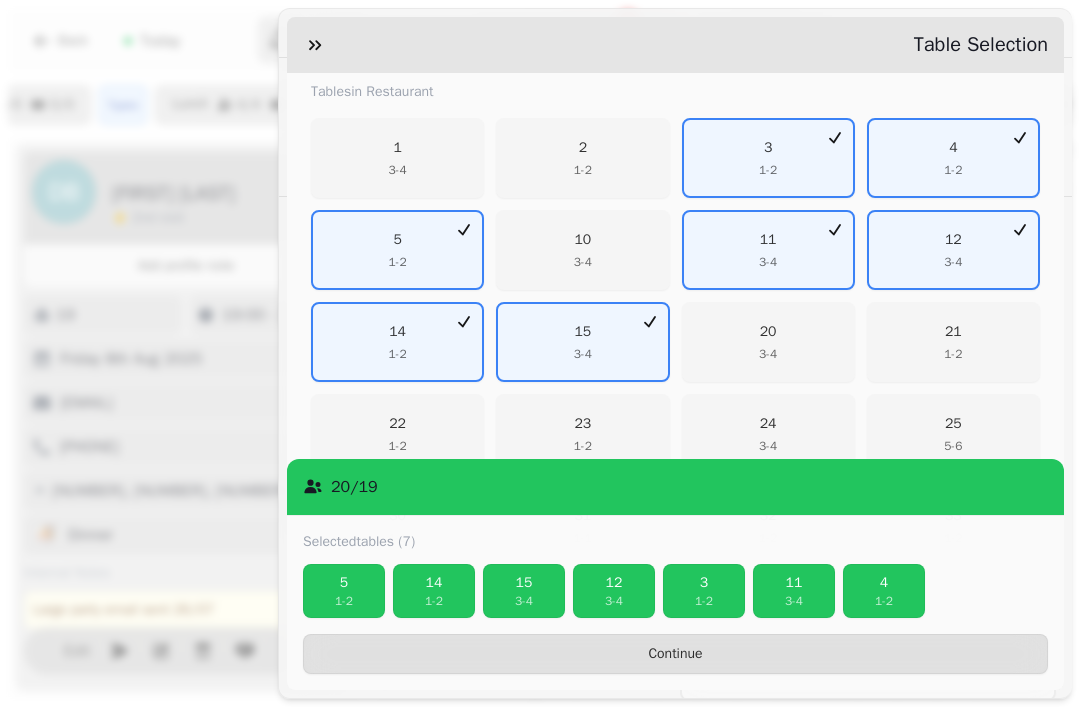 click on "3  -  4" at bounding box center (583, 262) 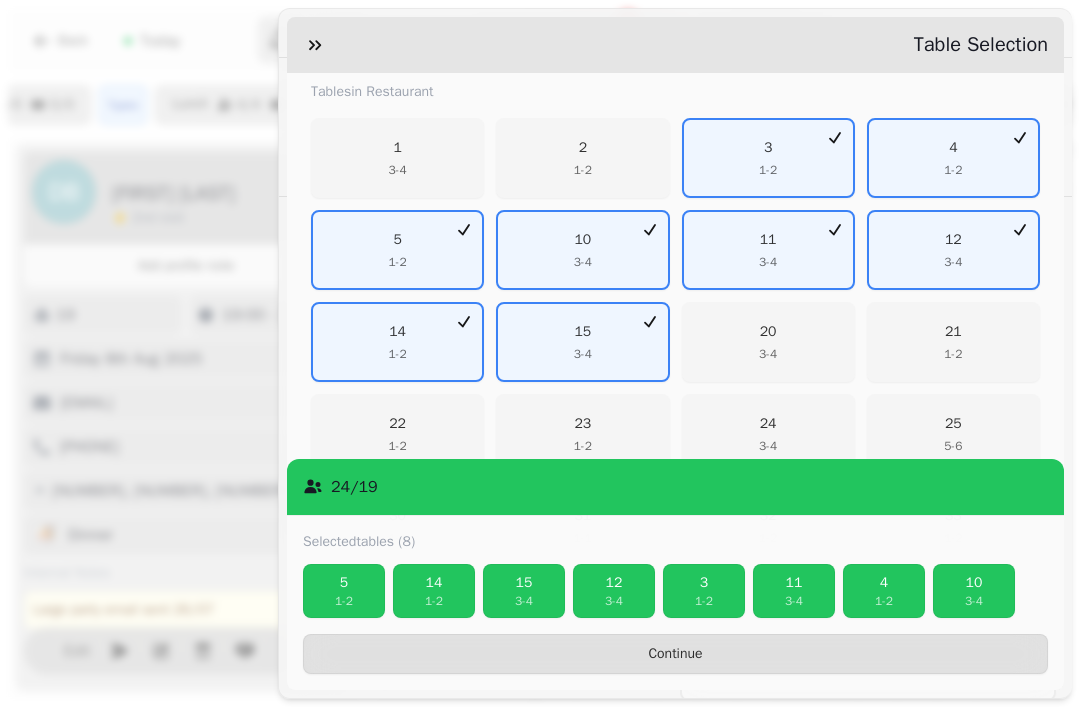 click on "3 1  -  2" at bounding box center [768, 158] 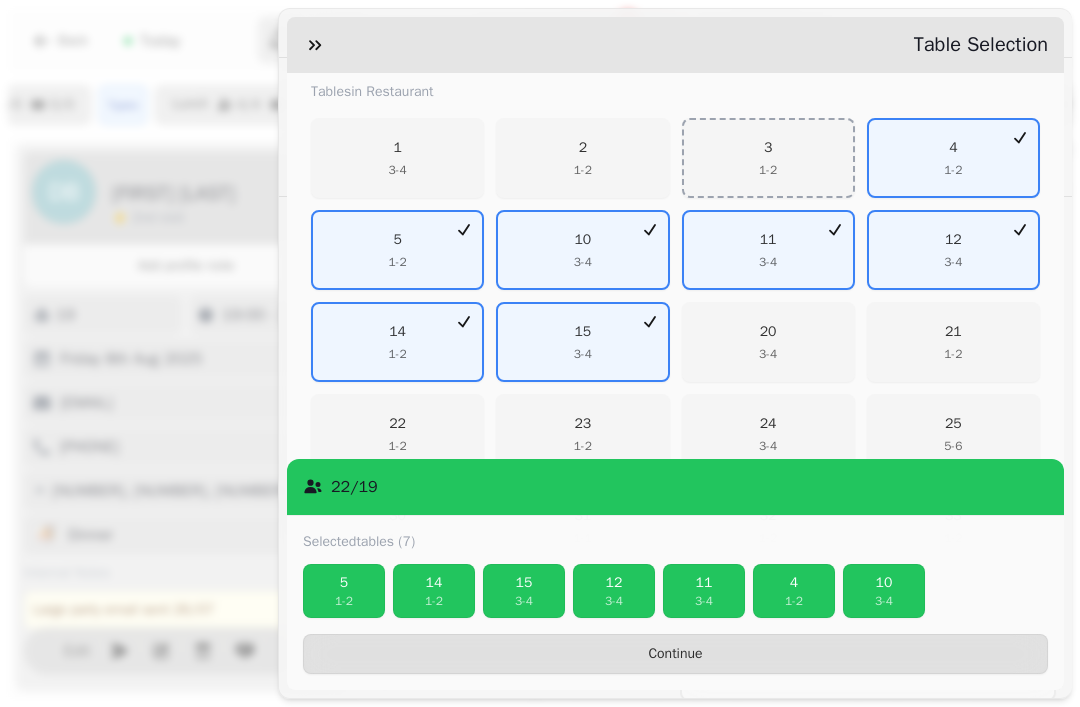 click on "1  -  2" at bounding box center [953, 170] 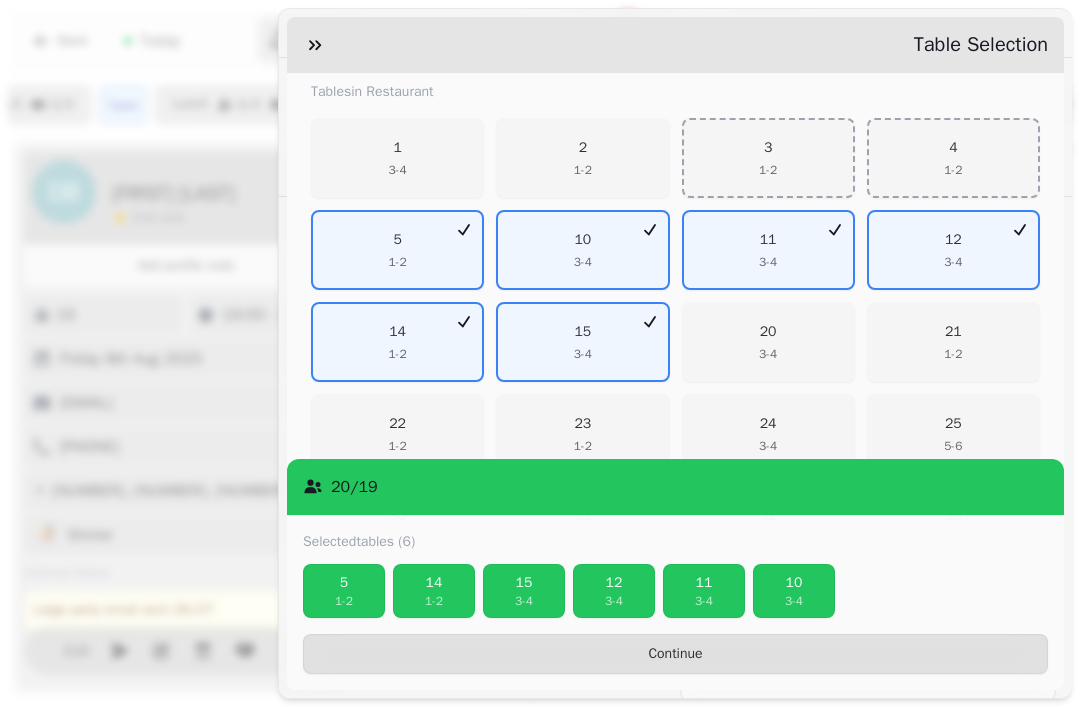 click on "15 3  -  4" at bounding box center (582, 342) 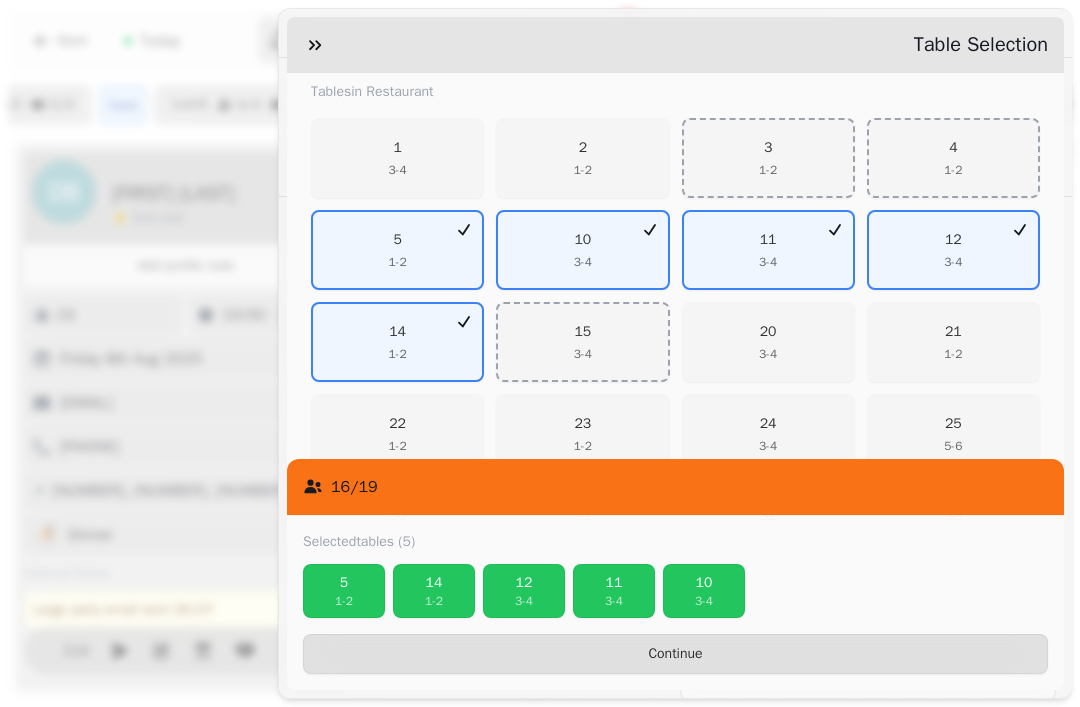 click on "Continue" at bounding box center (675, 654) 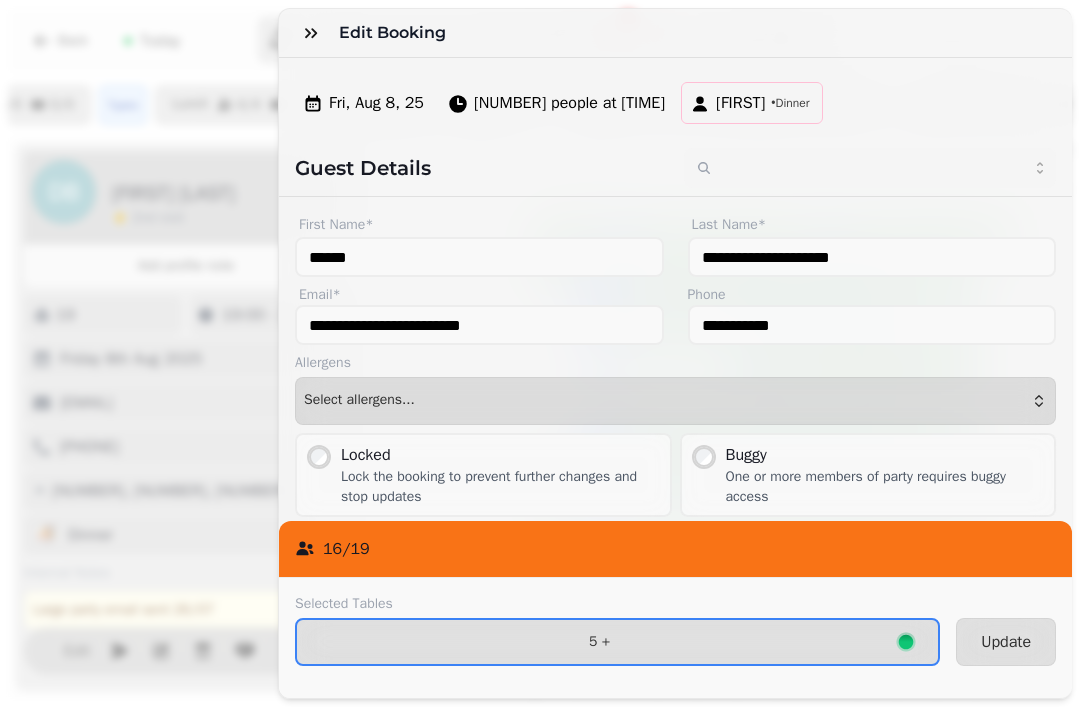 click on "Update" at bounding box center [1006, 642] 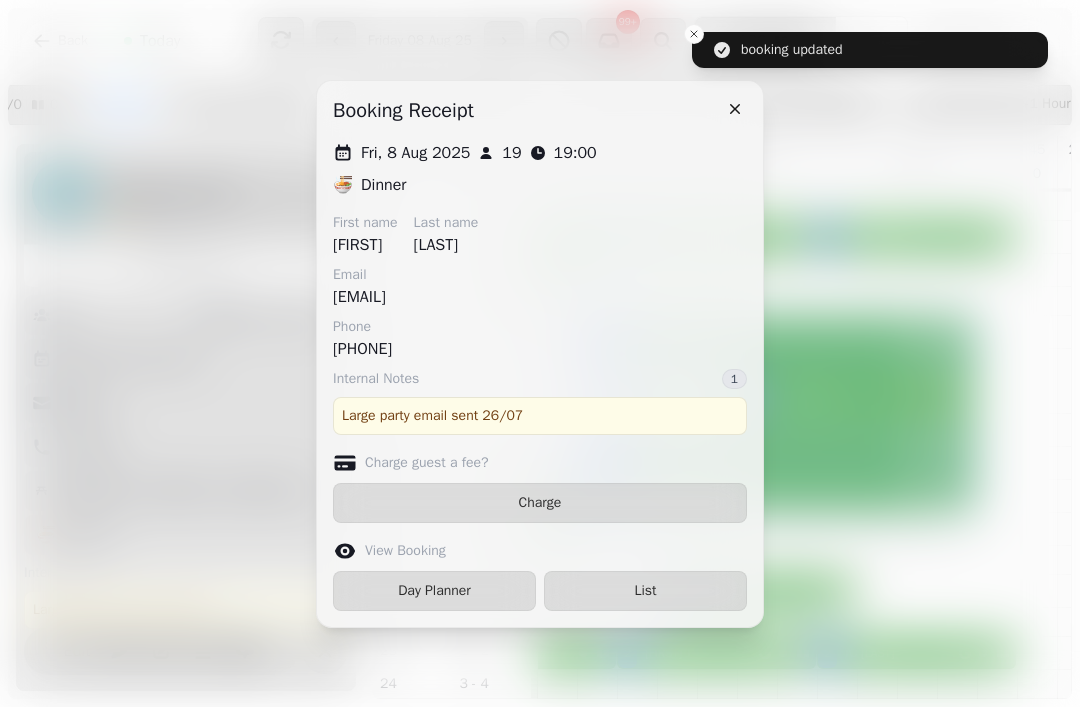 click 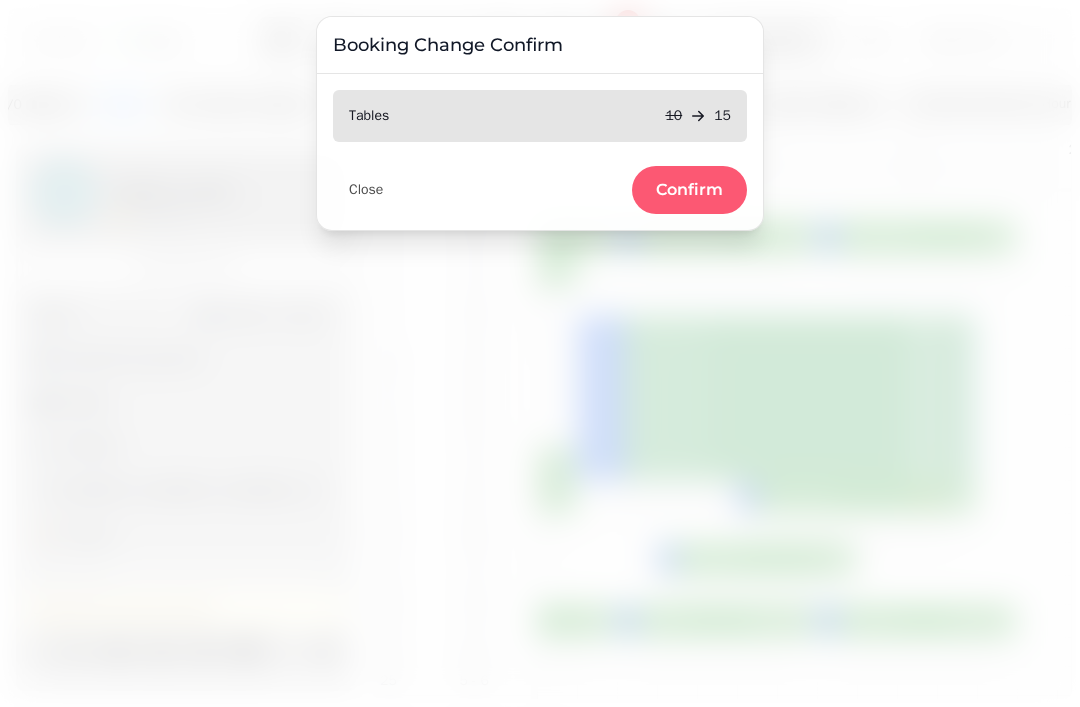 click on "Close Confirm" at bounding box center [540, 182] 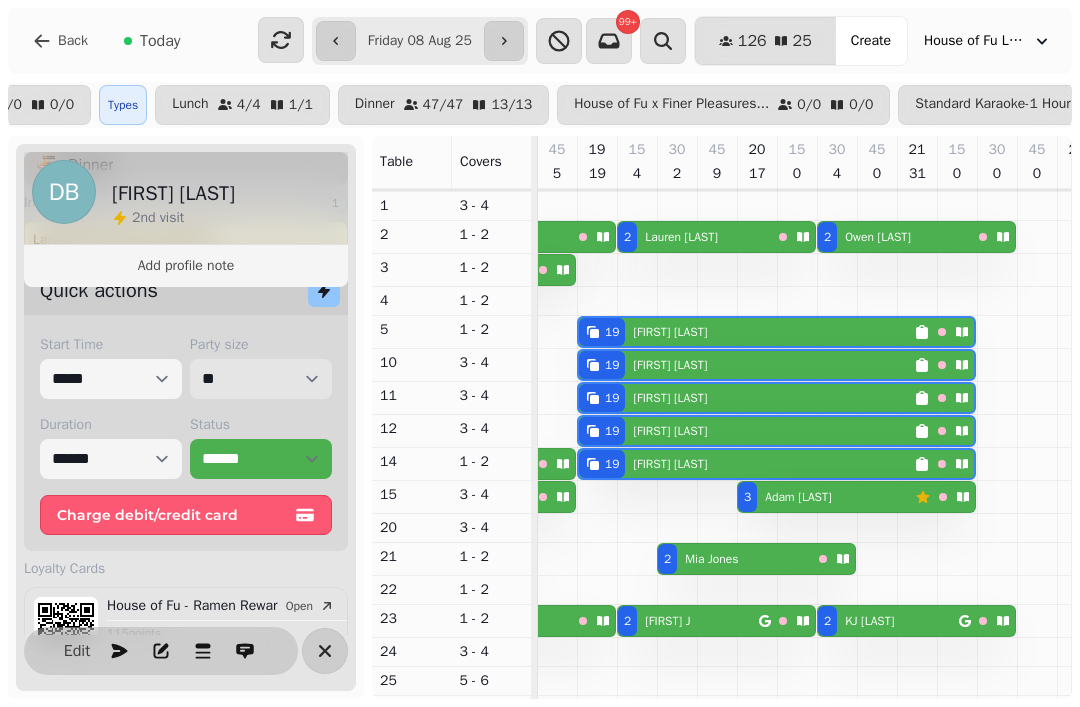 click on "* * * * * * * * * ** ** ** ** ** ** ** ** ** ** ** ** ** ** ** ** ** ** ** ** ** ** ** ** ** ** ** ** ** ** ** ** ** ** ** ** ** ** ** ** ** ** ** ** ** ** ** ** ** ** ** ** ** ** ** ** ** ** ** ** ** ** ** ** ** ** ** ** ** ** ** ** ** ** ** ** ** ** ** ** ** ** ** ** ** ** ** ** ** ** *** *** *** *** *** *** *** *** *** *** *** *** *** *** *** *** *** *** *** *** *** *** *** *** *** *** *** *** *** *** *** *** *** *** *** *** *** *** *** *** *** *** *** *** *** *** *** *** *** *** *** *** *** *** *** *** *** *** *** *** *** *** *** *** *** *** *** *** *** *** *** *** *** *** *** *** *** *** *** *** *** *** *** *** *** *** *** *** *** *** *** *** *** *** *** *** *** *** *** *** *** *** *** *** *** *** *** *** *** *** *** *** *** *** *** *** *** *** *** *** *** *** *** *** *** *** *** *** *** *** *** *** *** *** *** *** *** *** *** *** *** *** *** *** *** *** *** *** *** *** ***" at bounding box center [261, 379] 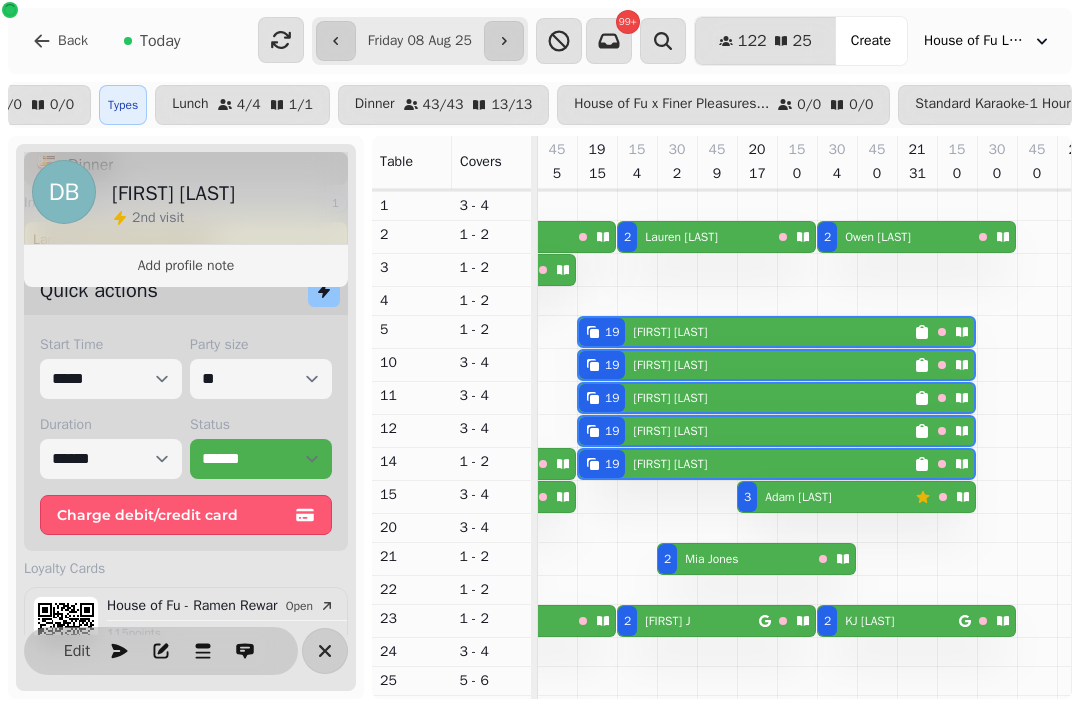 click 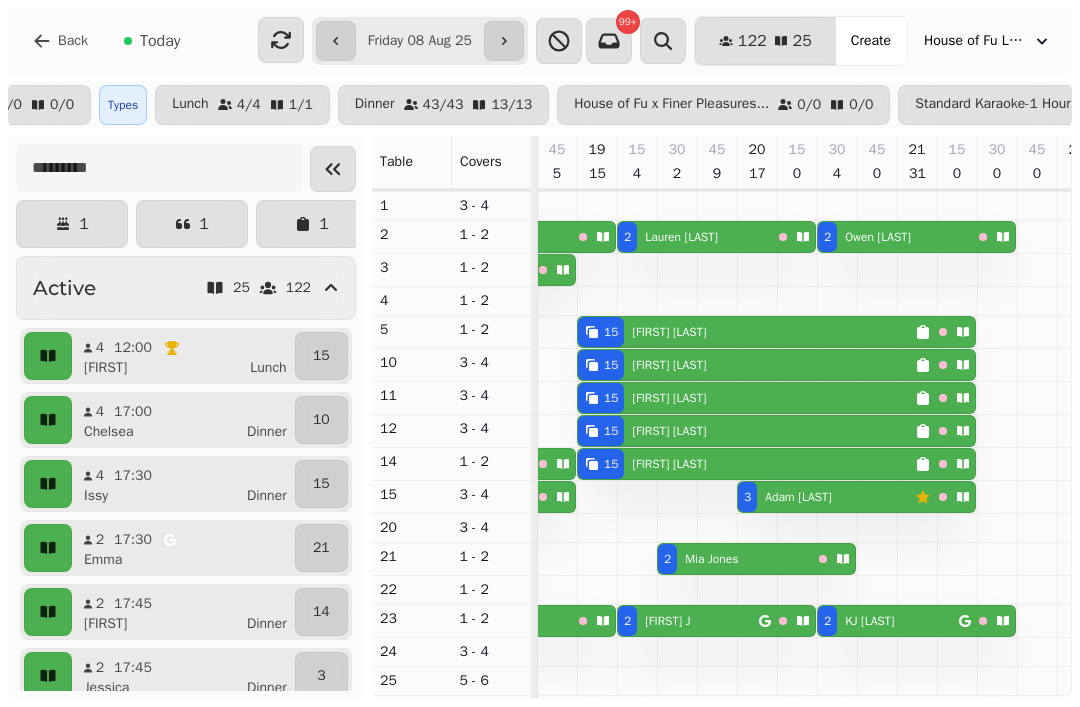 click on "[FIRST] [LAST]" at bounding box center [665, 332] 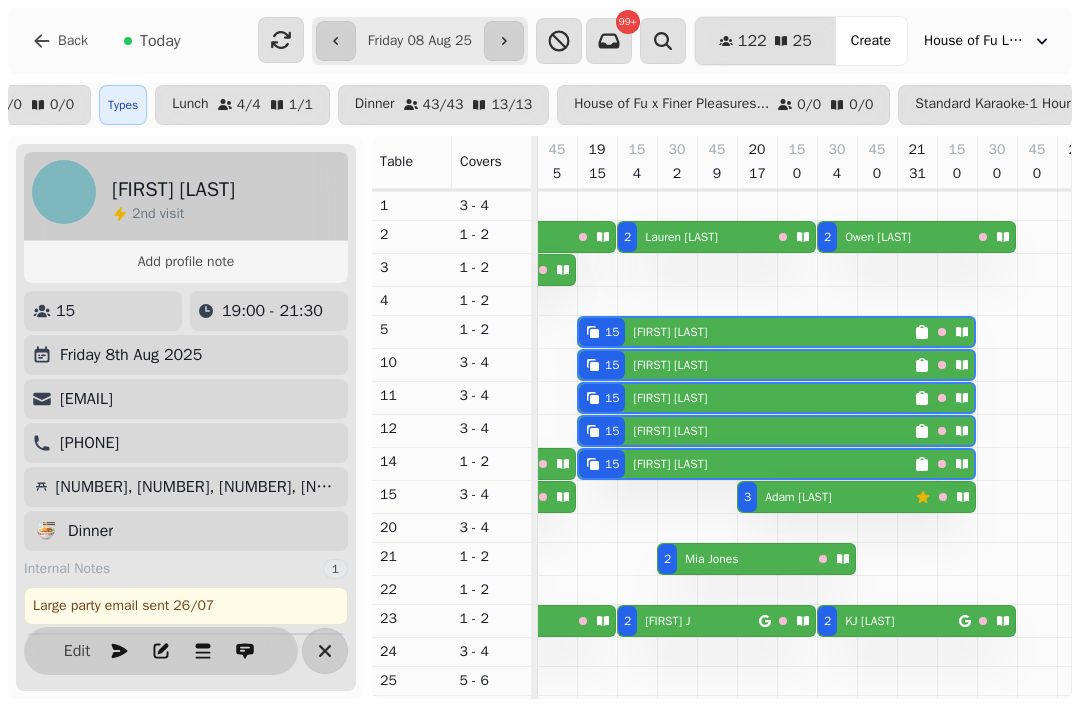 scroll, scrollTop: 0, scrollLeft: 1187, axis: horizontal 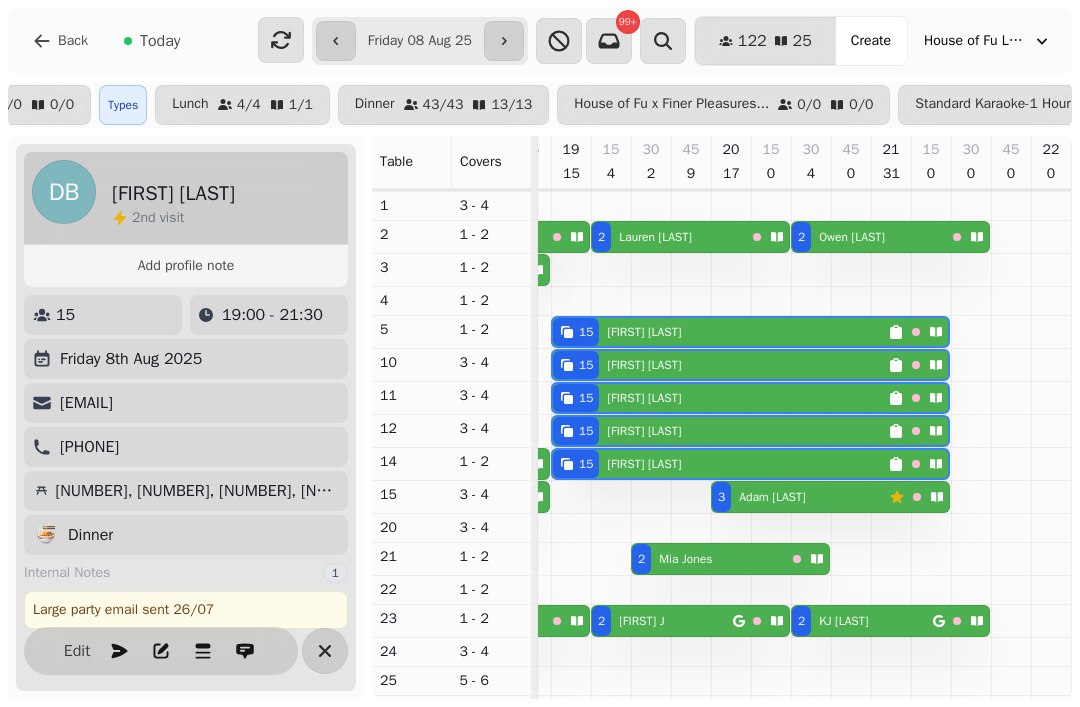 click on "Edit" at bounding box center [77, 651] 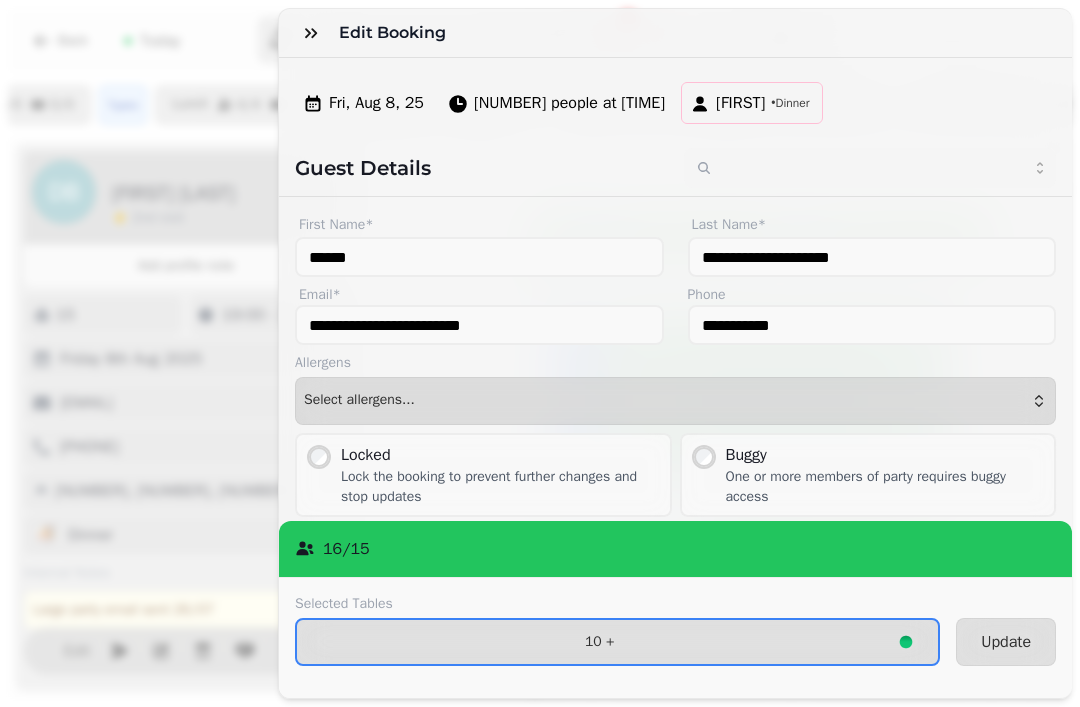 click on "10     +" at bounding box center [599, 642] 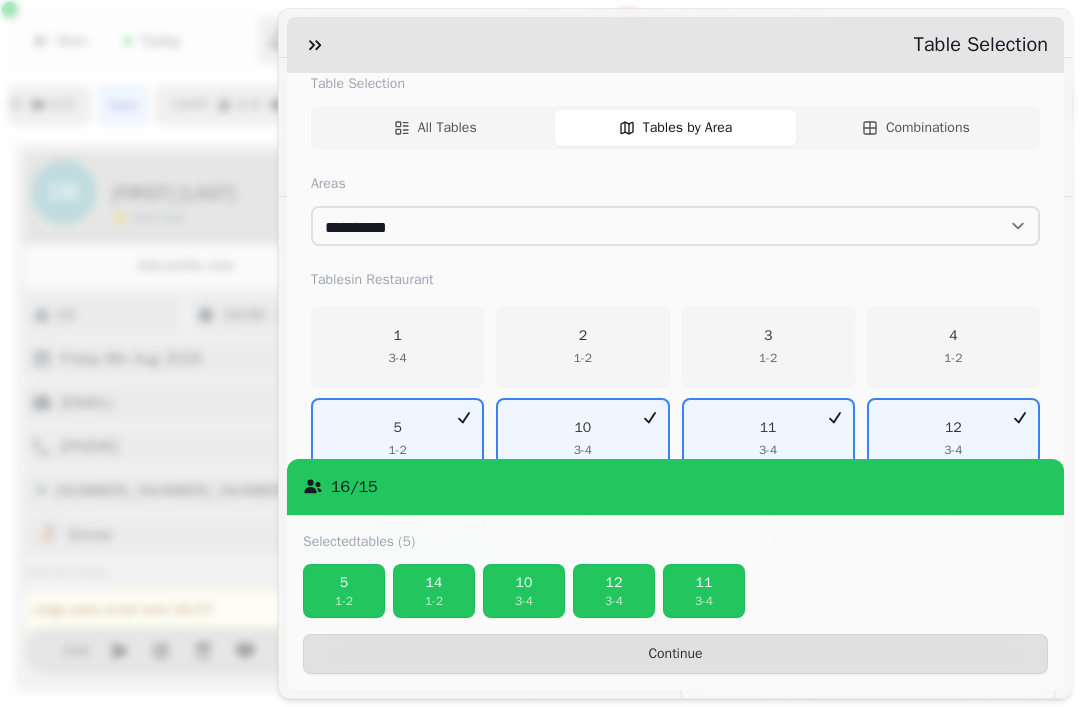 scroll, scrollTop: 270, scrollLeft: 0, axis: vertical 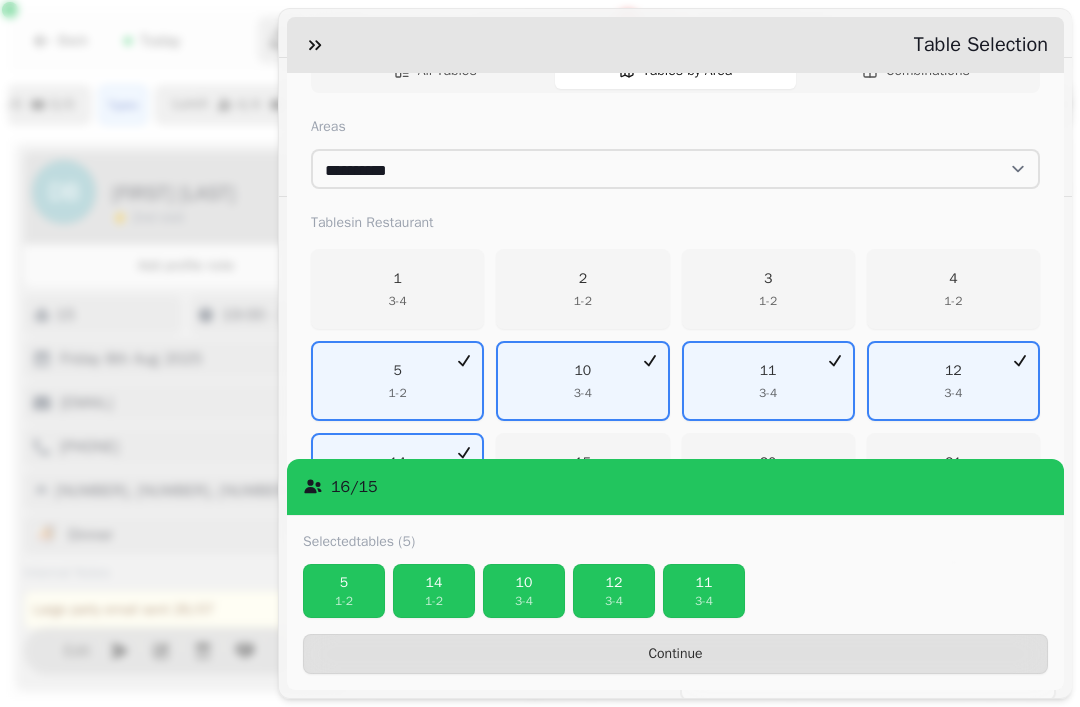 click on "5 1  -  2" at bounding box center (397, 381) 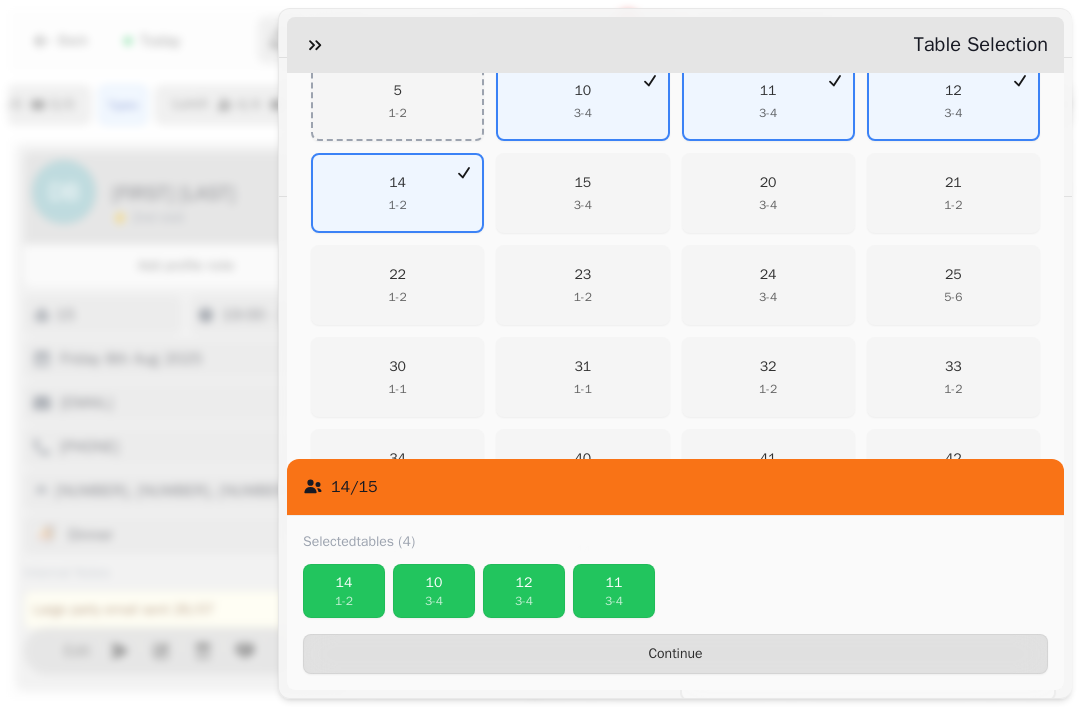 scroll, scrollTop: 551, scrollLeft: 0, axis: vertical 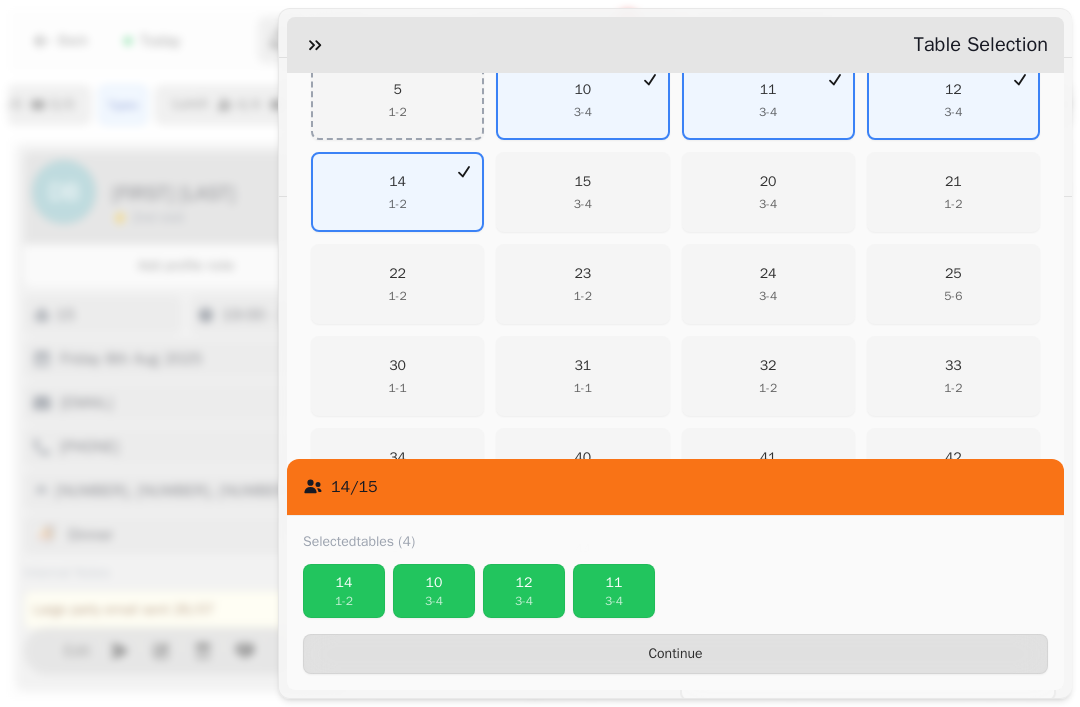 click on "23 1  -  2" at bounding box center (582, 284) 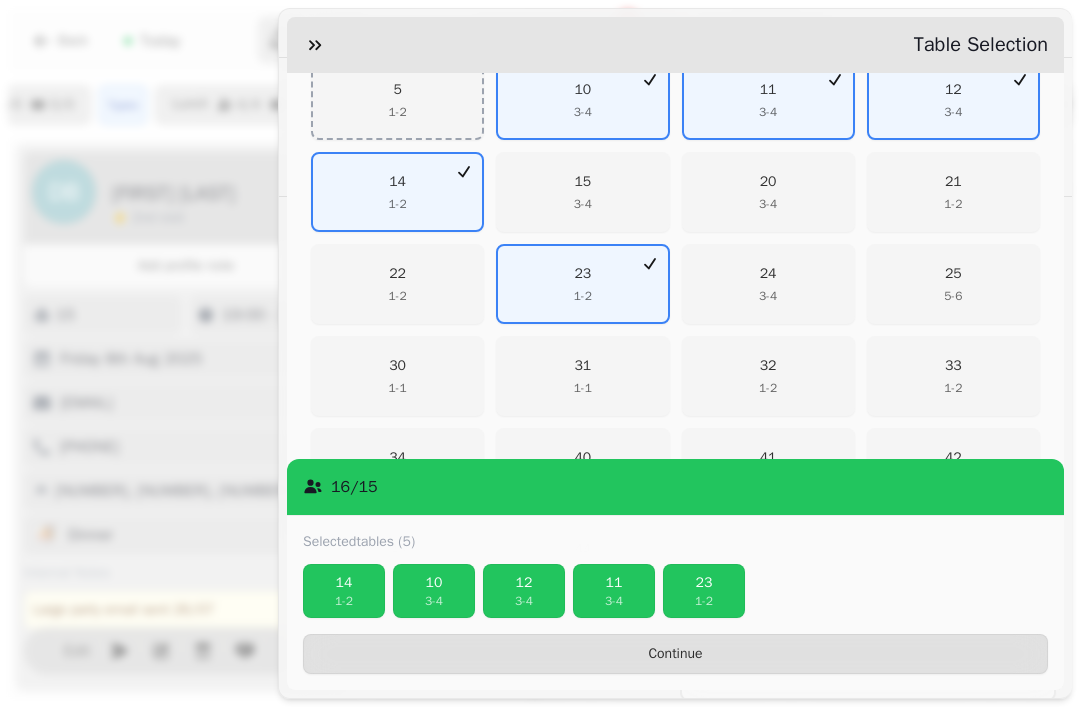 click on "Selected tables ([NUMBER]) [NUMBER] - [NUMBER] [NUMBER] [NUMBER] - [NUMBER] [NUMBER] [NUMBER] - [NUMBER] [NUMBER] [NUMBER] - [NUMBER] [NUMBER] Continue" at bounding box center [675, 603] 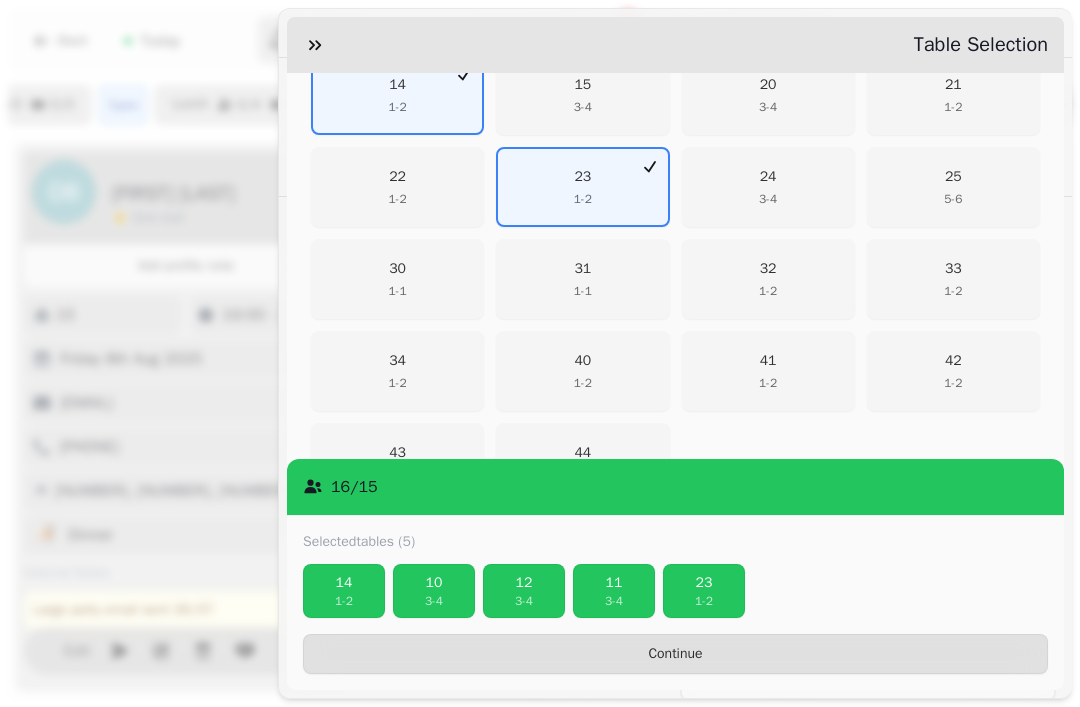 scroll, scrollTop: 652, scrollLeft: 0, axis: vertical 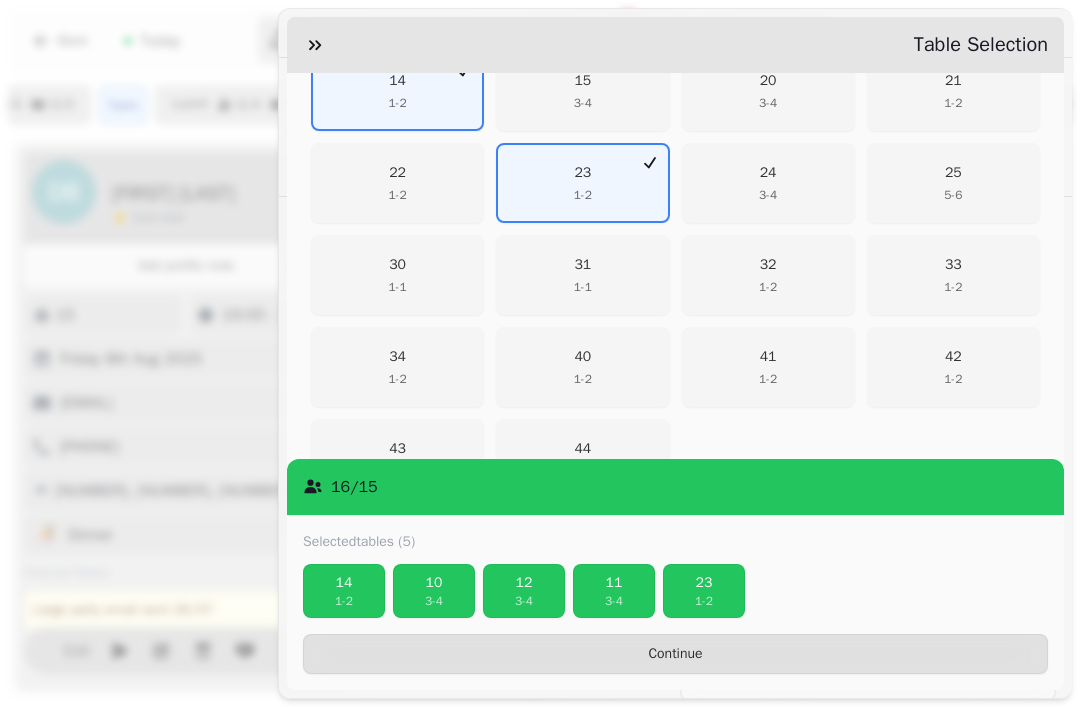 click on "Continue" at bounding box center [675, 654] 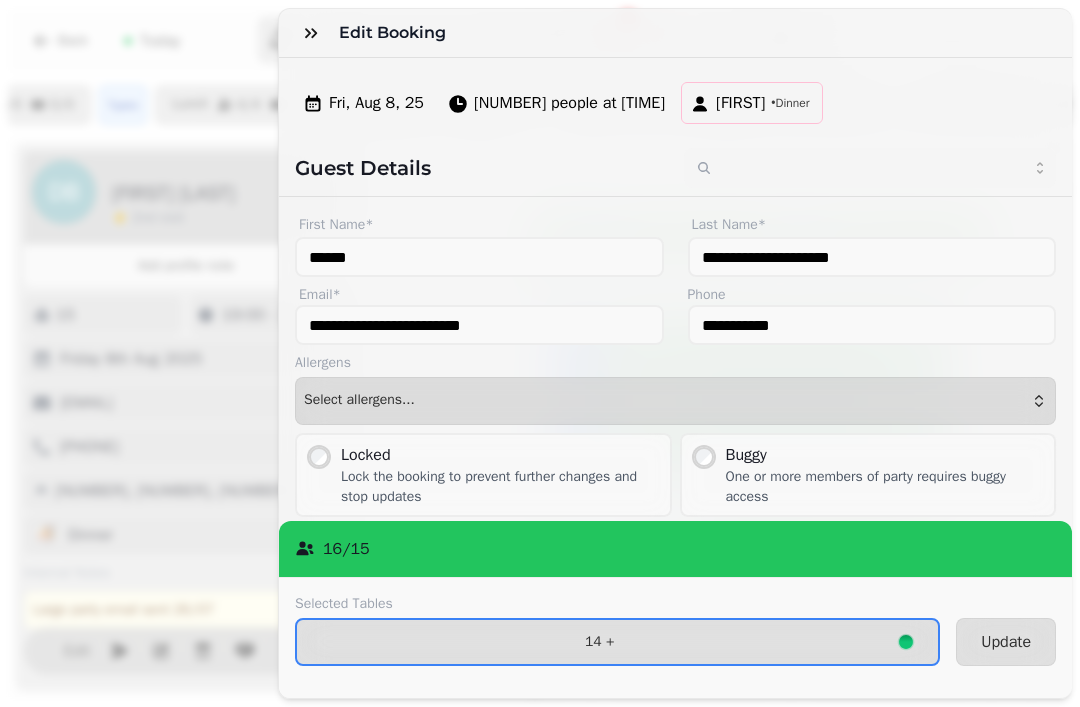 click on "Update" at bounding box center [1006, 642] 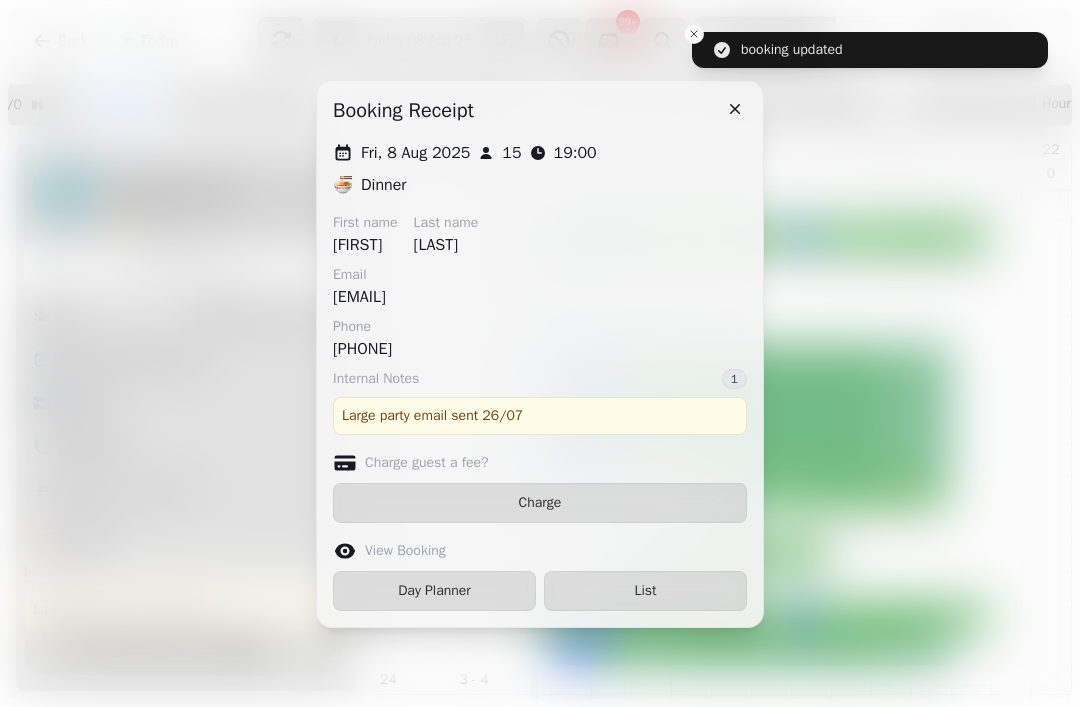 click 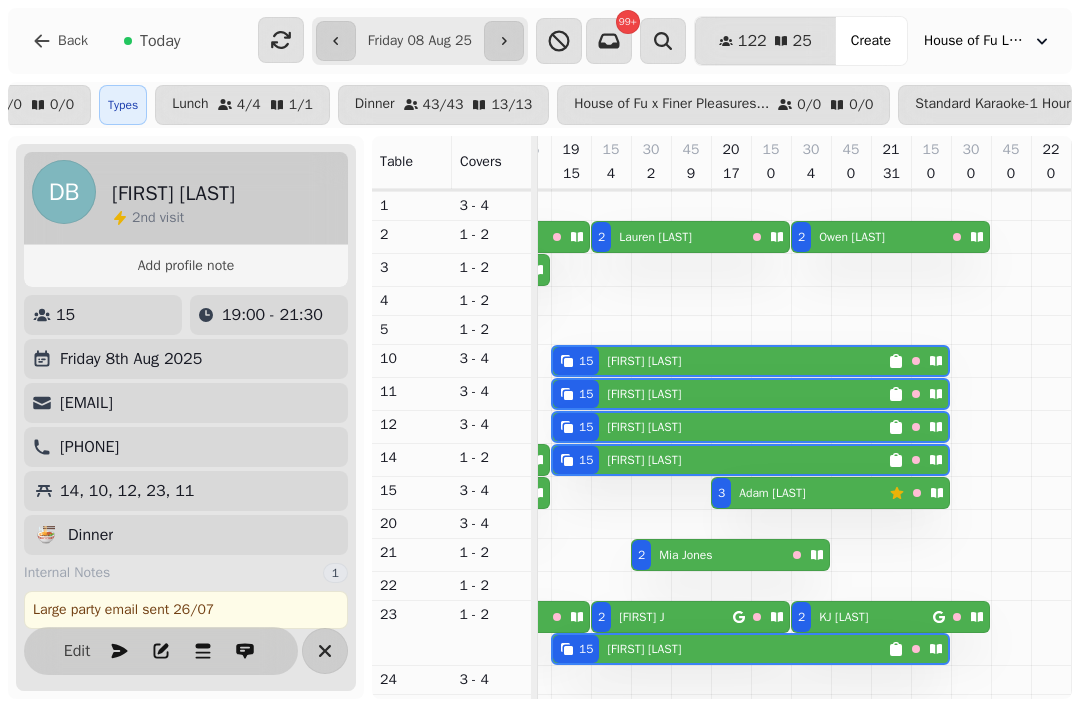 scroll, scrollTop: 79, scrollLeft: 1091, axis: both 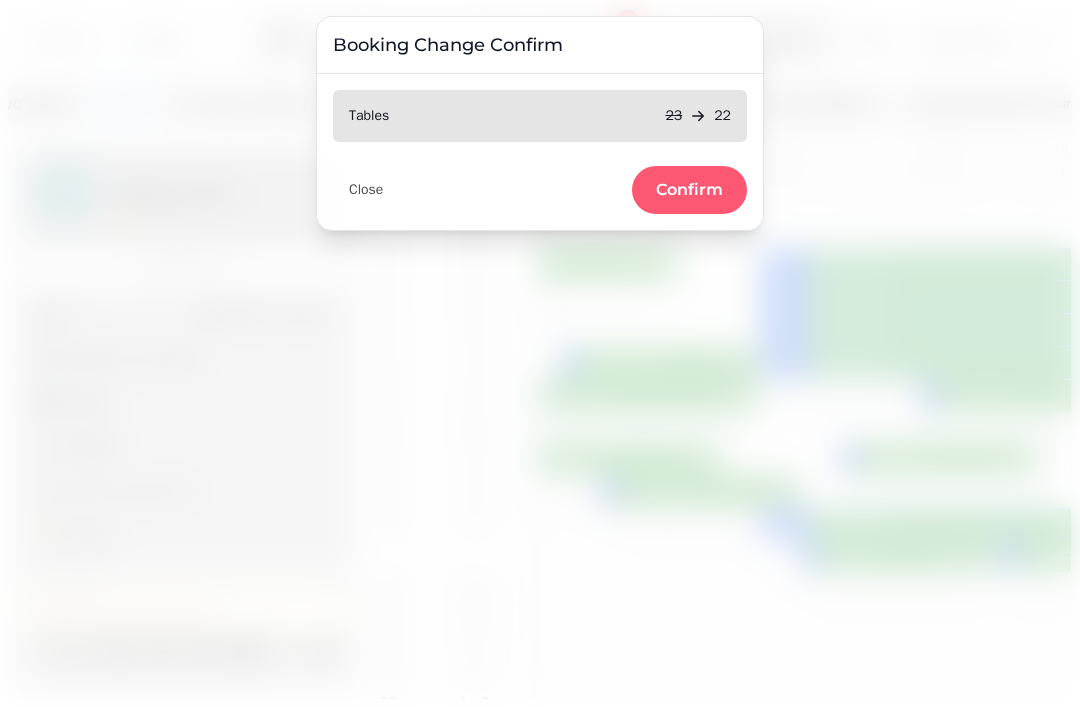 click on "Confirm" at bounding box center [689, 190] 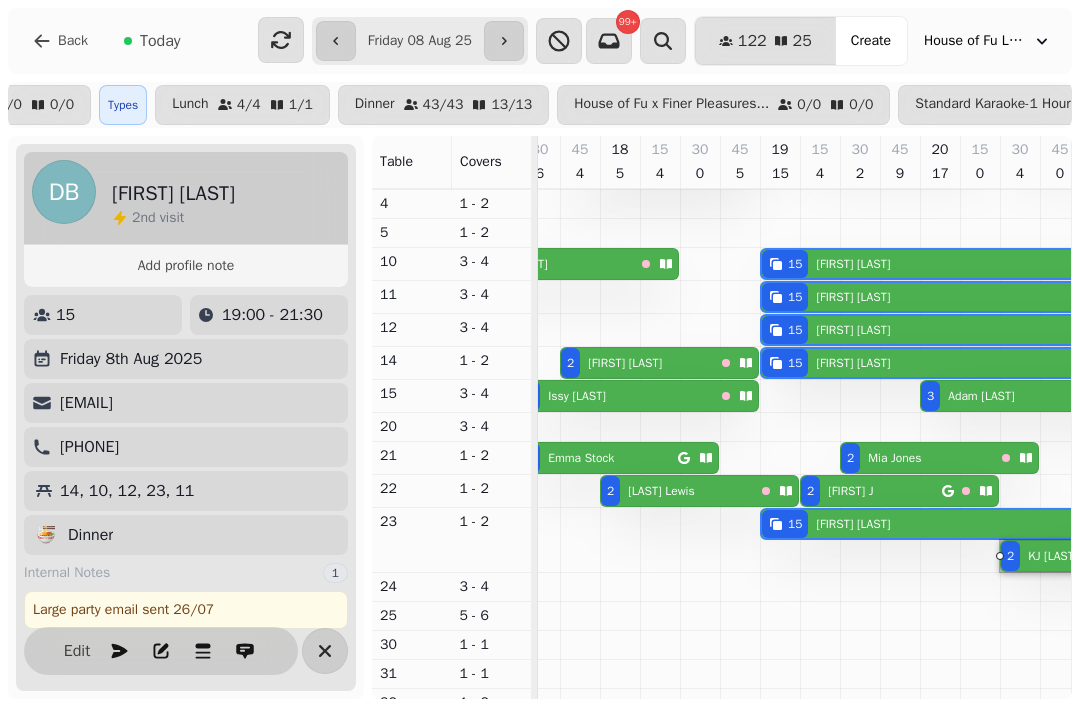 scroll, scrollTop: 119, scrollLeft: 983, axis: both 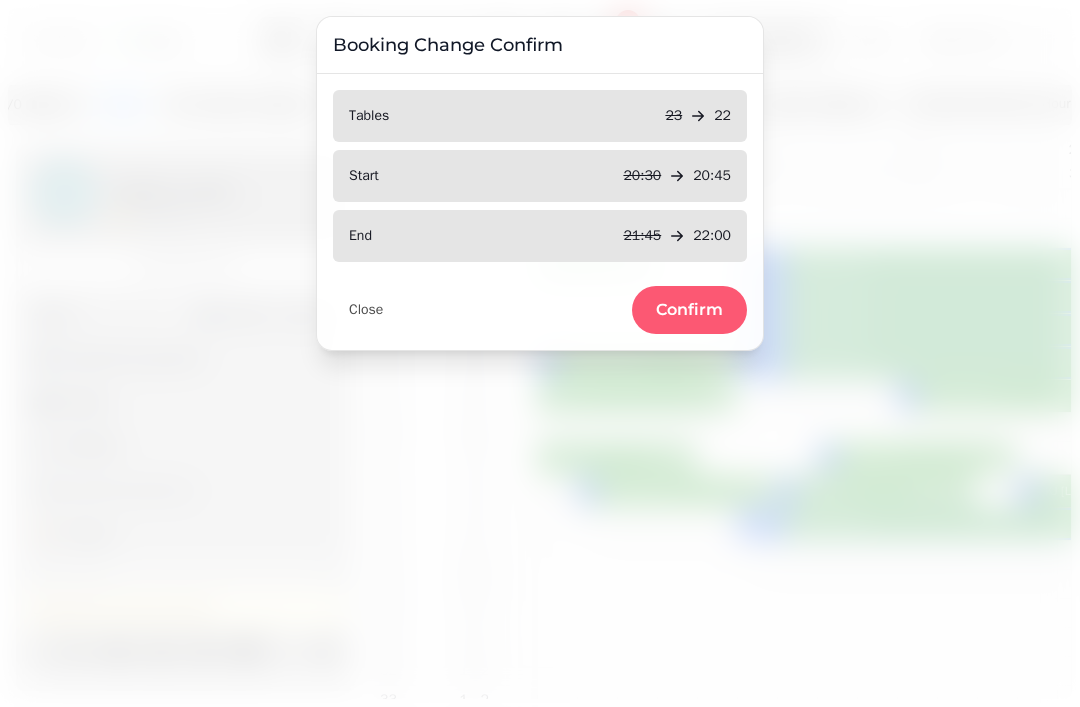 click on "Close" at bounding box center (366, 310) 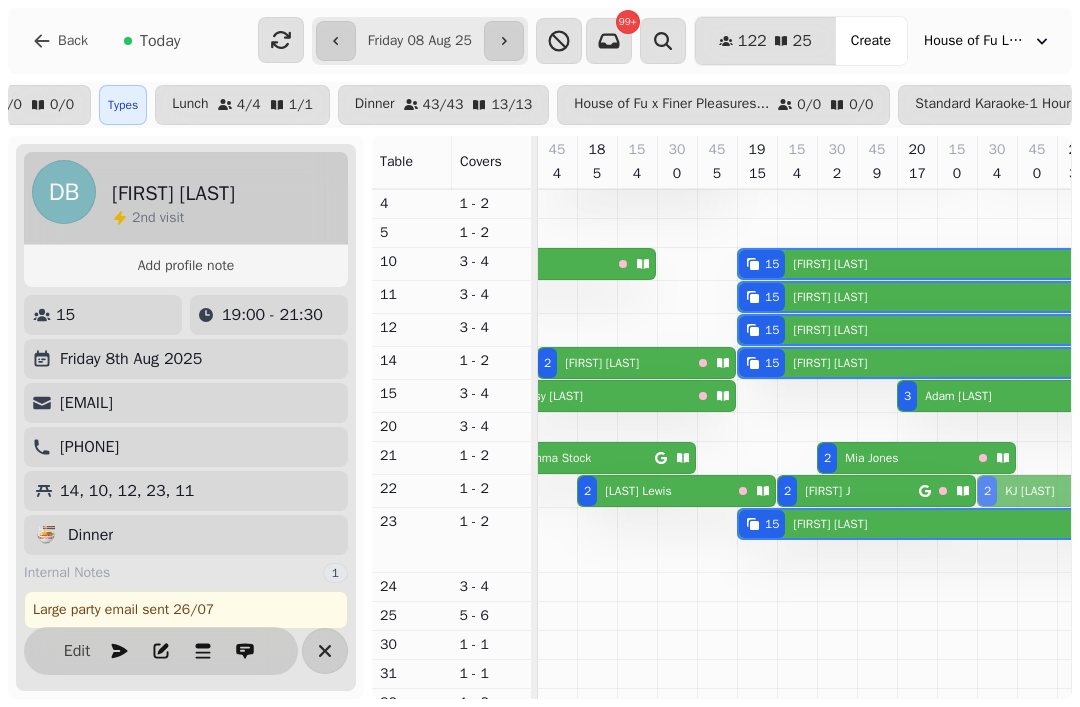 scroll, scrollTop: 119, scrollLeft: 1002, axis: both 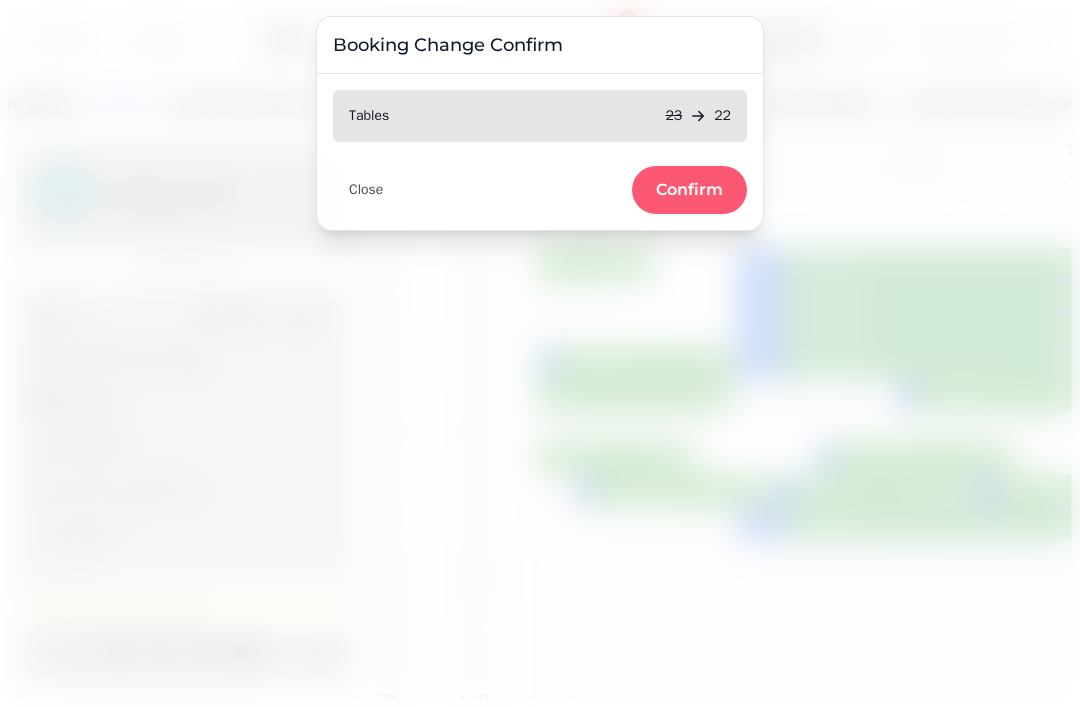 click on "Confirm" at bounding box center (689, 190) 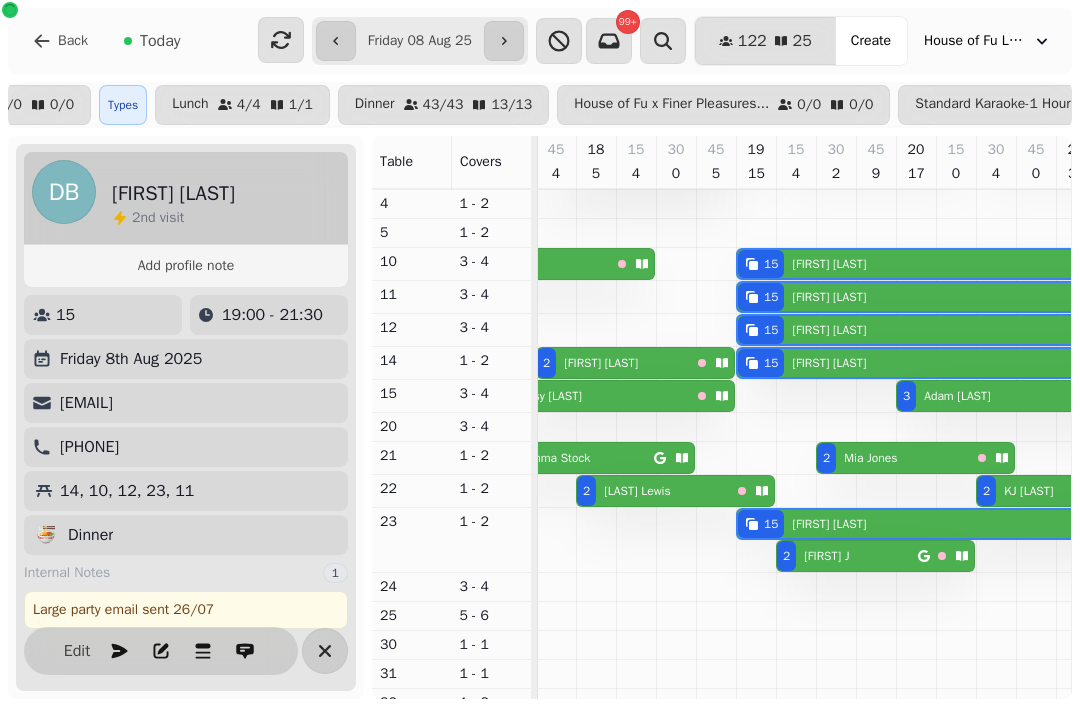 scroll, scrollTop: 110, scrollLeft: 1062, axis: both 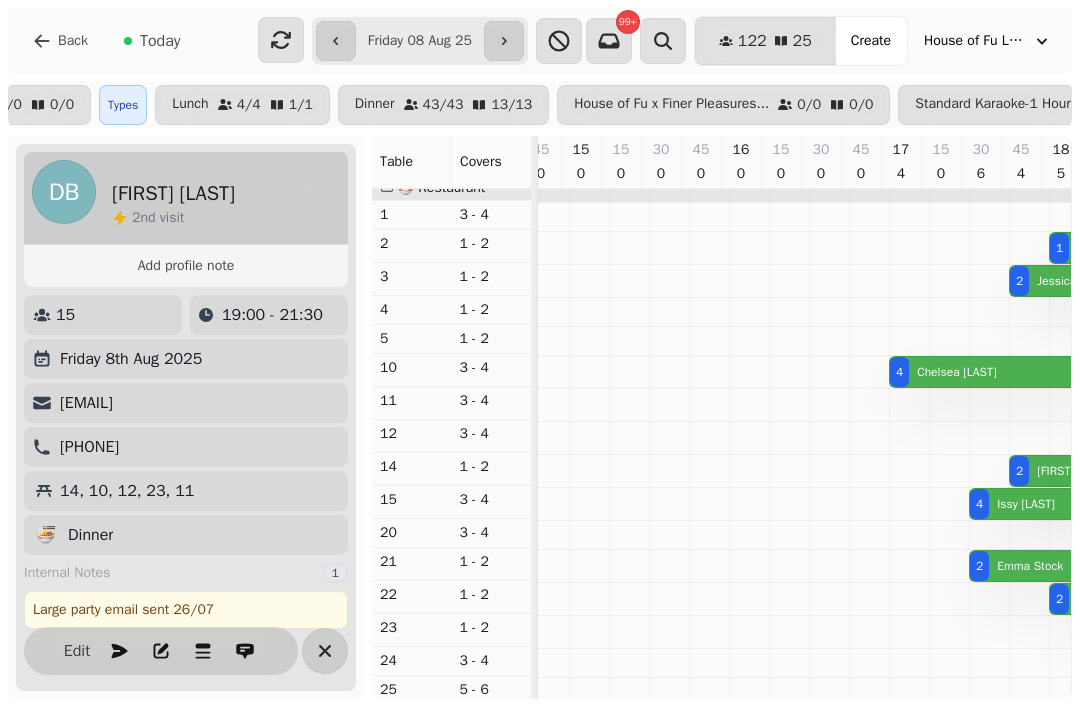 click on "Today" at bounding box center [152, 41] 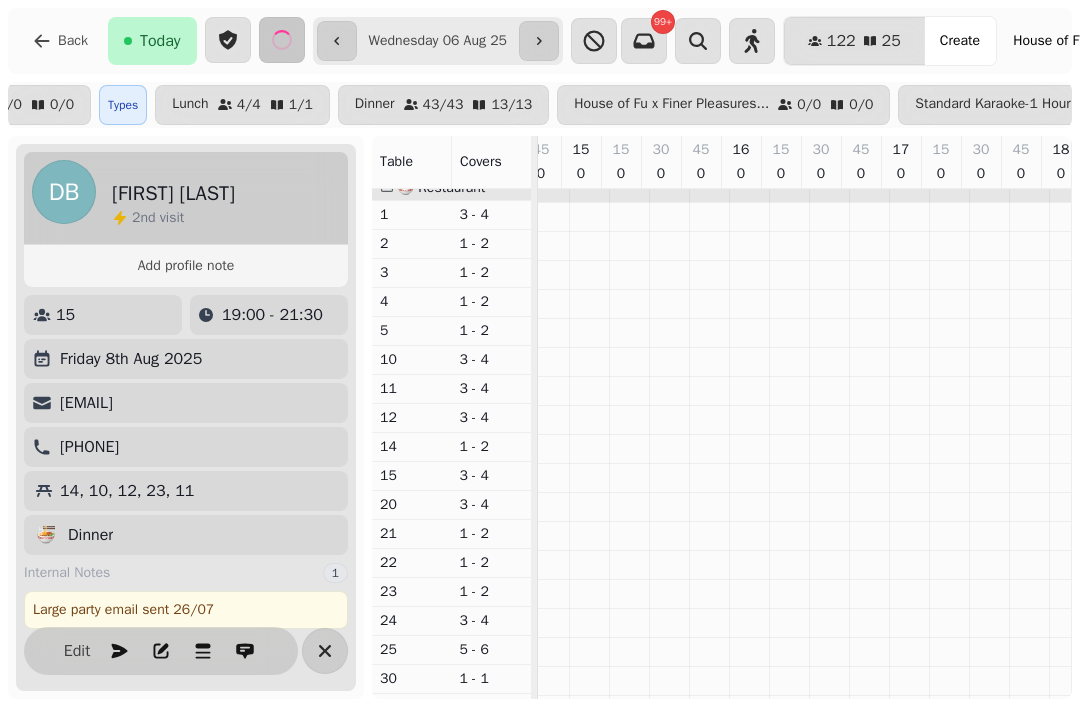 type on "**********" 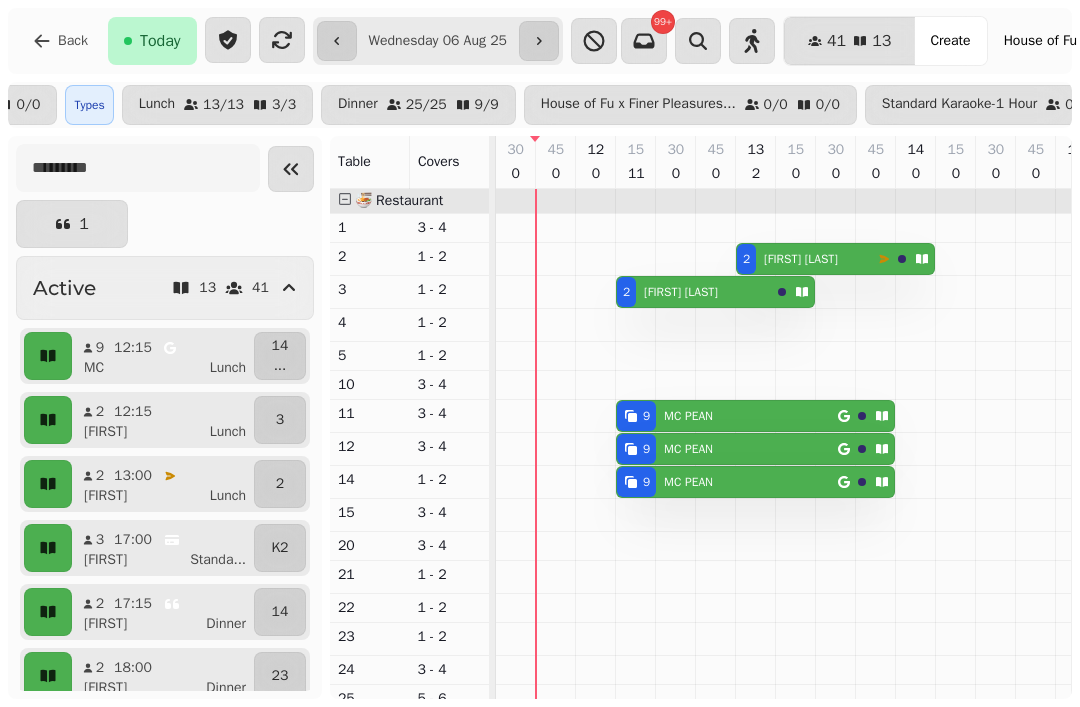 click on "Create" at bounding box center [950, 41] 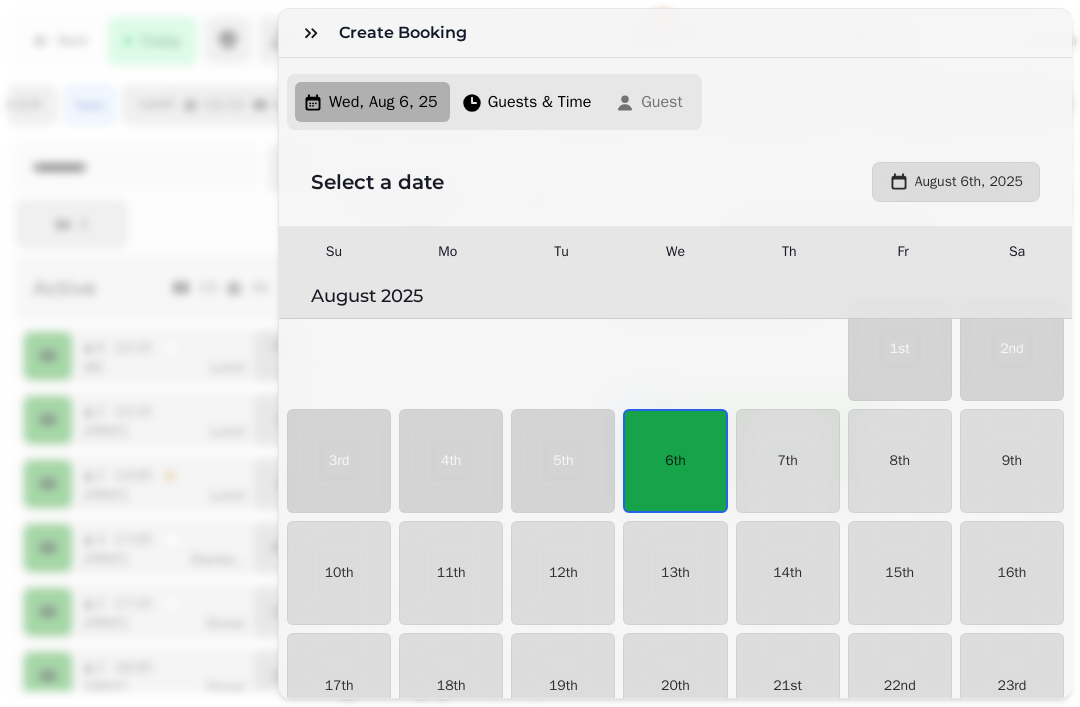 click on "6th" at bounding box center [675, 461] 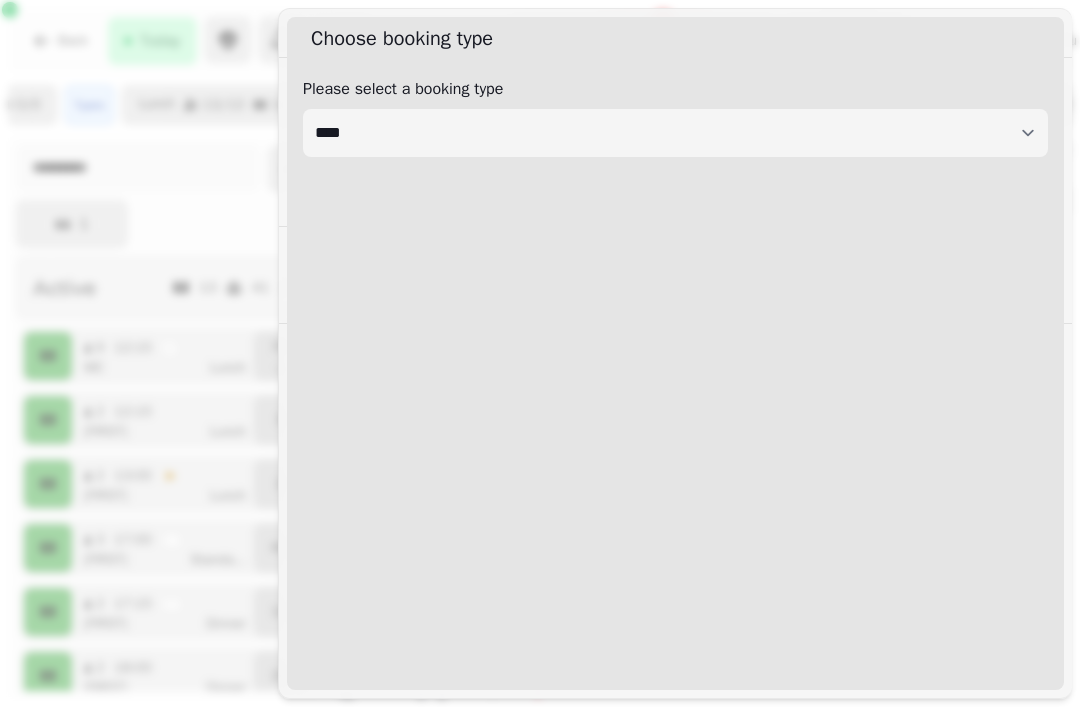 select on "****" 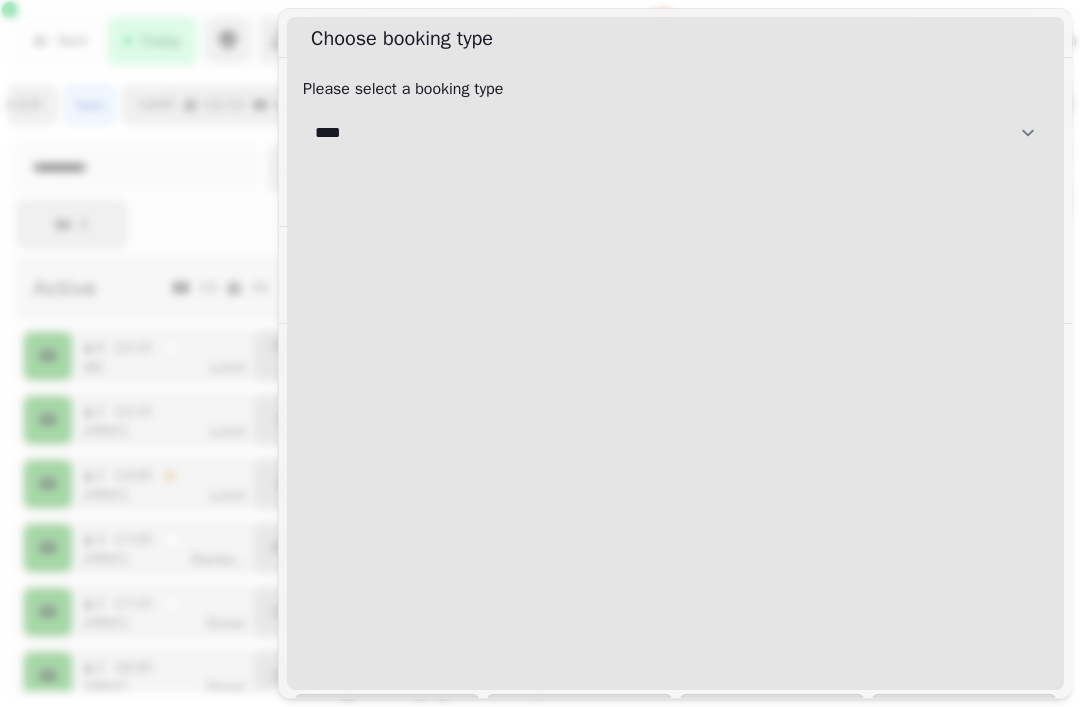 click on "**********" at bounding box center (675, 133) 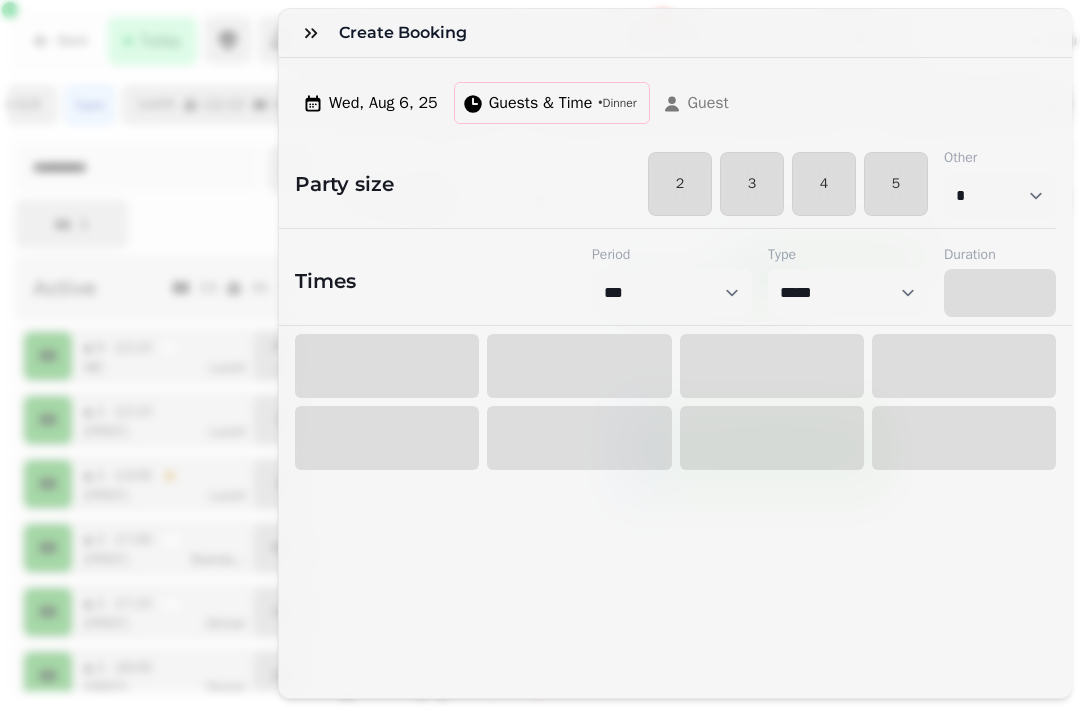 select on "****" 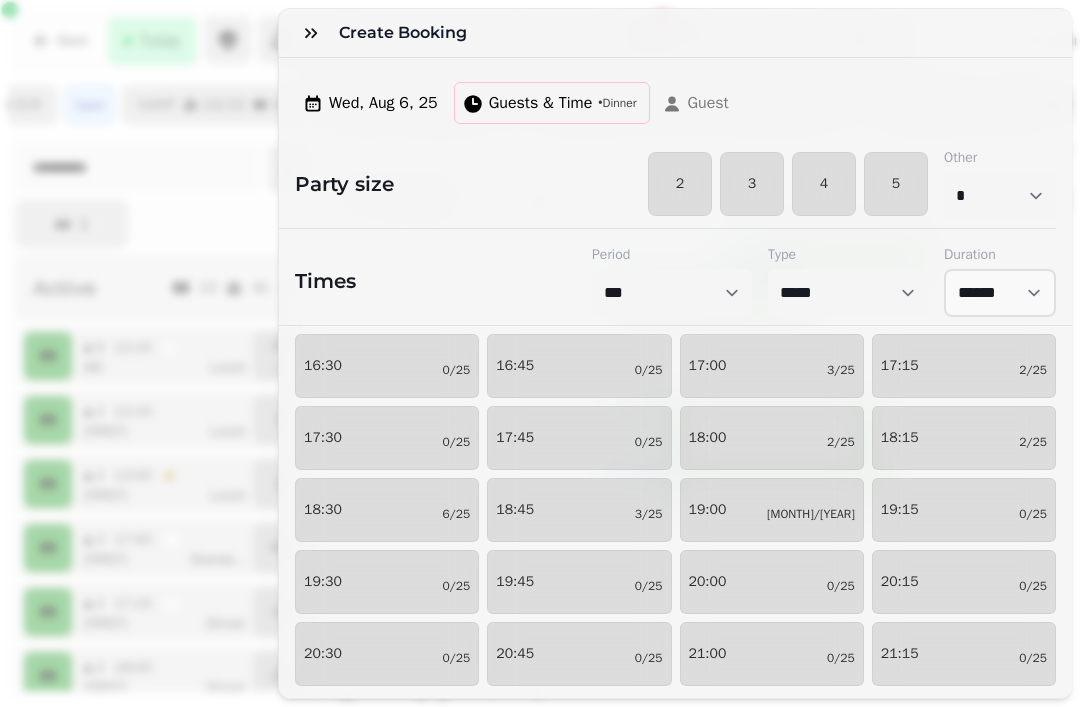 click on "3" at bounding box center (752, 184) 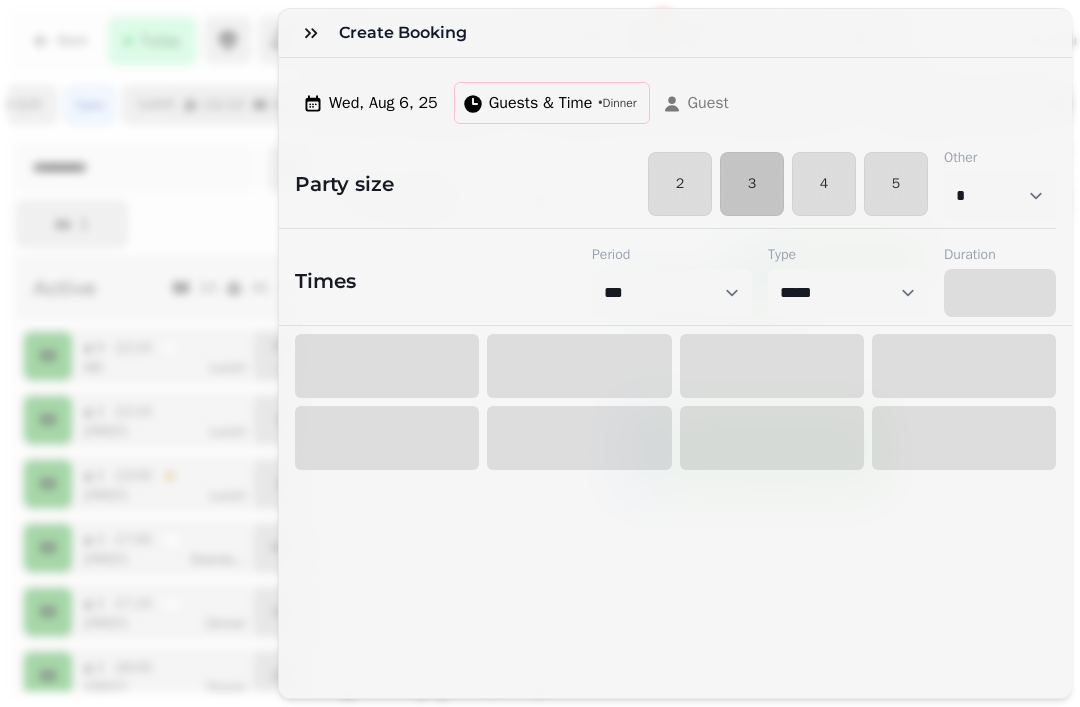 select on "****" 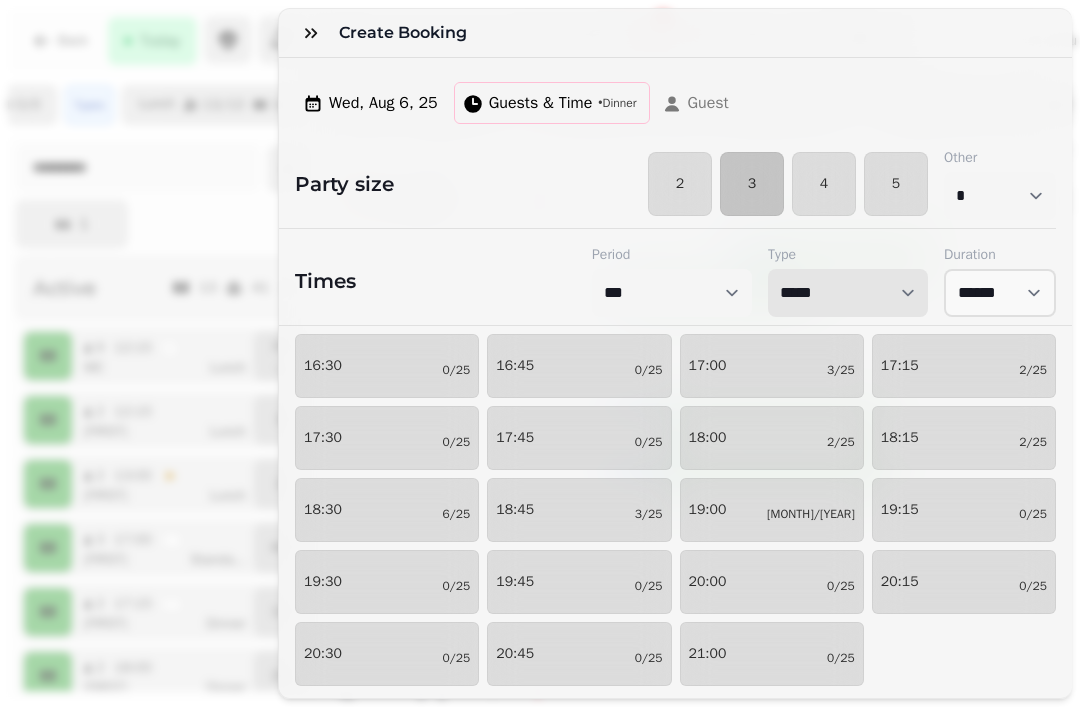 click on "**********" at bounding box center (848, 293) 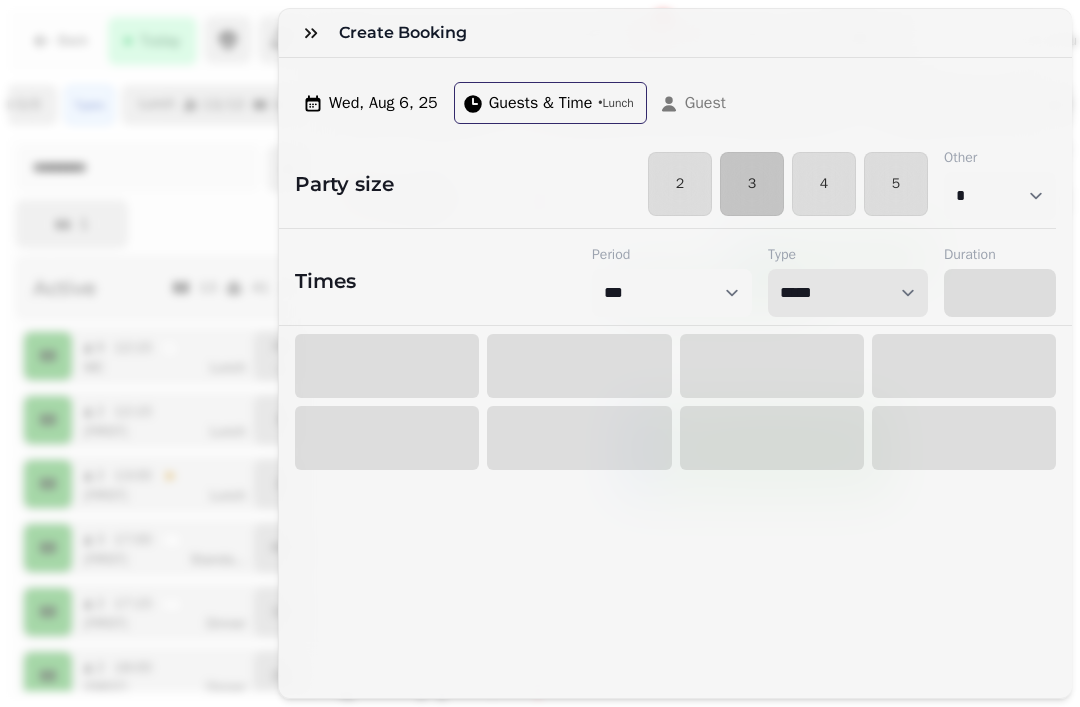 select on "****" 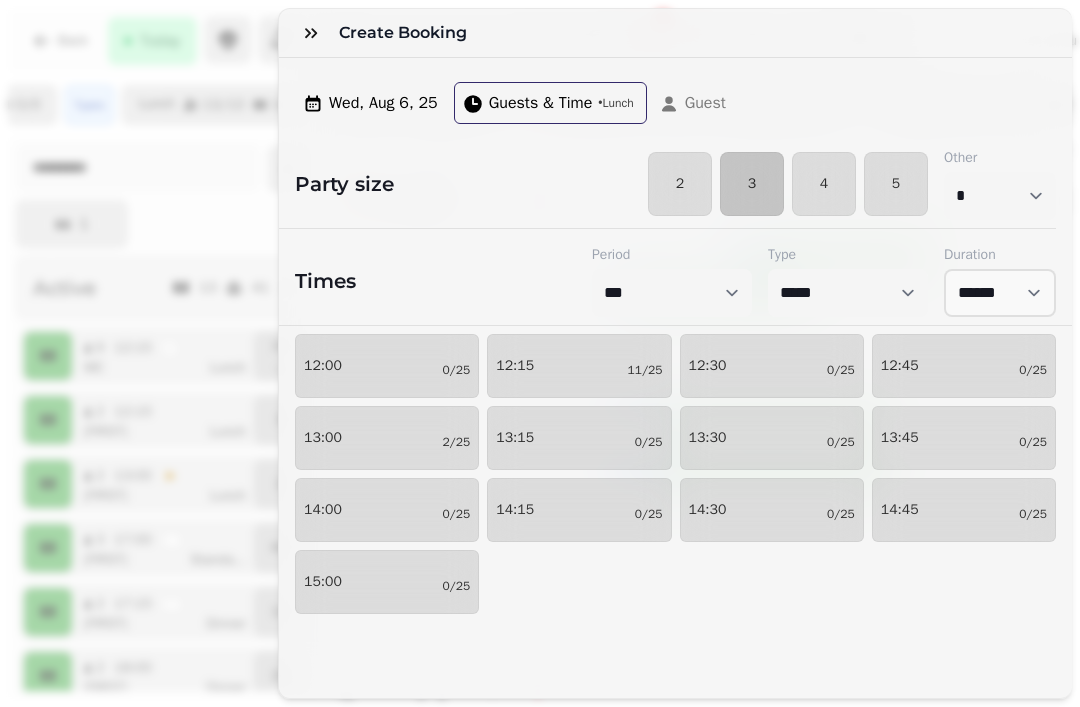 click on "[TIME] [MONTH]/[YEAR]" at bounding box center (579, 438) 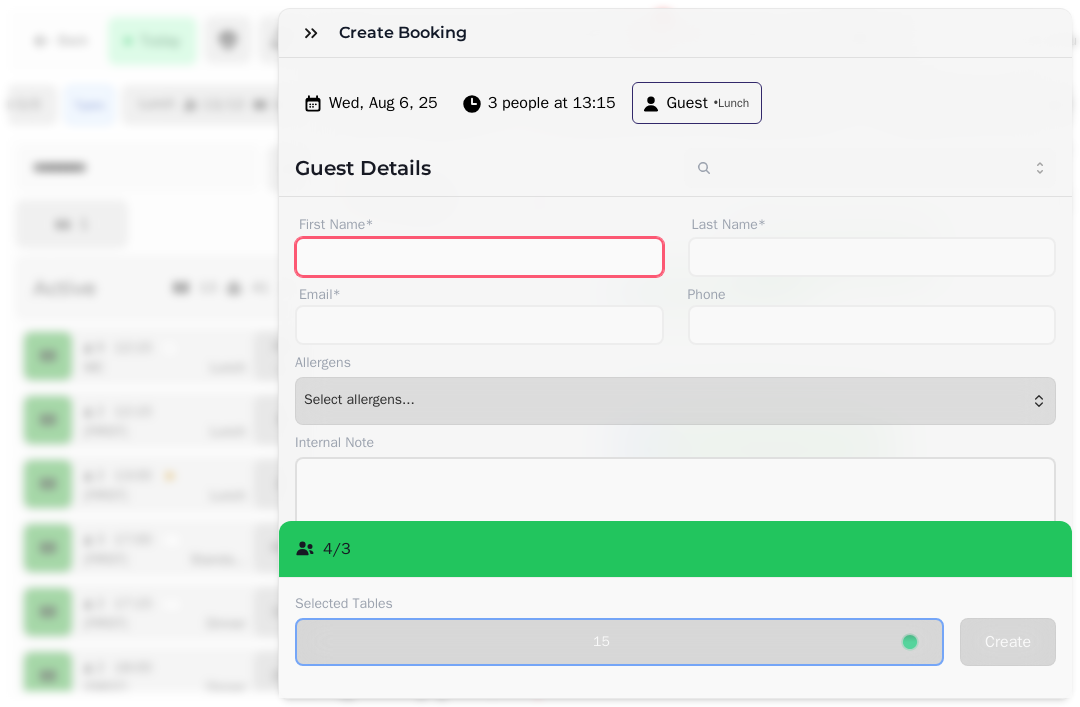 click on "First Name*" at bounding box center (479, 257) 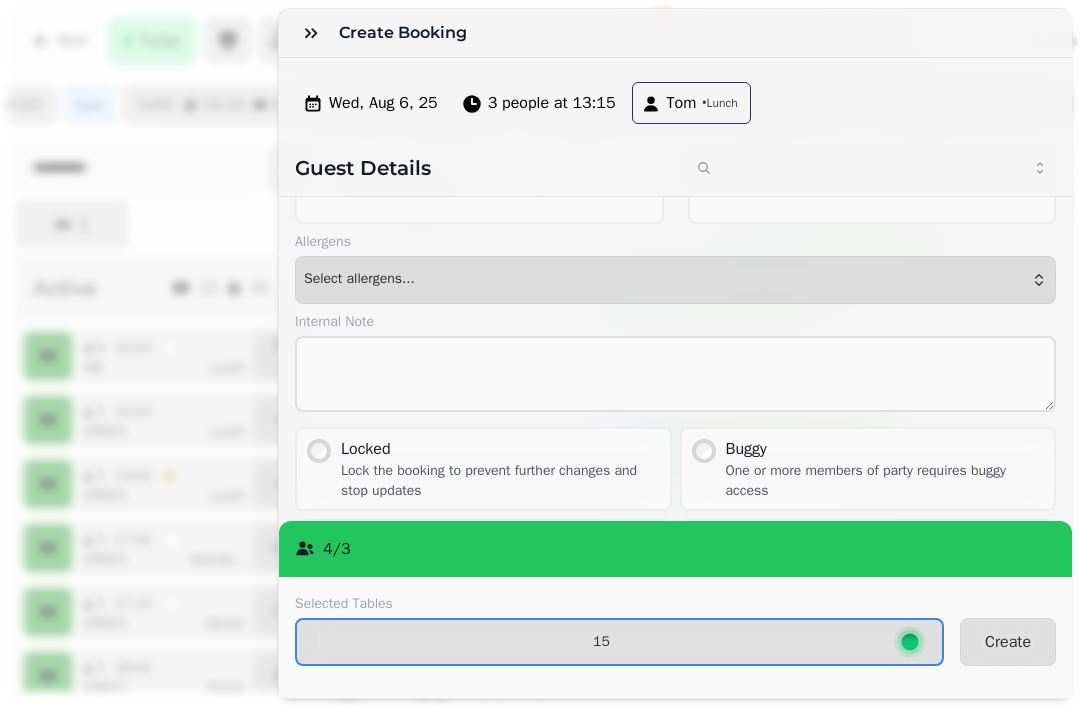 type on "***" 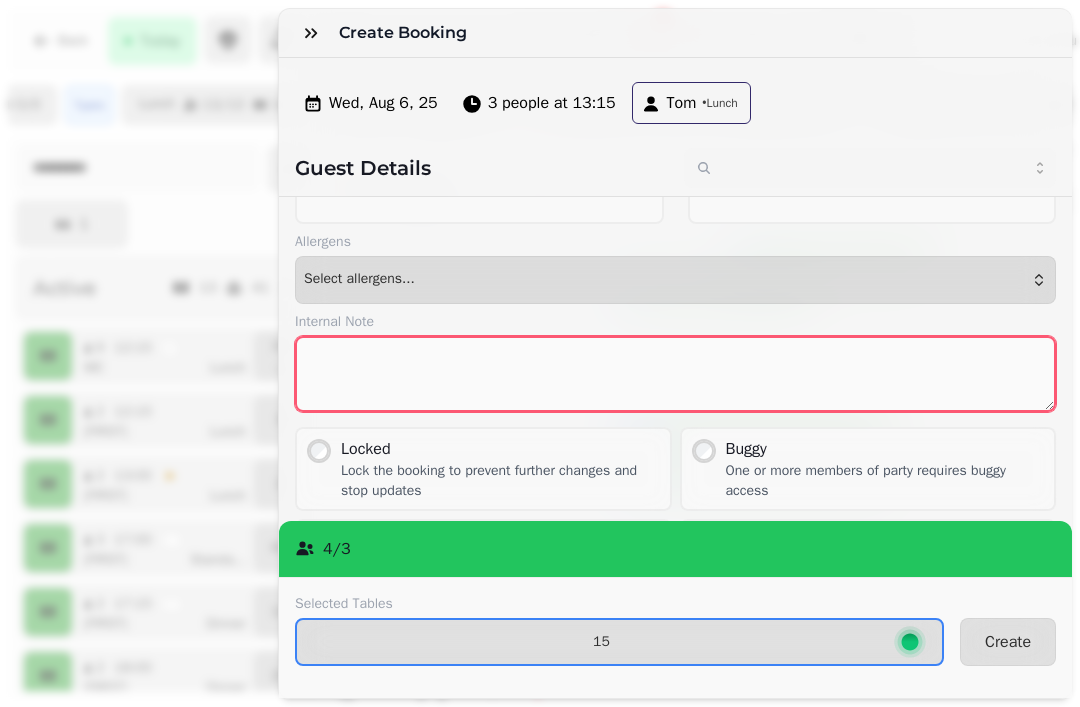 click at bounding box center [675, 374] 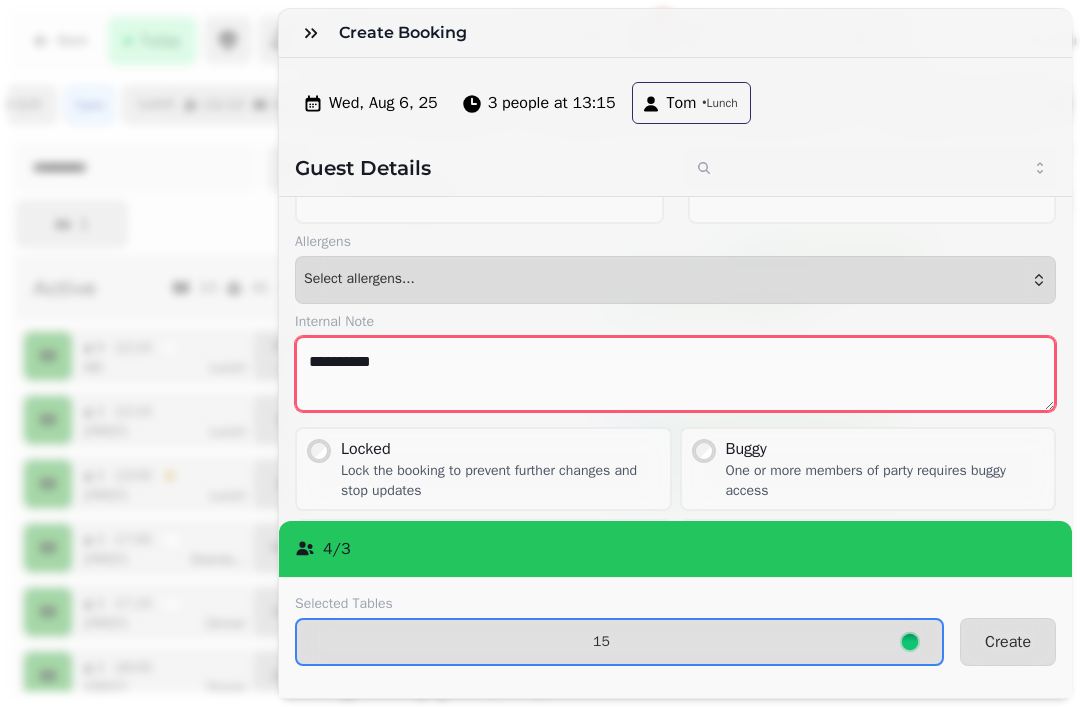 type on "**********" 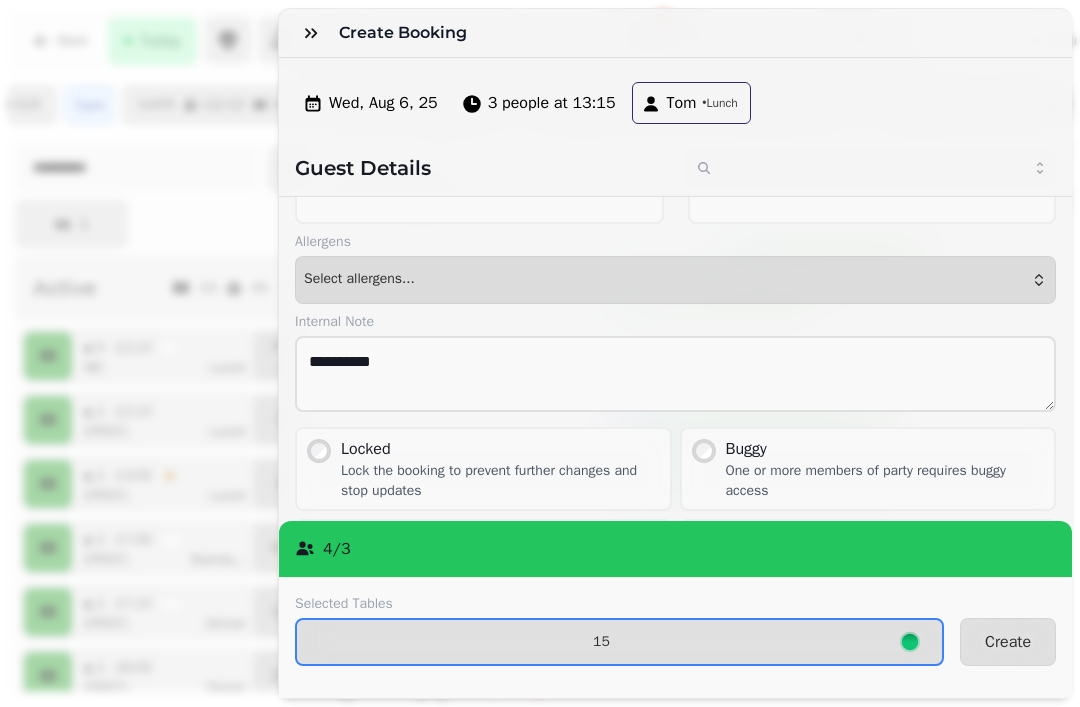 click on "Create" at bounding box center [1008, 642] 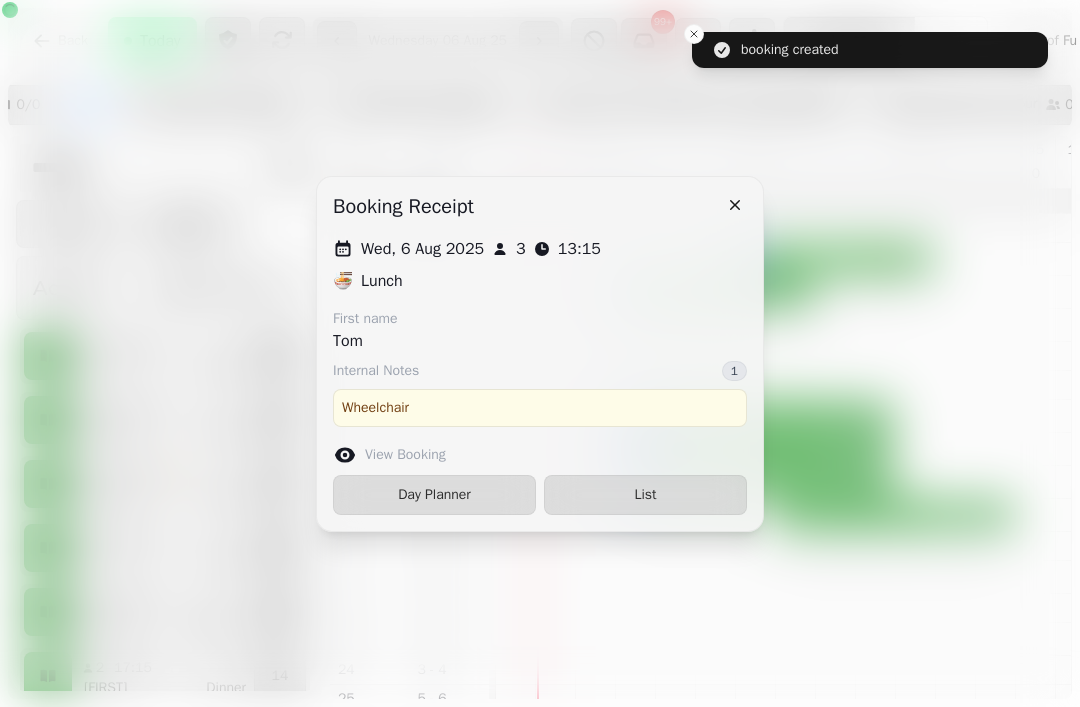 click at bounding box center (735, 205) 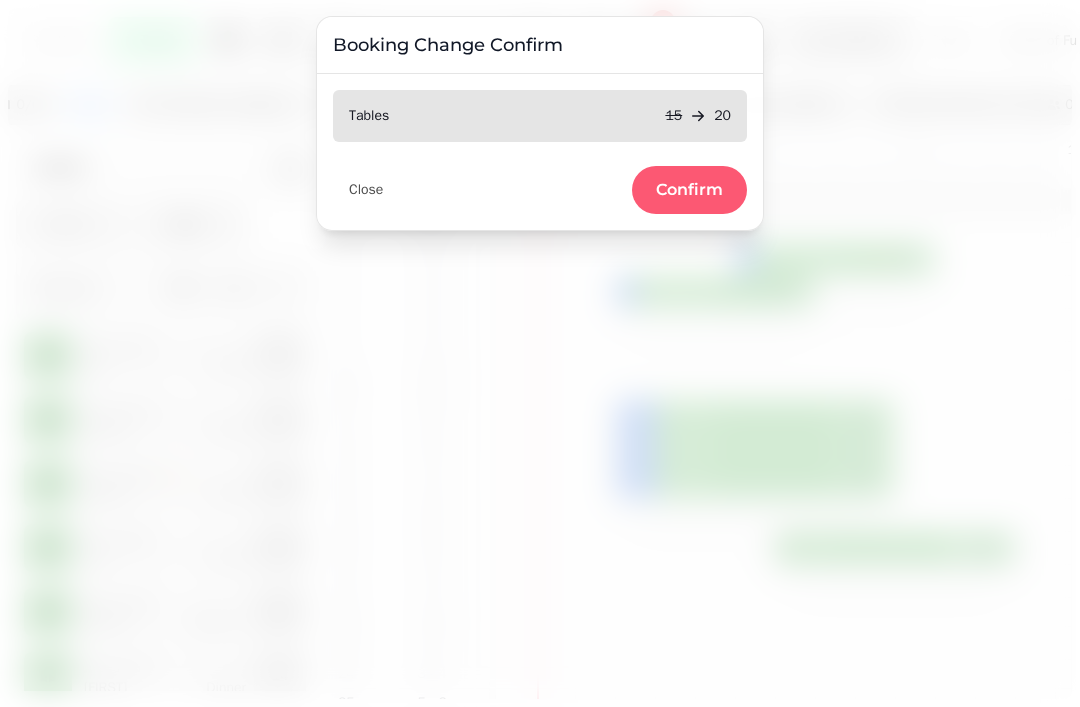 click on "Confirm" at bounding box center (689, 190) 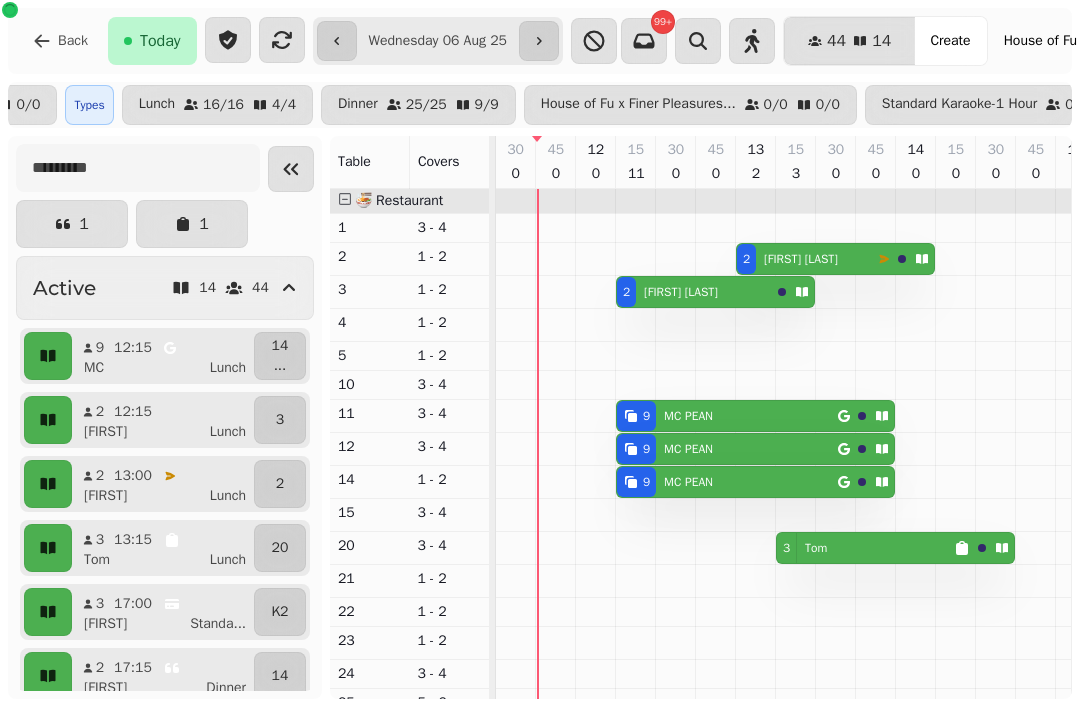 scroll, scrollTop: 189, scrollLeft: 0, axis: vertical 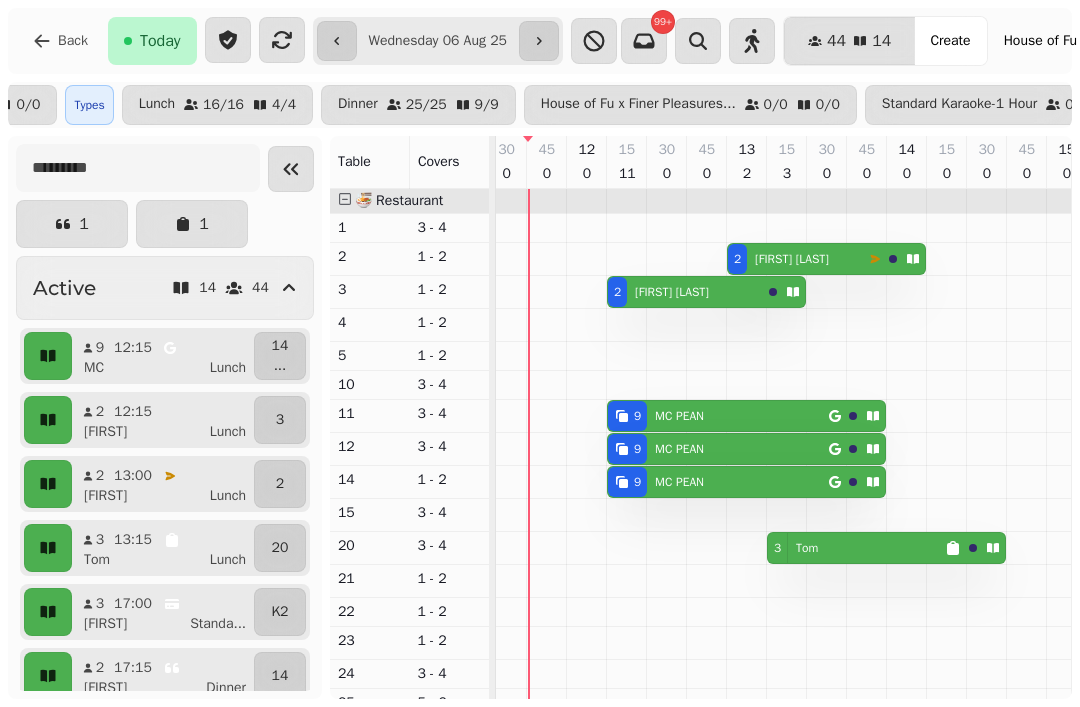 click on "**********" at bounding box center [438, 41] 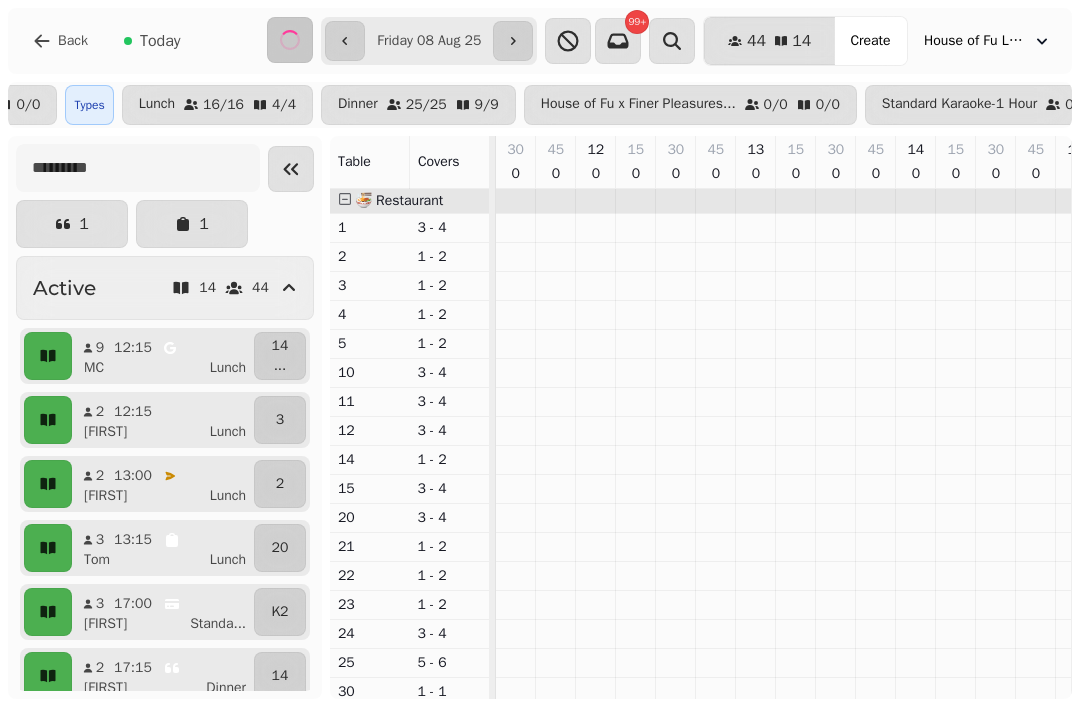 select on "**********" 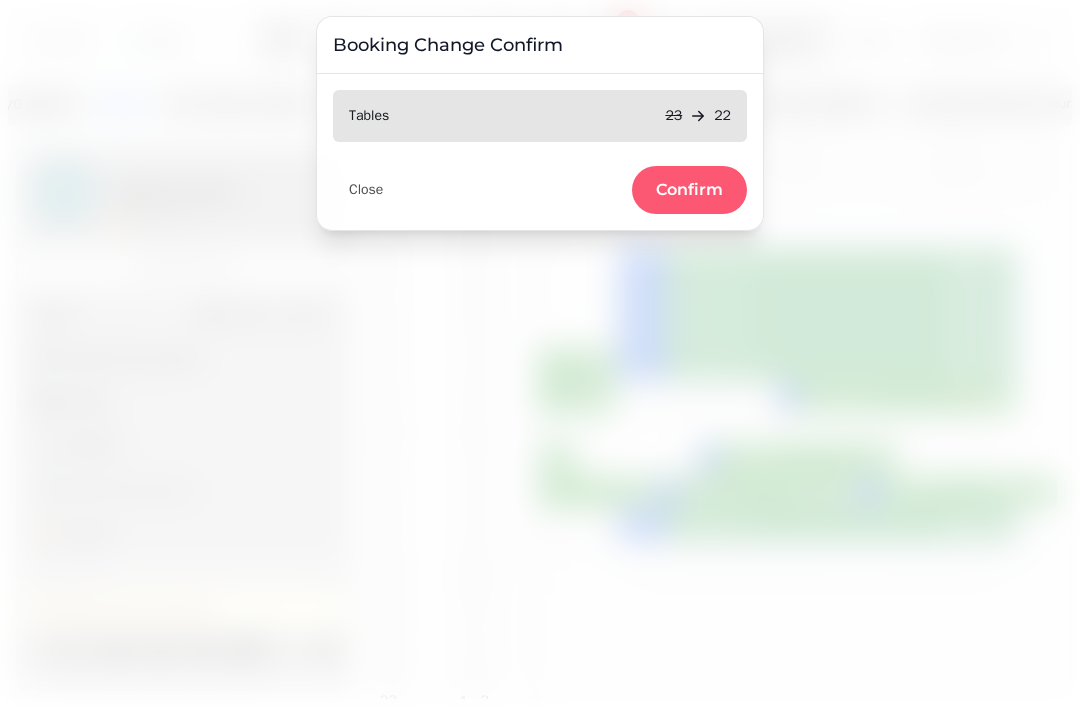 click on "Confirm" at bounding box center [689, 190] 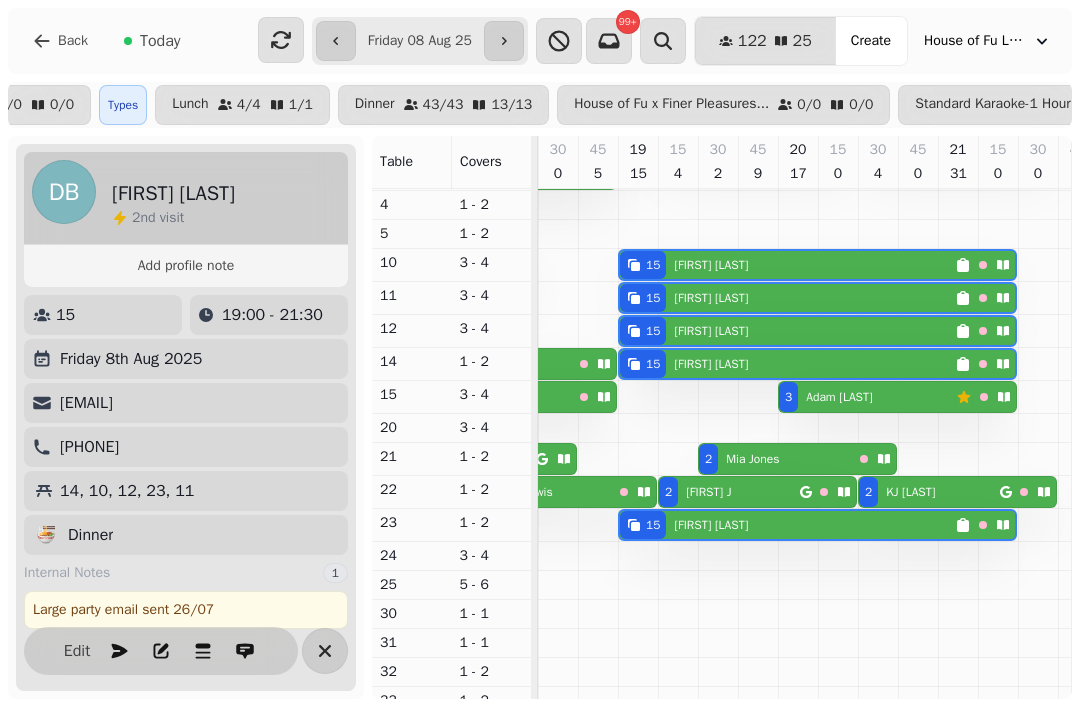 click on "Today" at bounding box center (160, 41) 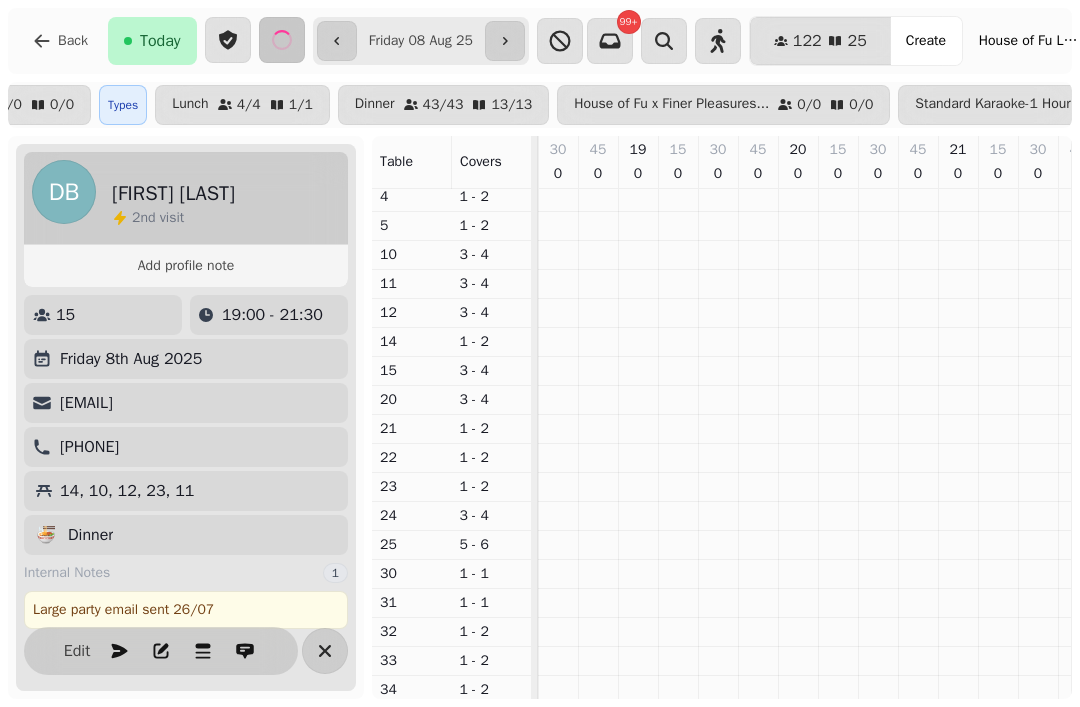 type on "**********" 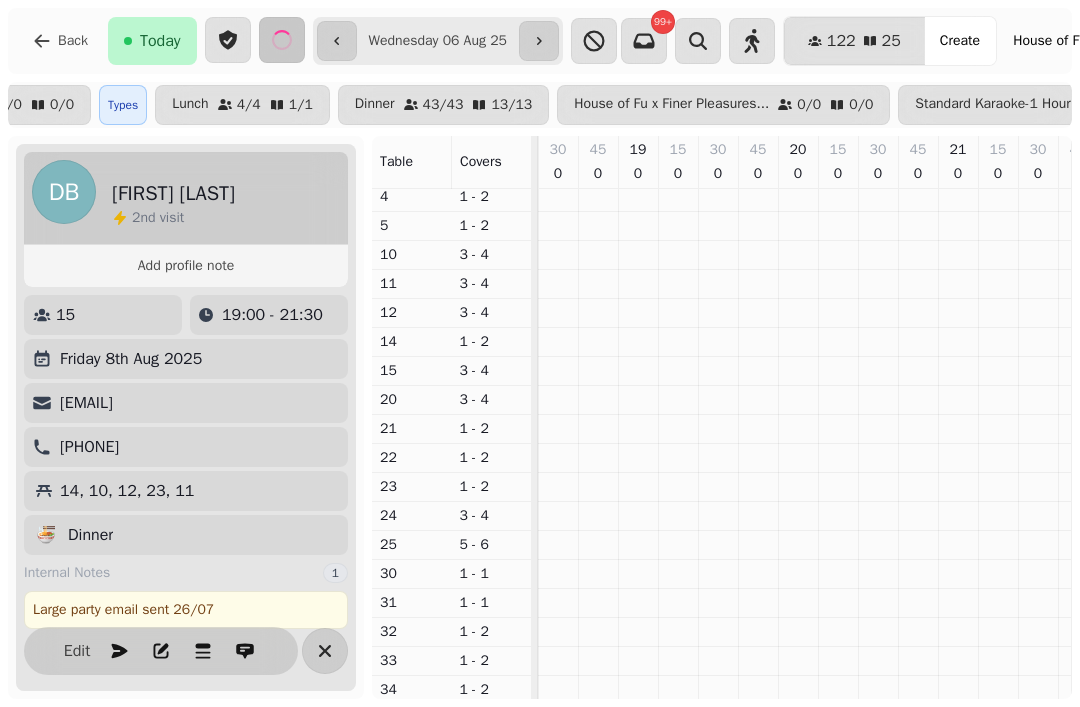 scroll, scrollTop: 0, scrollLeft: 0, axis: both 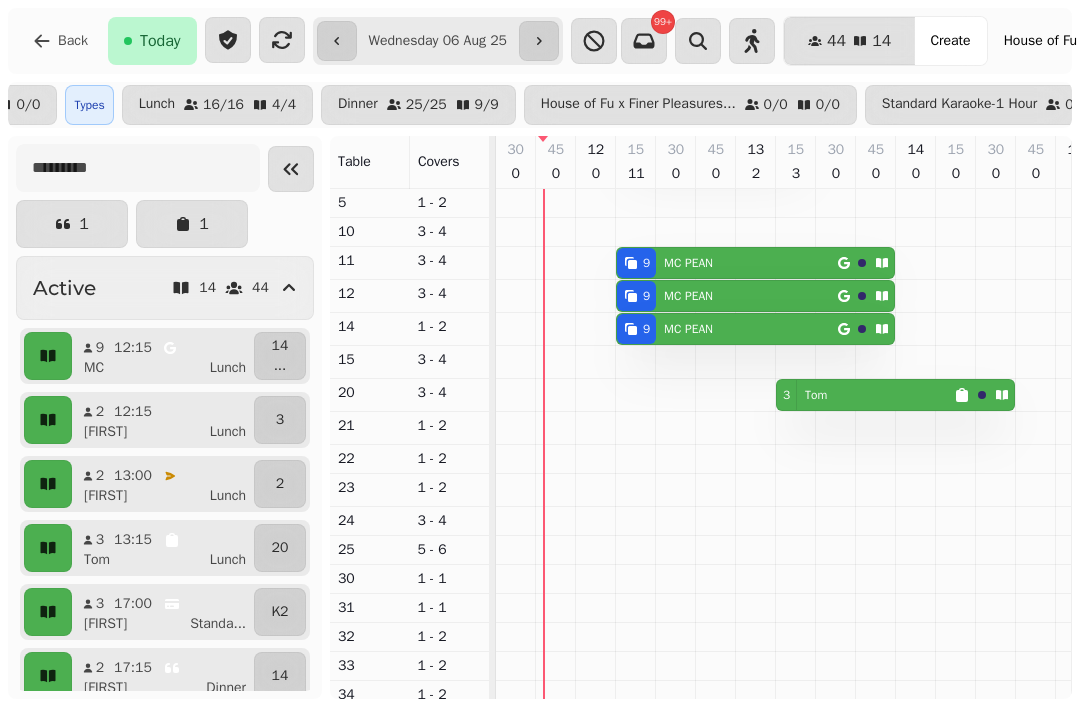 select on "*" 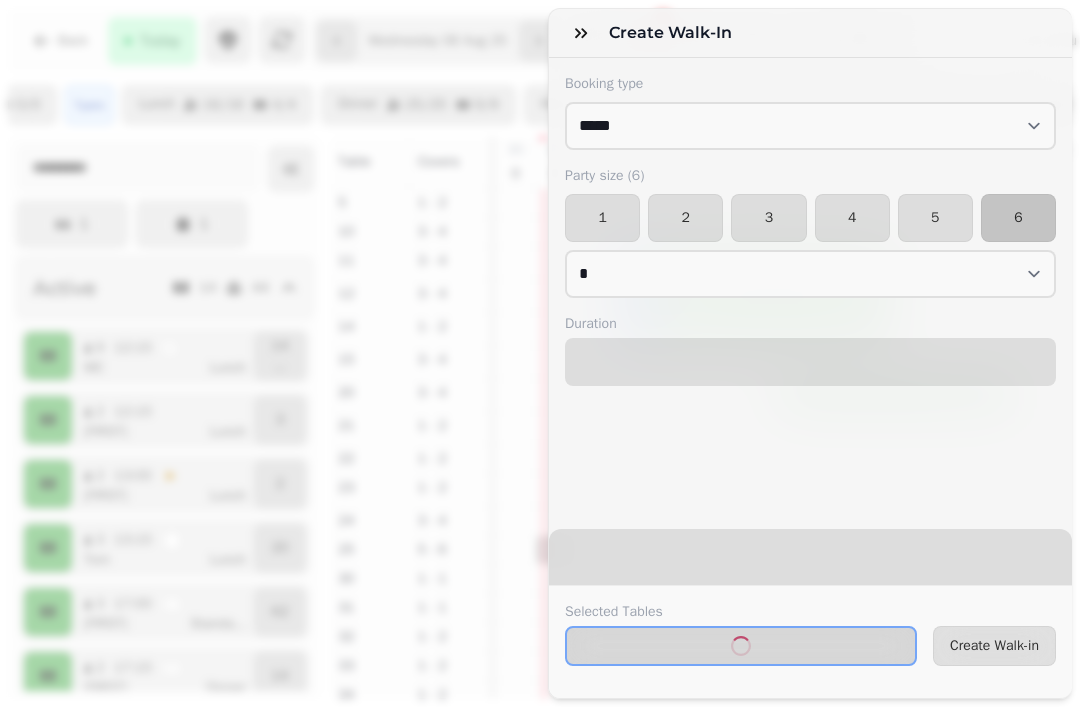select on "****" 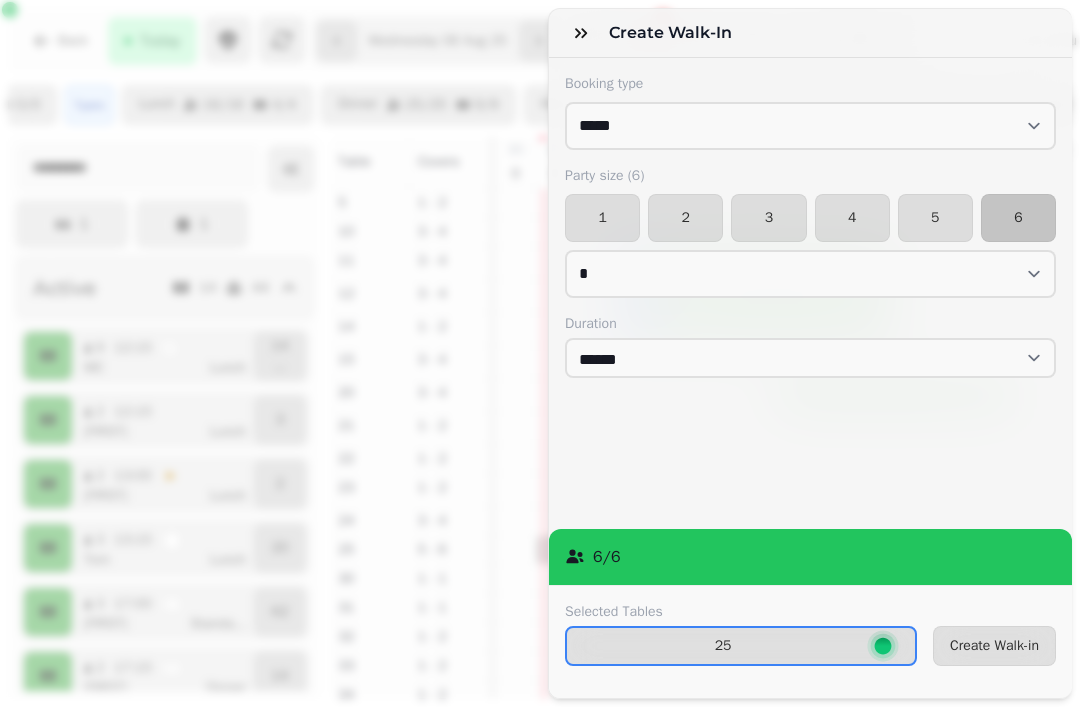 click on "2" at bounding box center (685, 218) 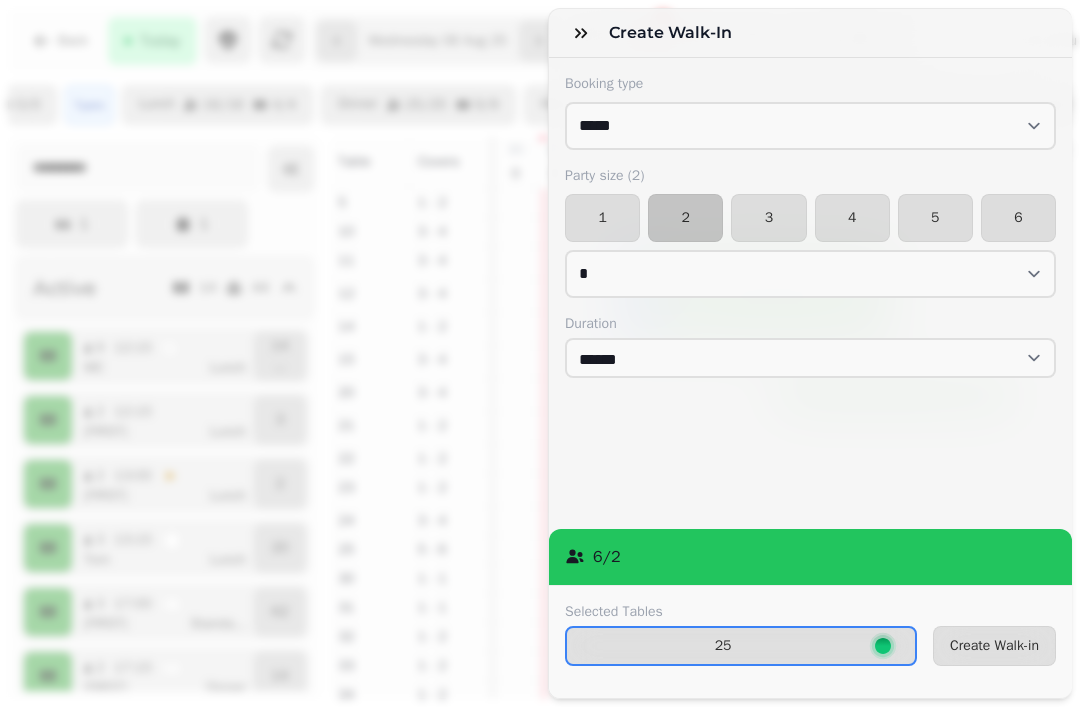 click on "Create Walk-in" at bounding box center (994, 646) 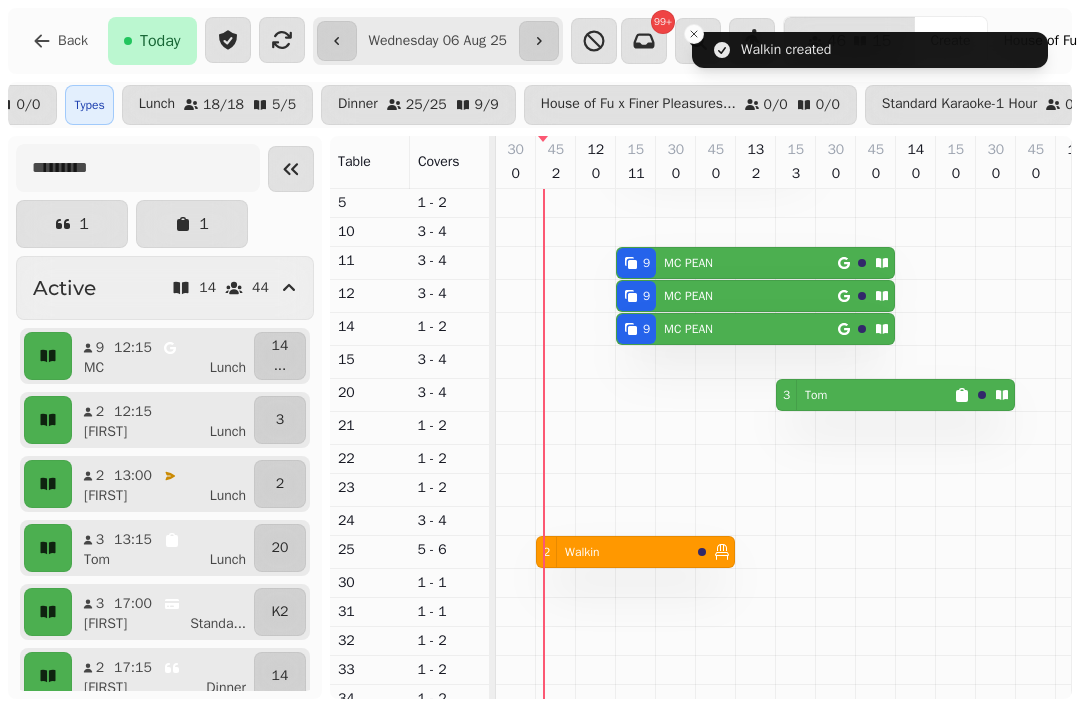 scroll, scrollTop: 0, scrollLeft: 0, axis: both 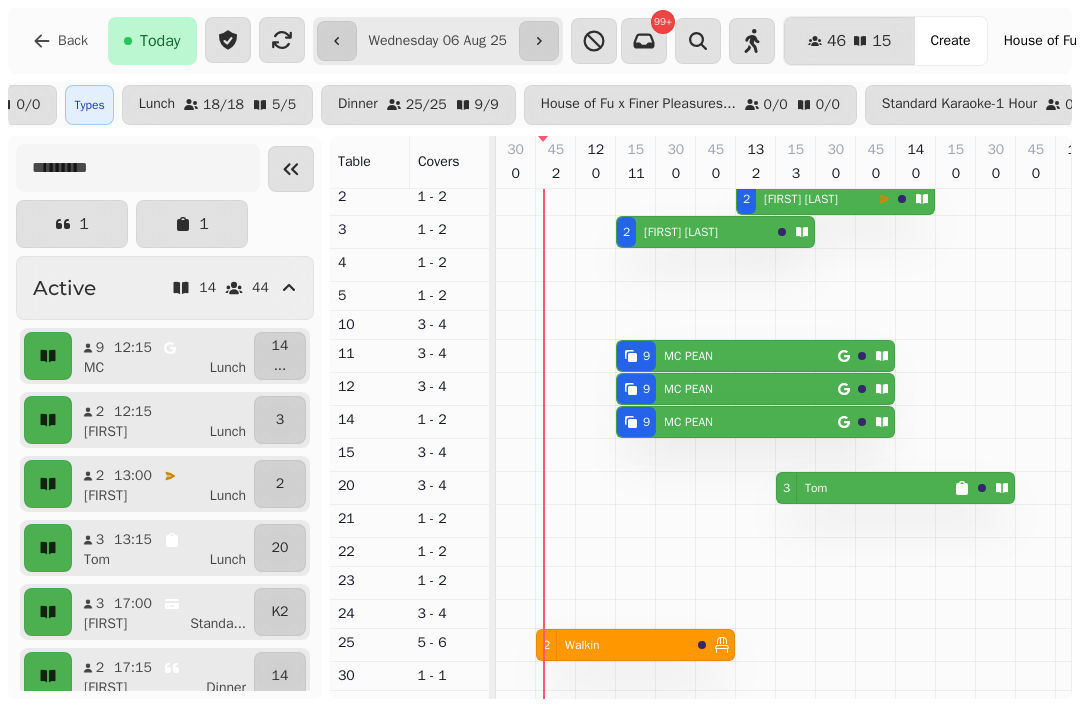 click 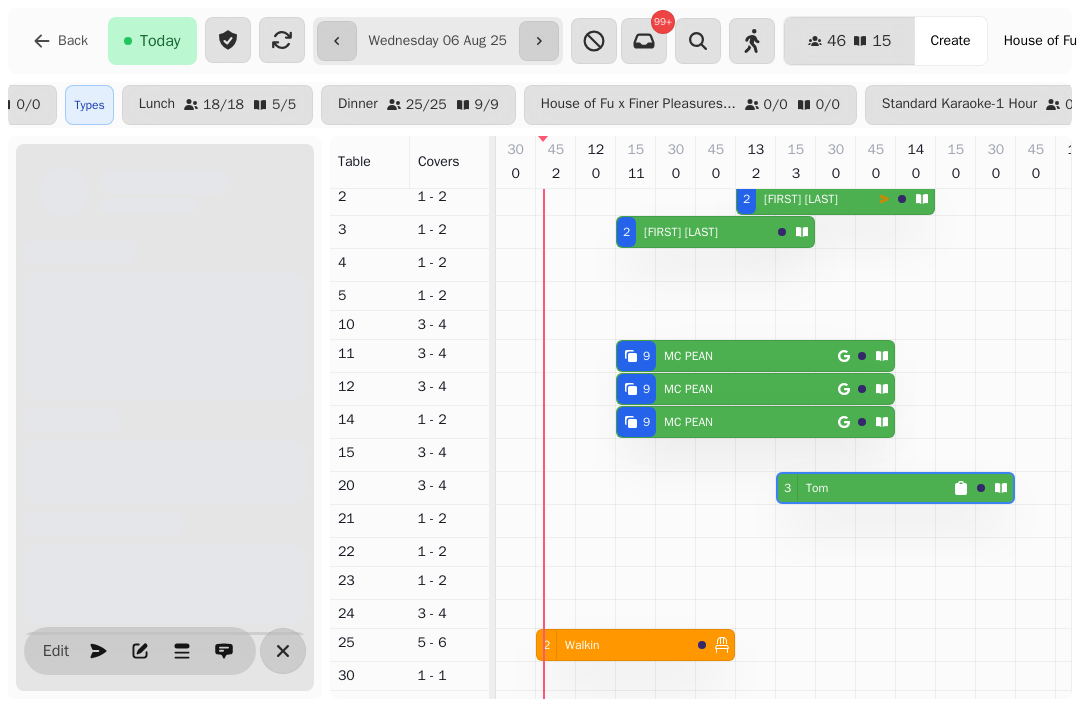 scroll, scrollTop: 0, scrollLeft: 267, axis: horizontal 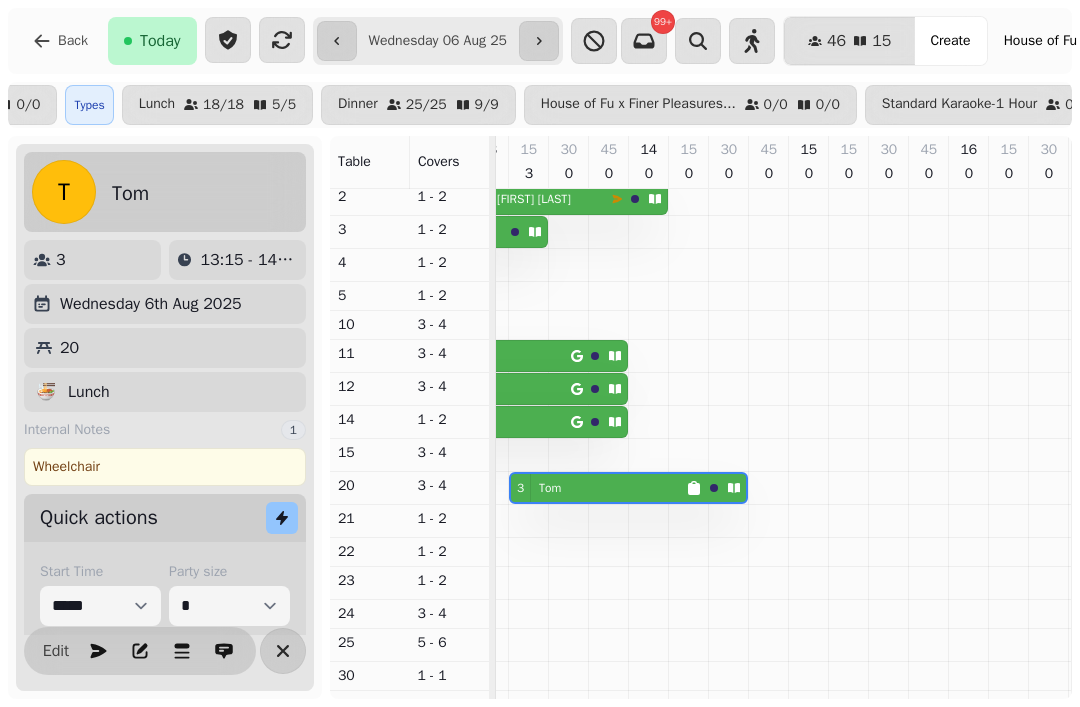 click 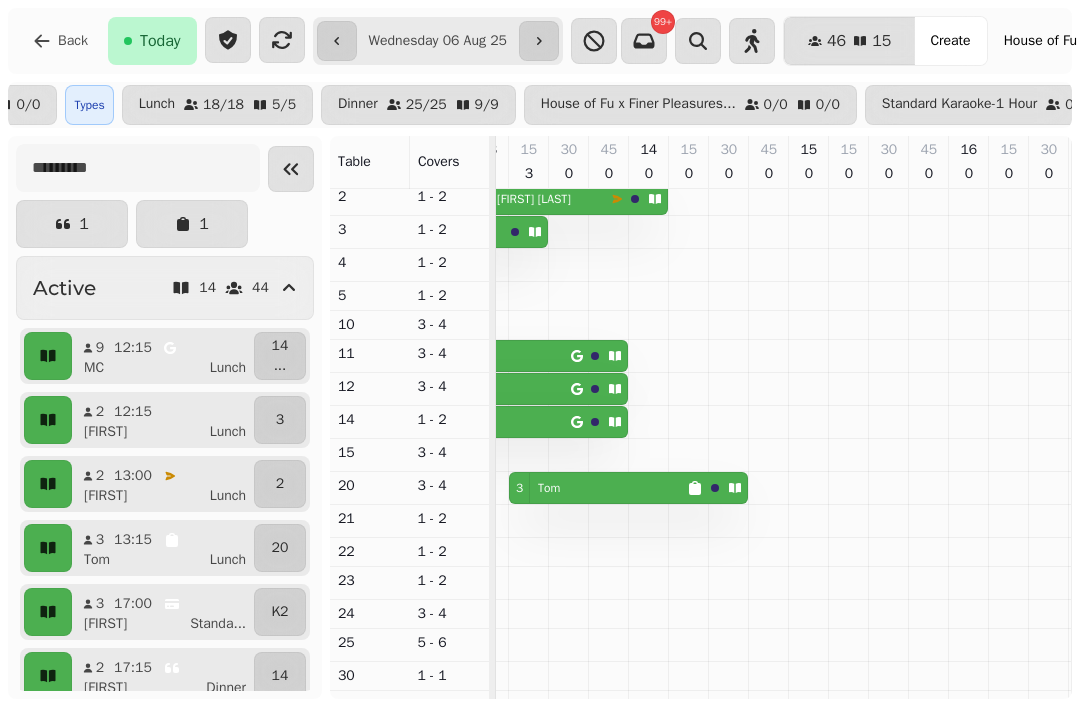 scroll, scrollTop: 0, scrollLeft: 108, axis: horizontal 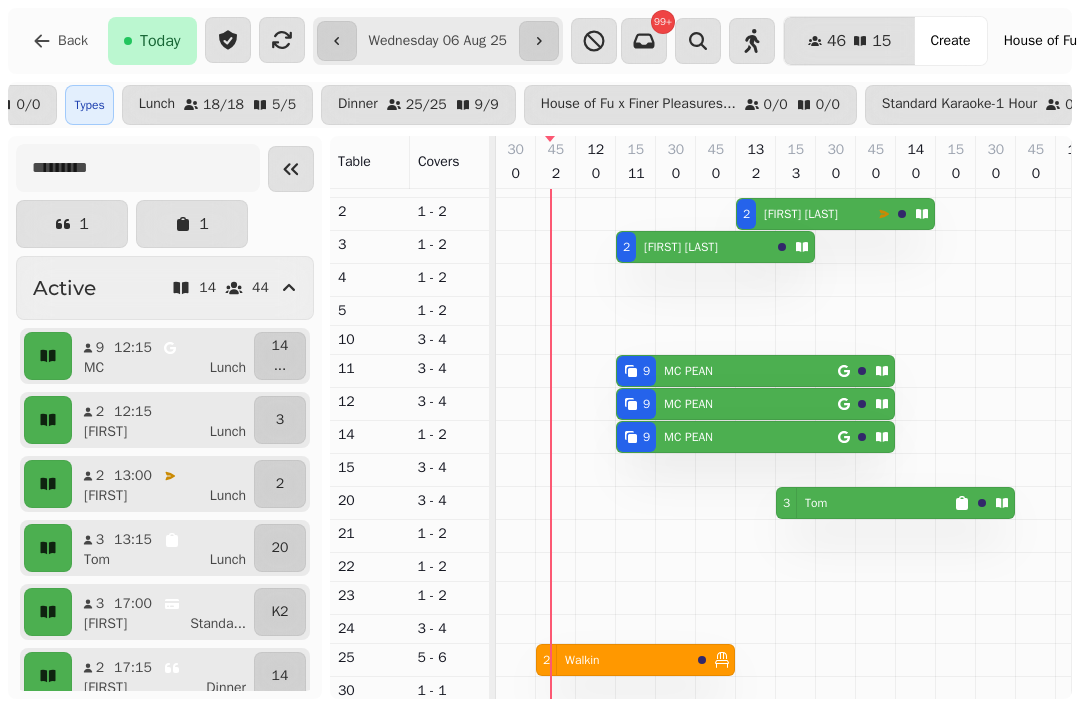click on "**********" at bounding box center [438, 41] 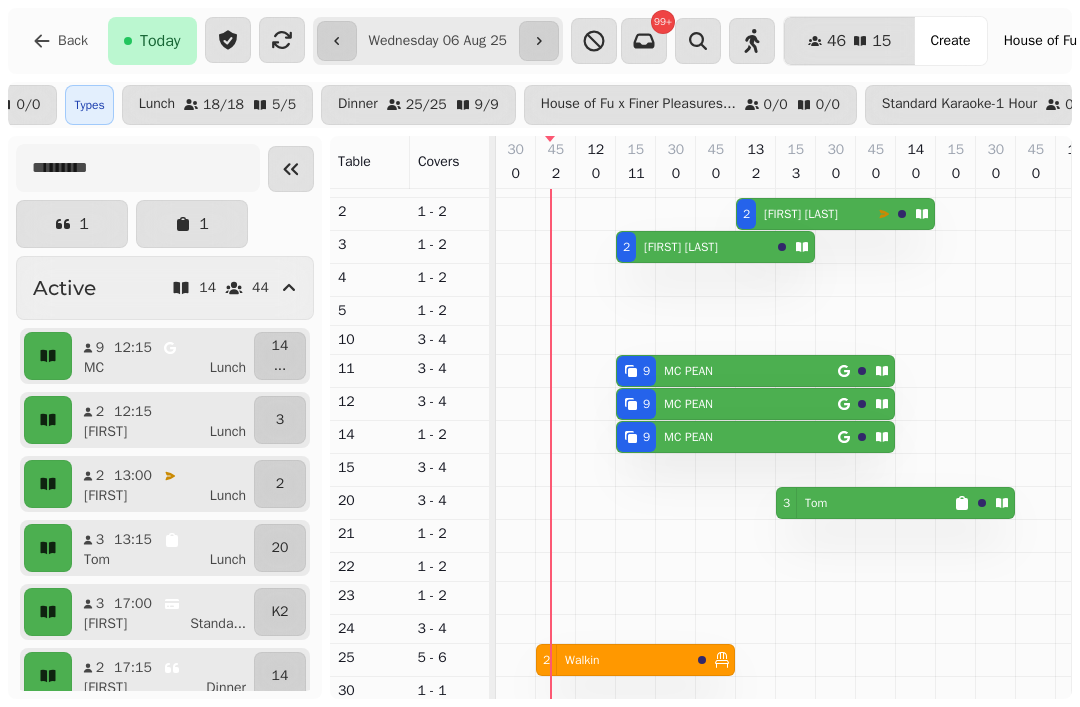 type on "**********" 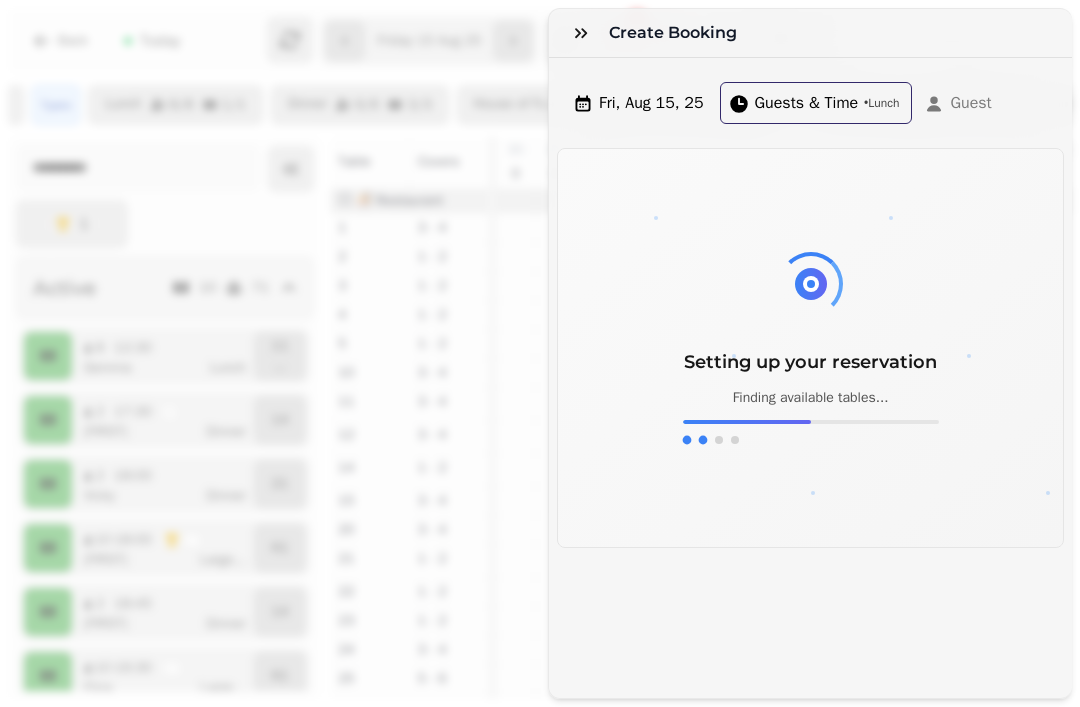 click at bounding box center [581, 33] 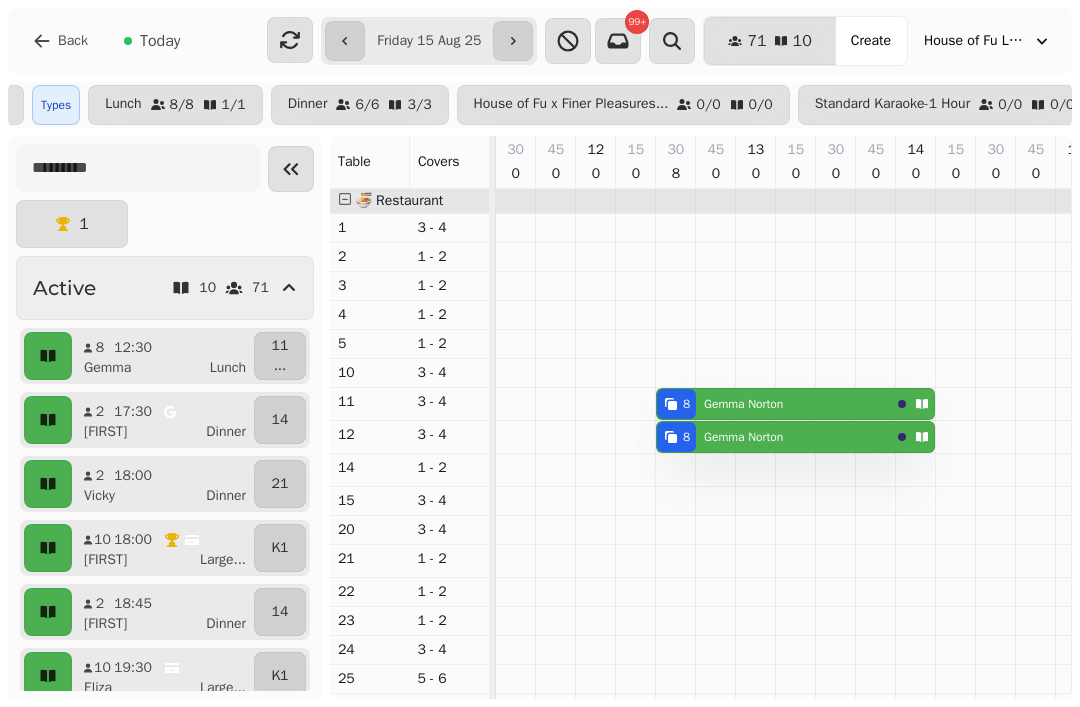 scroll, scrollTop: 11, scrollLeft: 0, axis: vertical 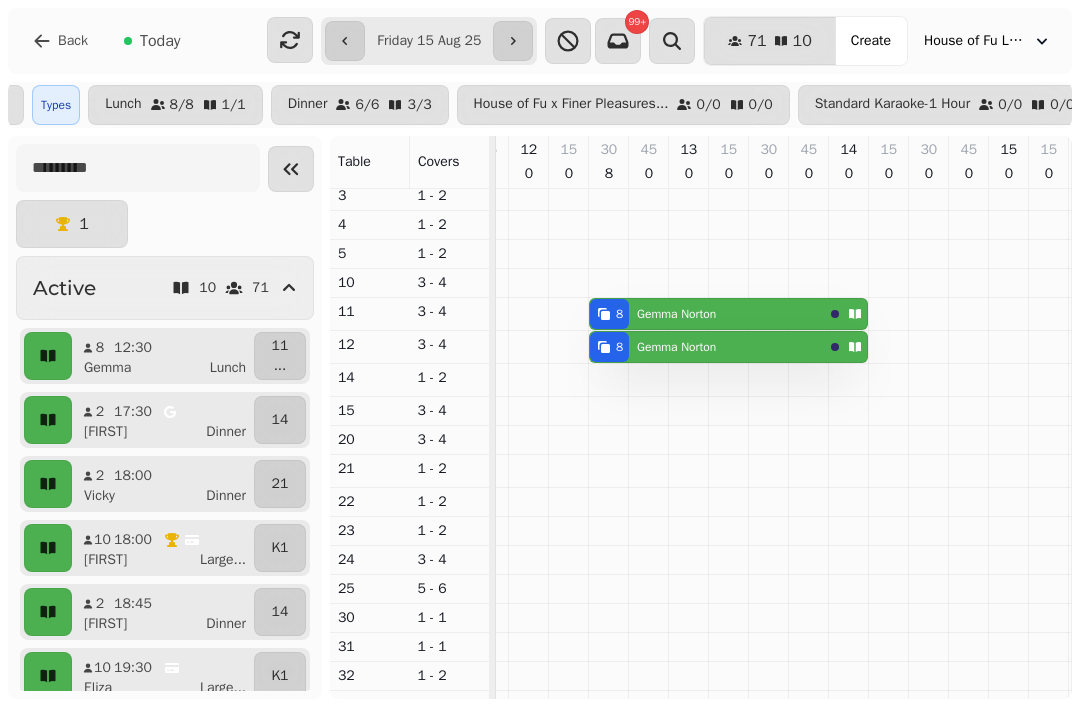 click on "[FIRST] [LAST]" at bounding box center (676, 314) 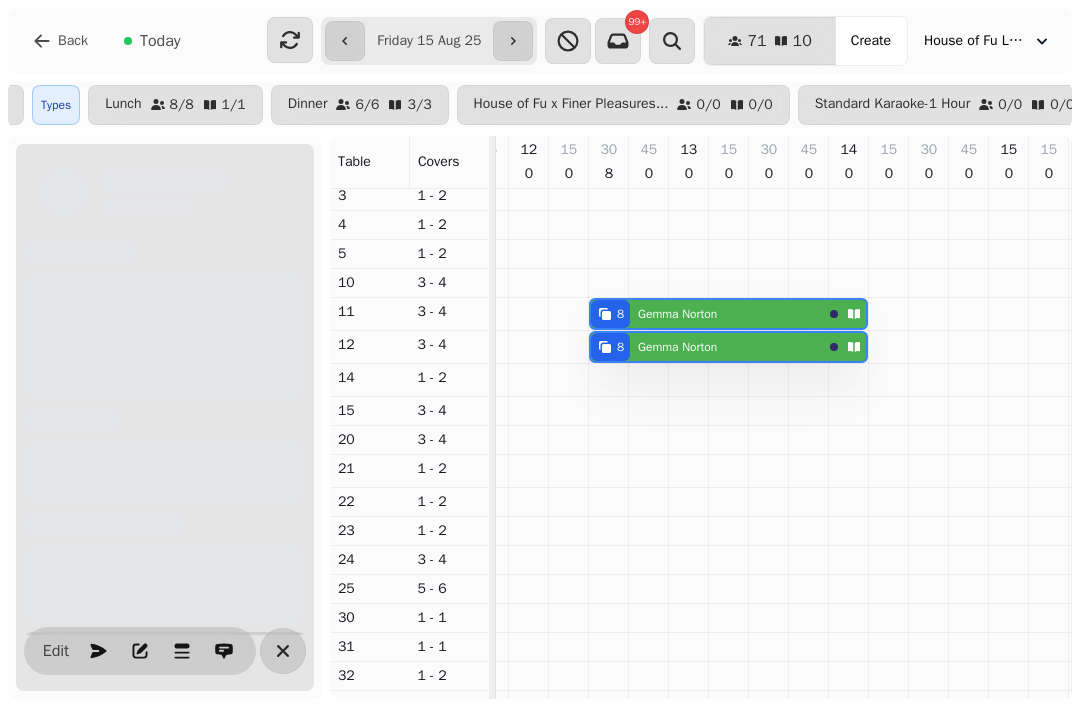 scroll, scrollTop: 0, scrollLeft: 147, axis: horizontal 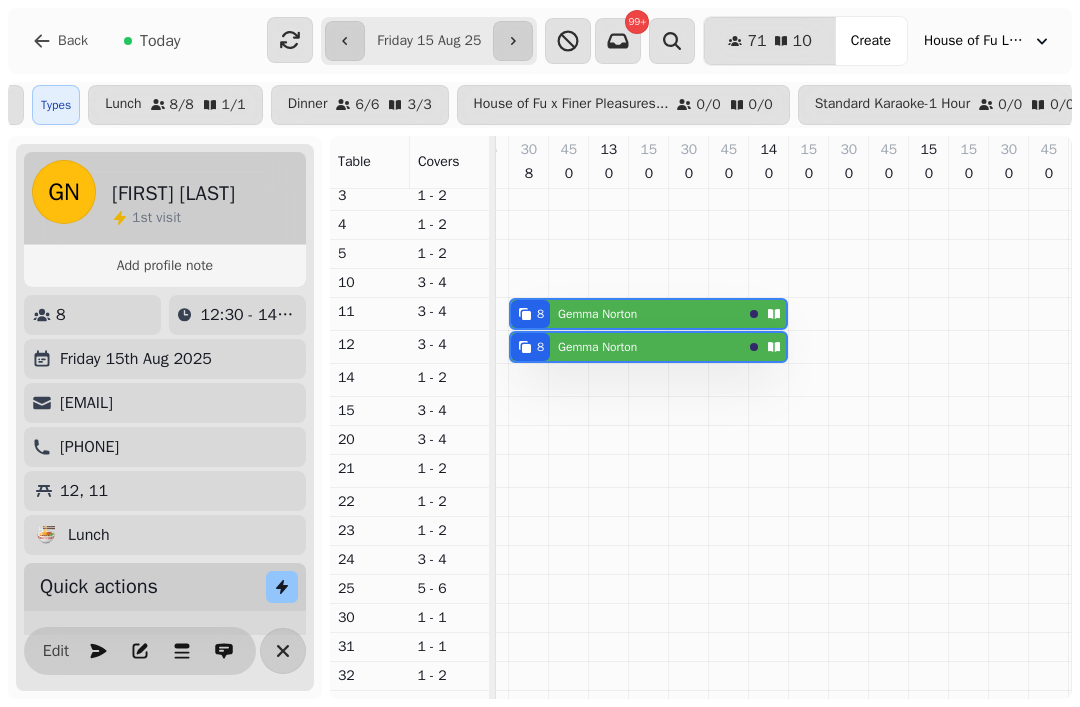 click on "Edit" at bounding box center [140, 651] 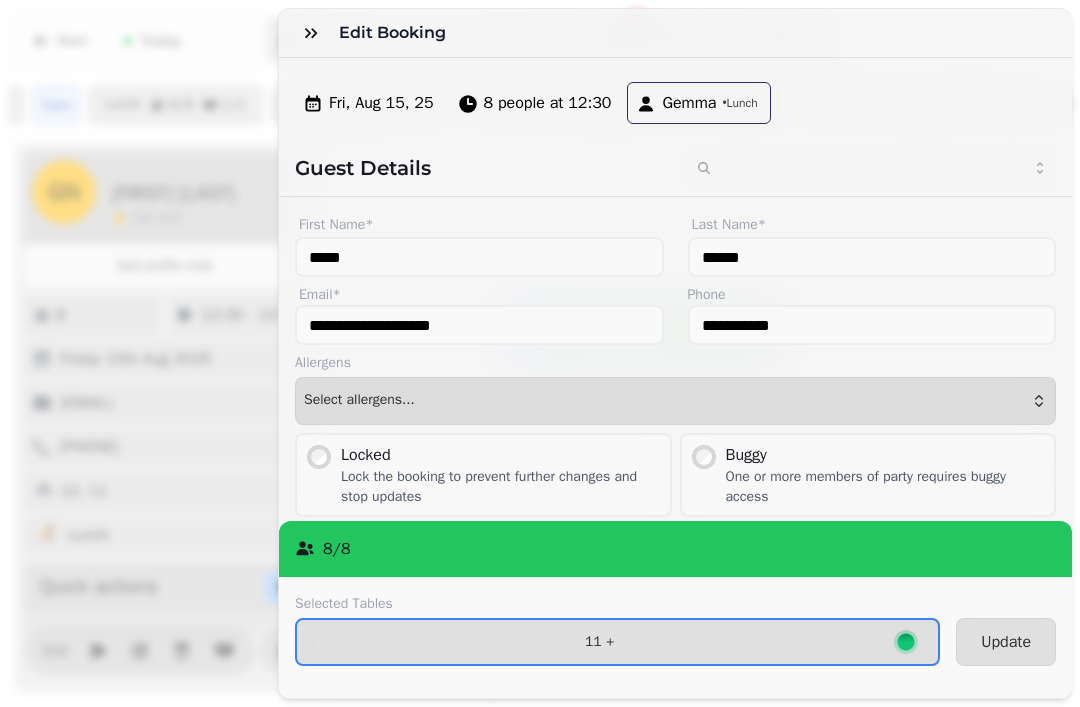 click on "[NUMBER] +" at bounding box center (617, 642) 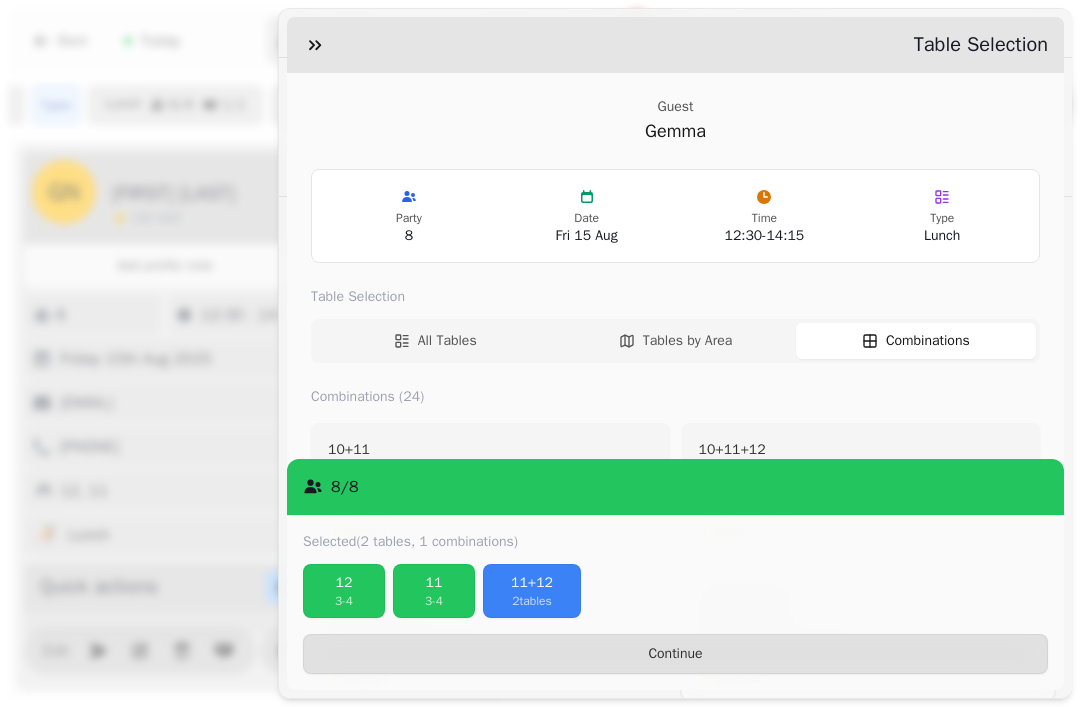 click on "12 3 - 4" at bounding box center [344, 591] 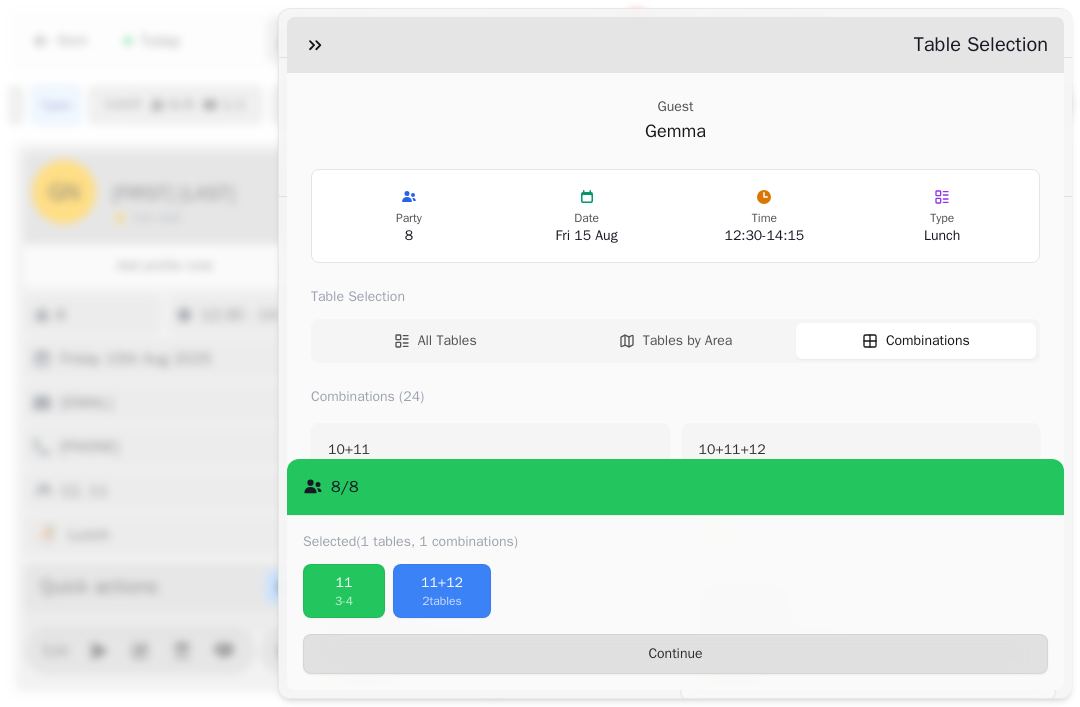 click on "2  tables" at bounding box center (442, 601) 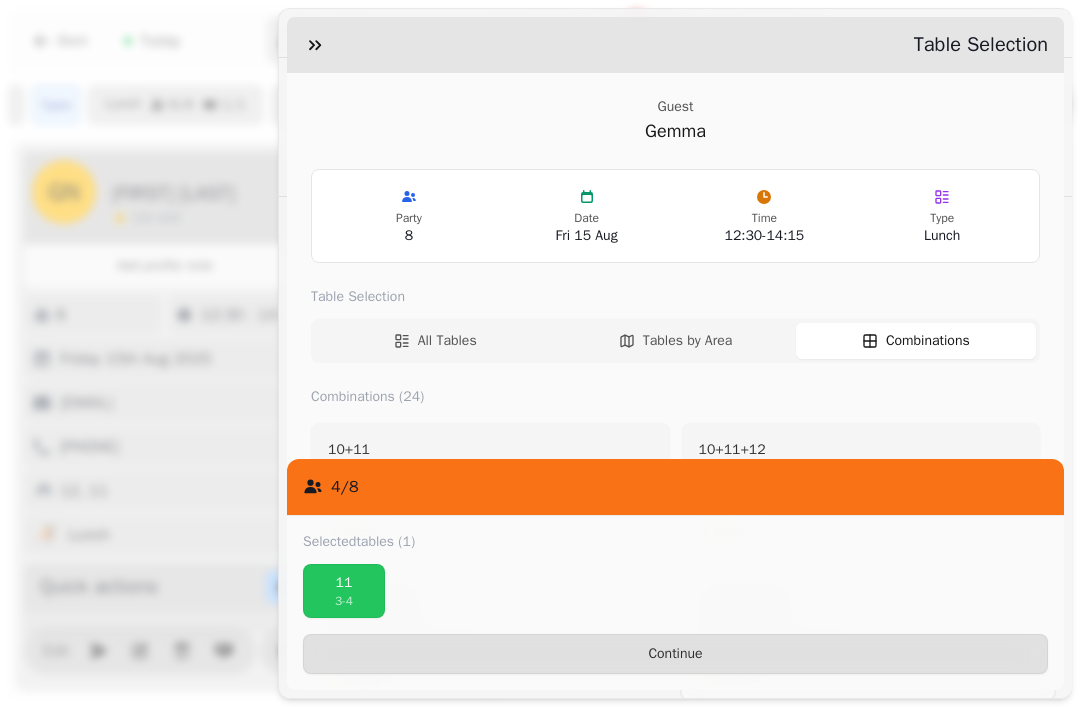 click on "3 - 4" at bounding box center [344, 601] 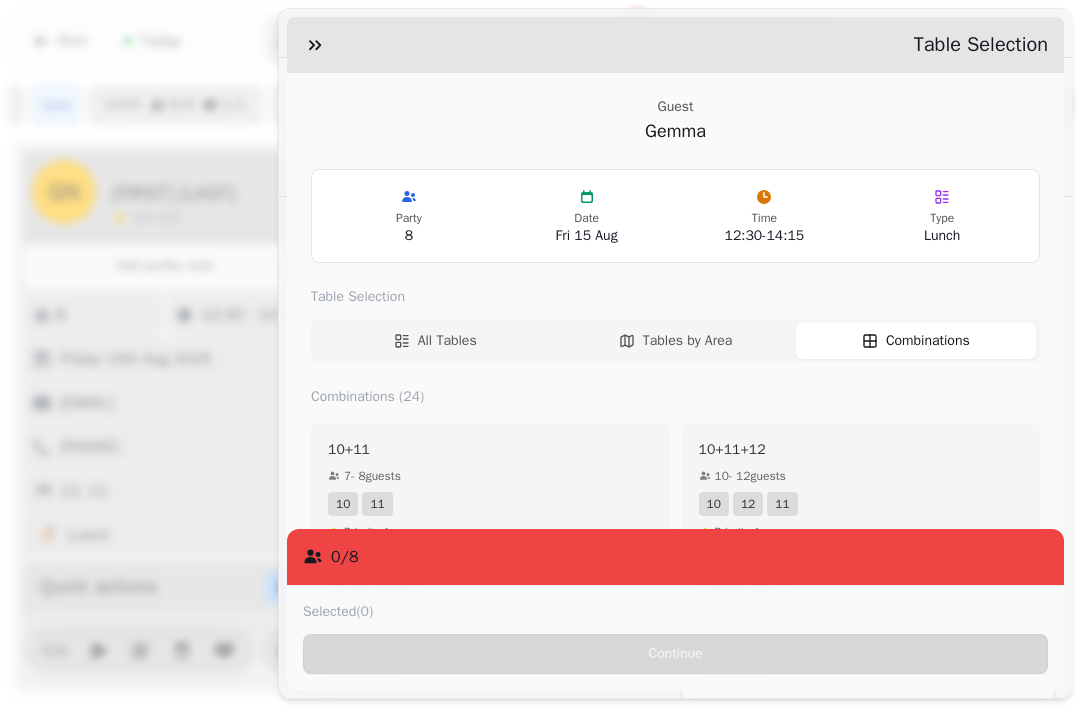 click on "All Tables" at bounding box center (435, 341) 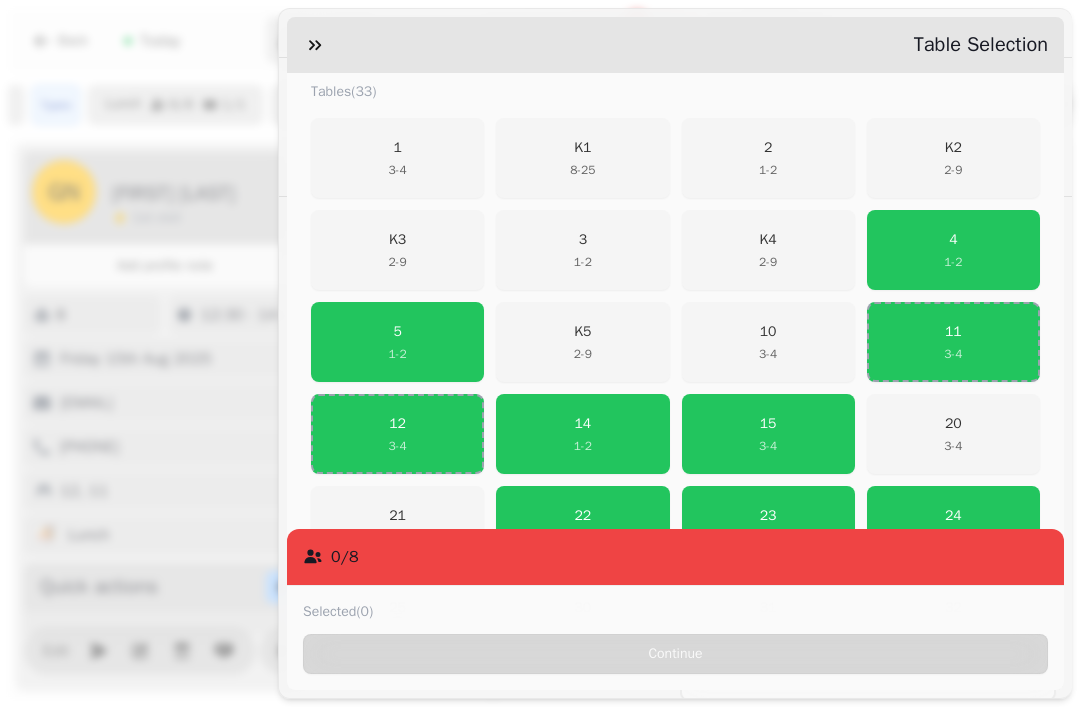 scroll, scrollTop: 332, scrollLeft: 0, axis: vertical 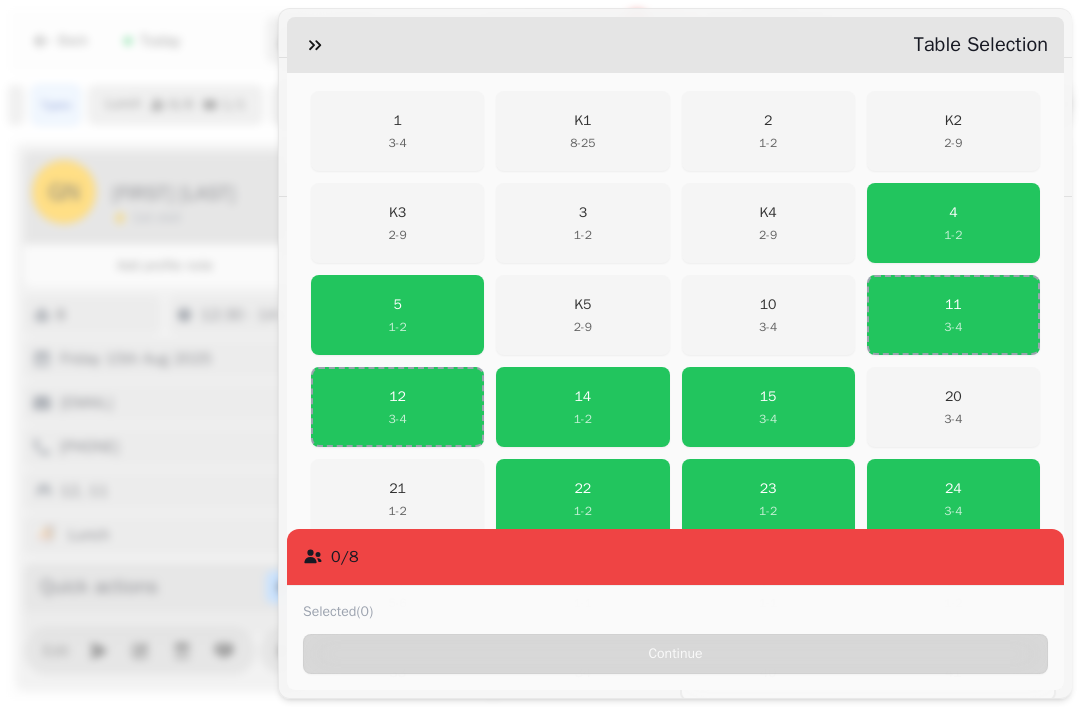 click on "15 3  -  4" at bounding box center [768, 407] 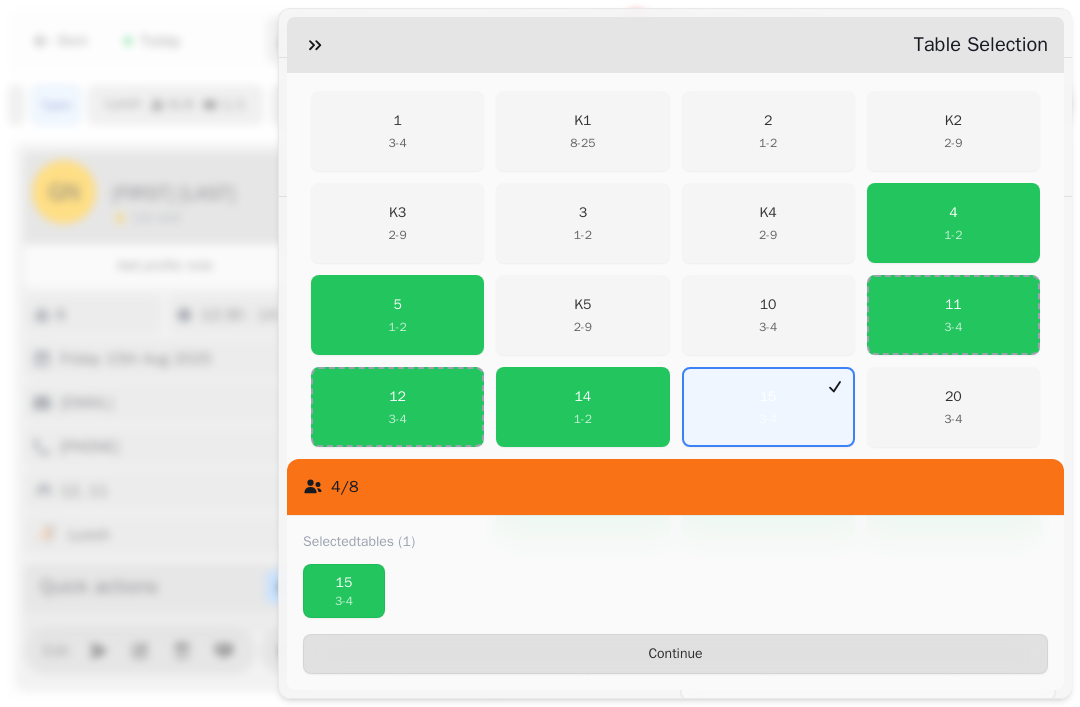 click on "14 1  -  2" at bounding box center (582, 407) 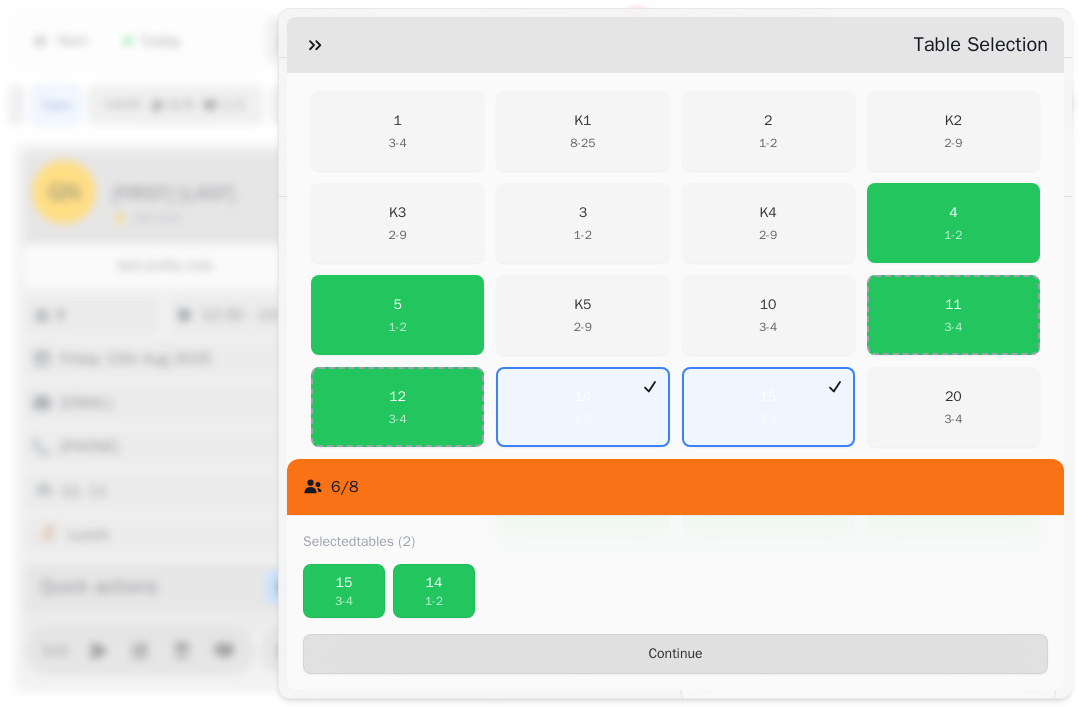 click on "5 1  -  2" at bounding box center [397, 315] 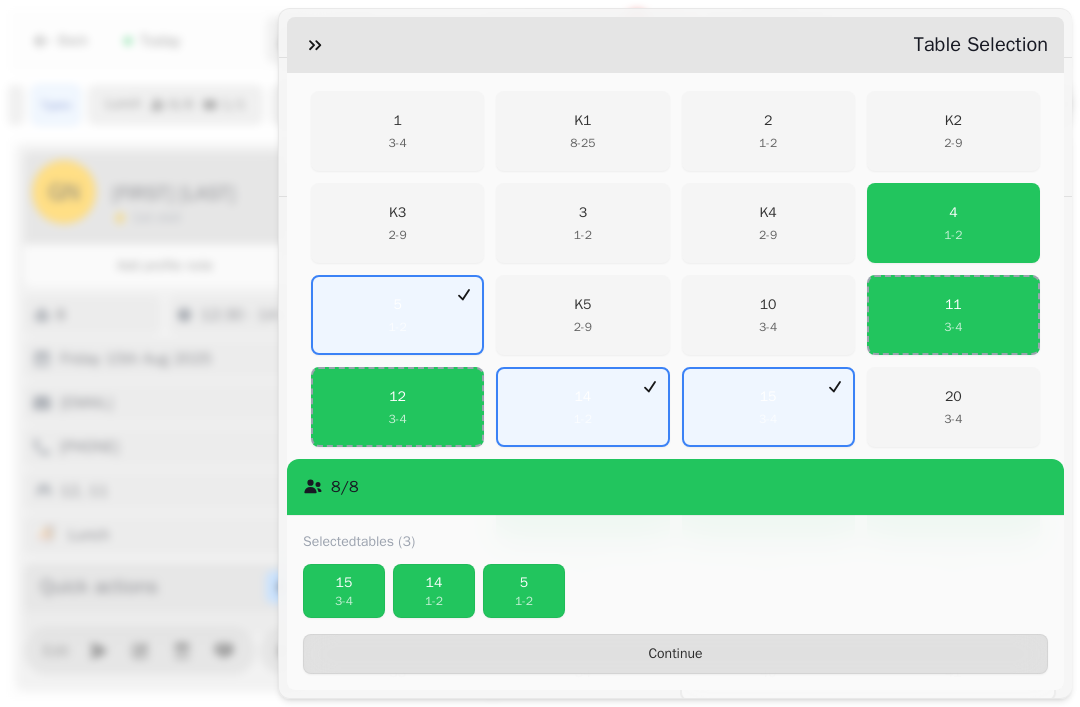 click on "Continue" at bounding box center [675, 654] 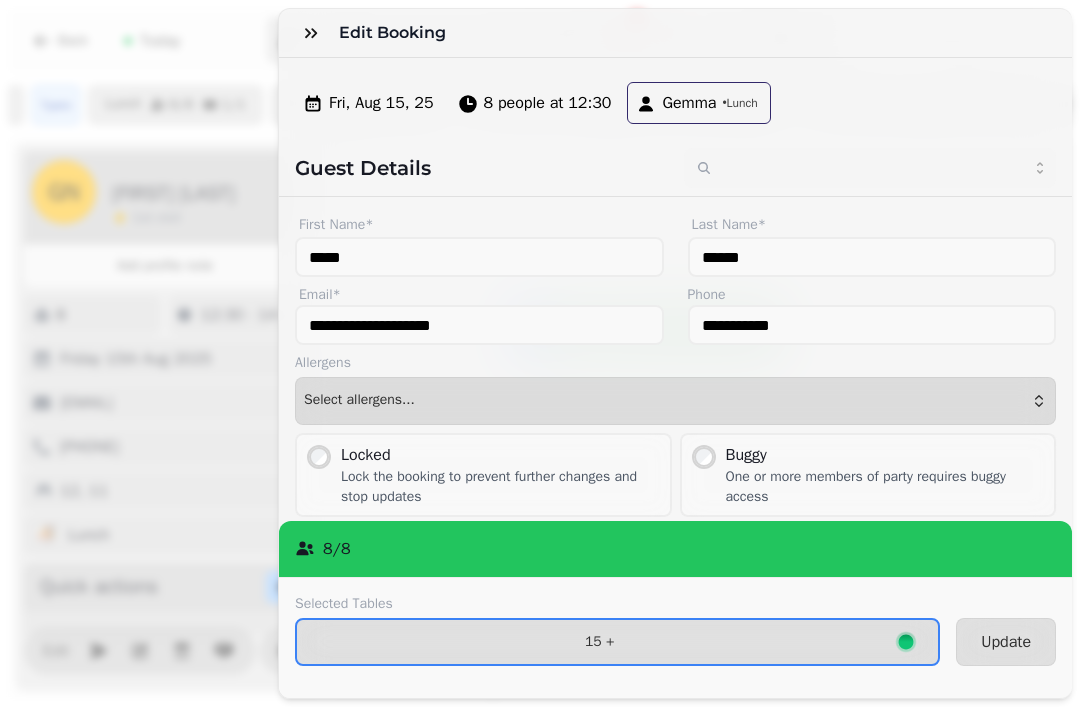 click on "Update" at bounding box center (1006, 642) 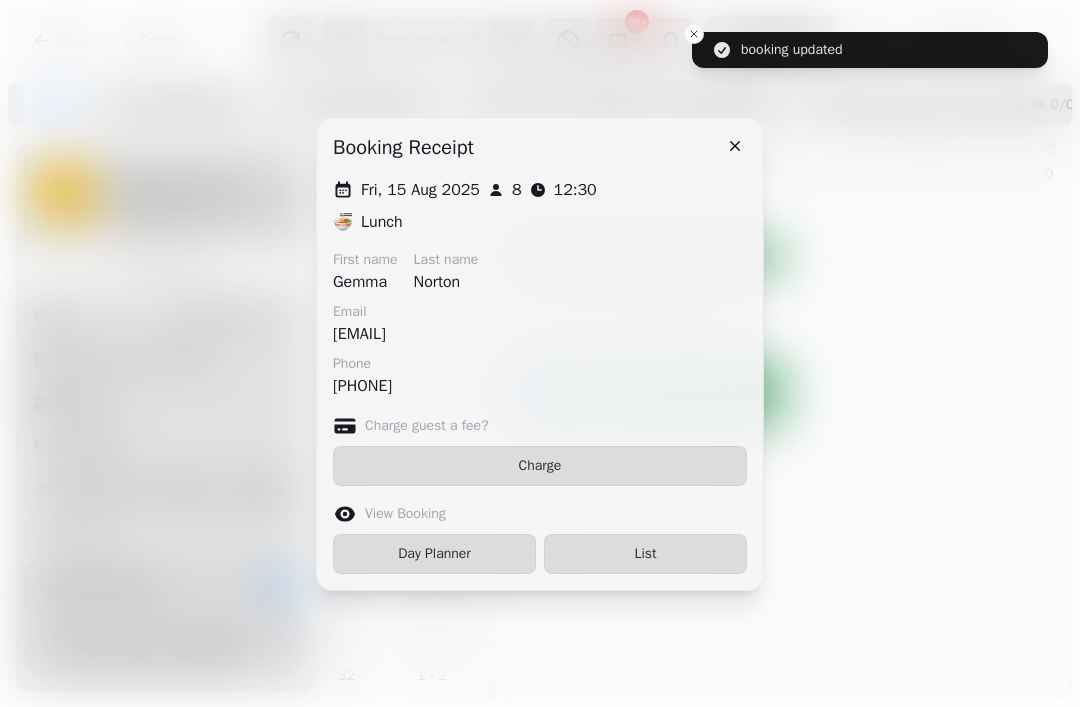 click at bounding box center (540, 353) 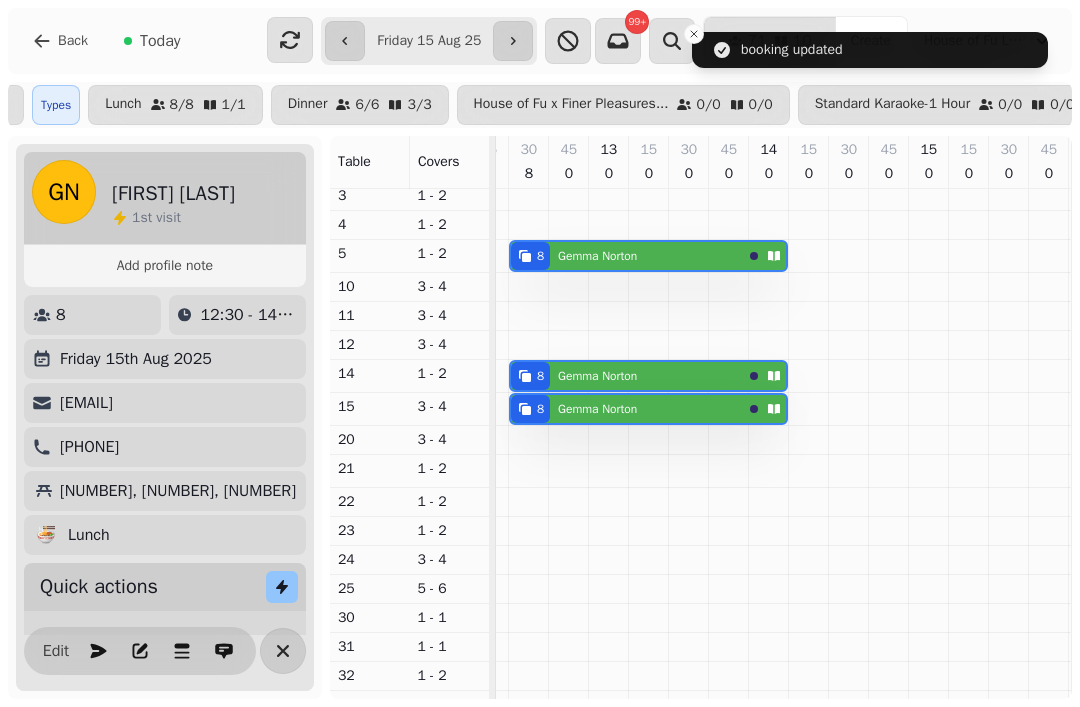 scroll, scrollTop: 0, scrollLeft: 144, axis: horizontal 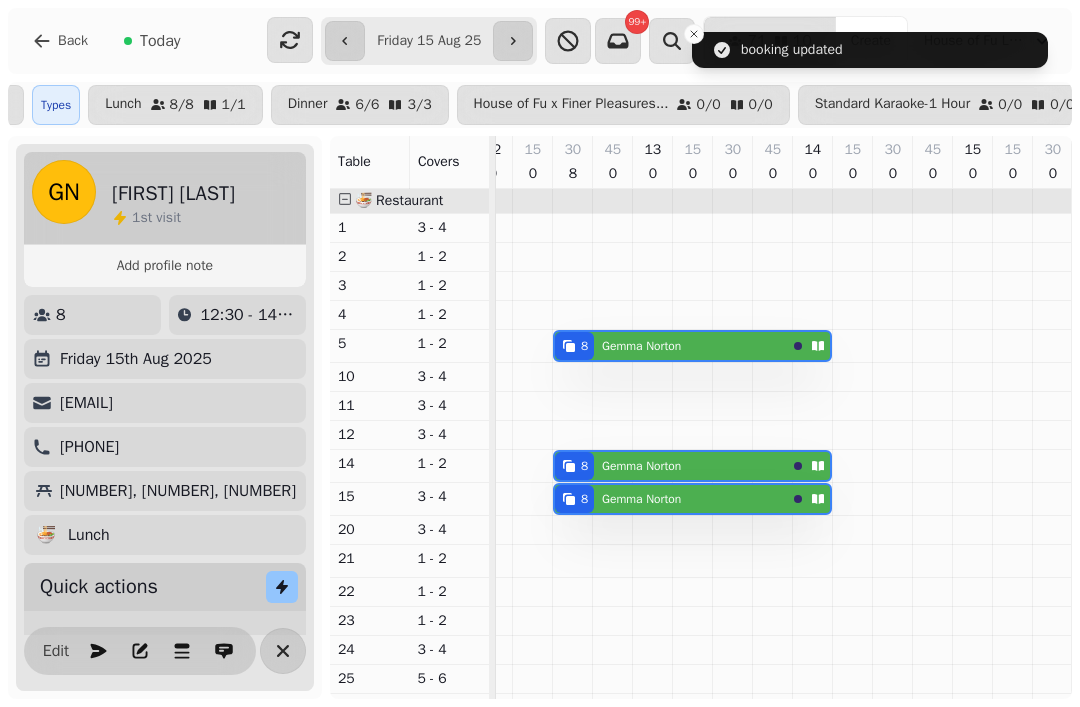 click 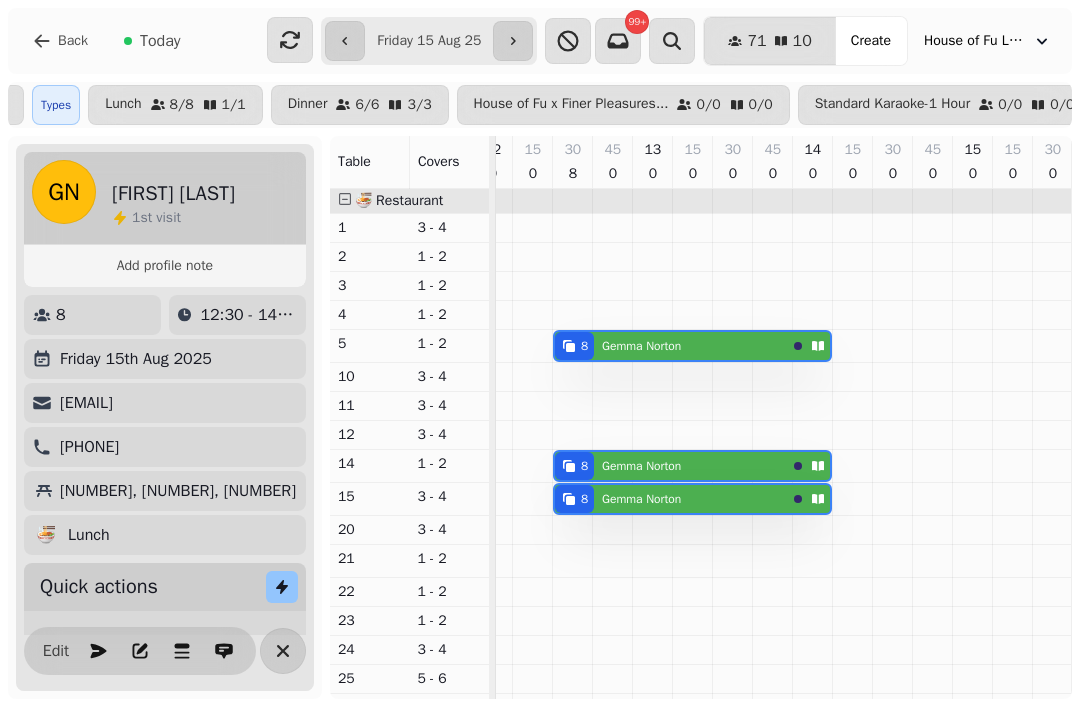 click on "Create" at bounding box center (871, 41) 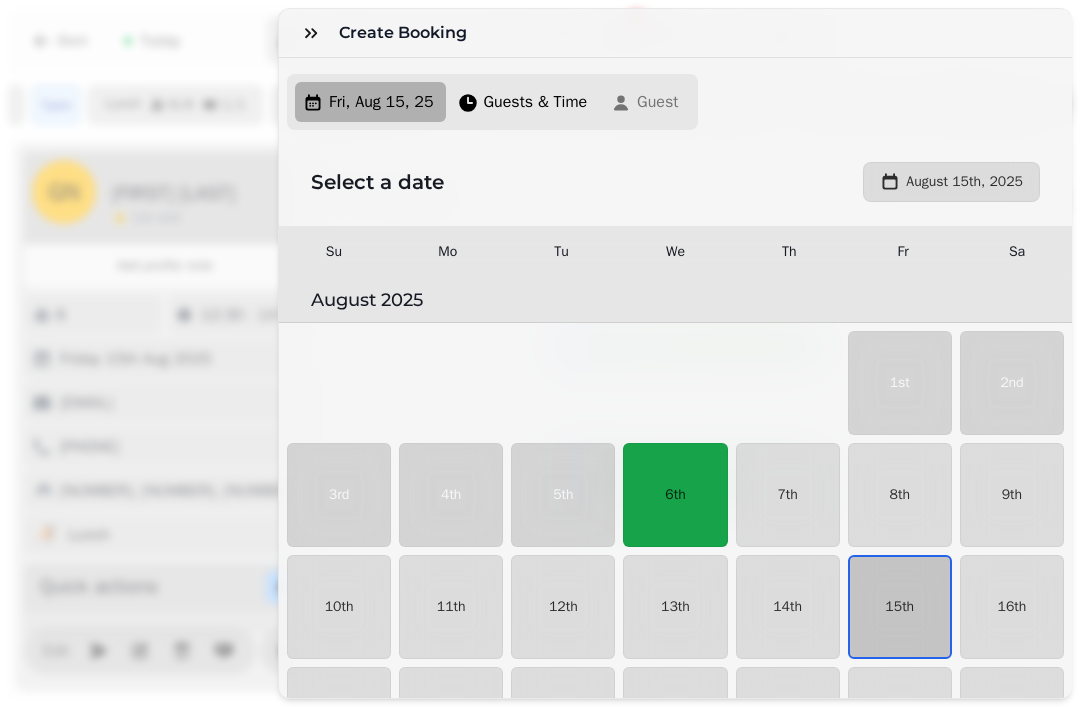 scroll, scrollTop: 146, scrollLeft: 0, axis: vertical 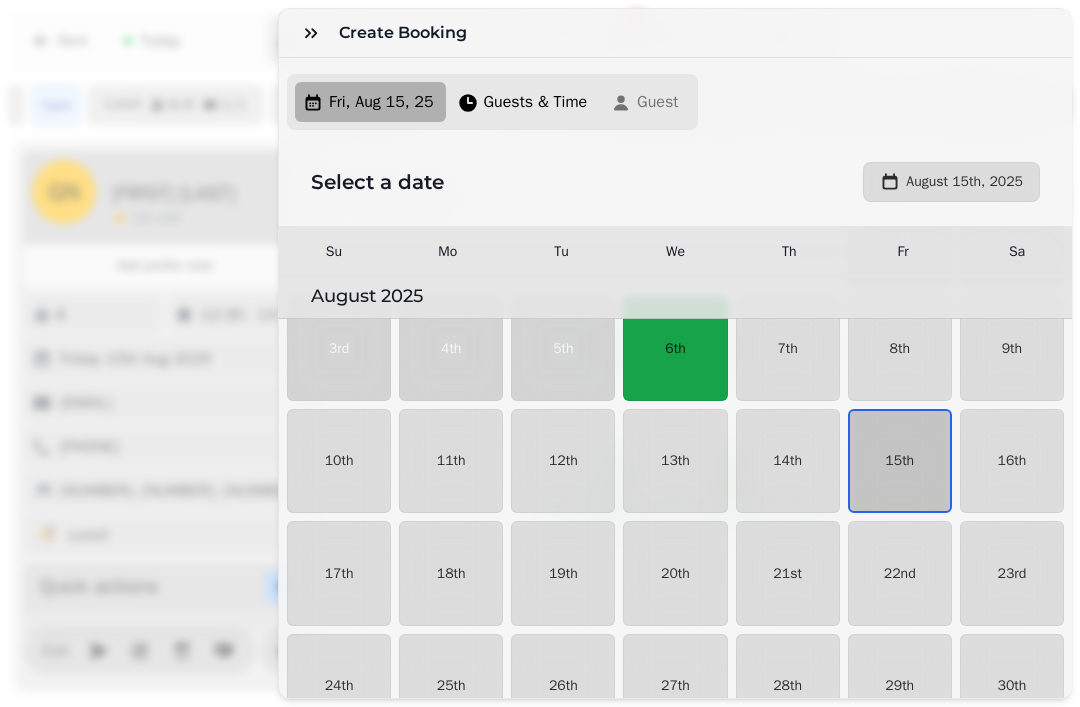 click on "15th" at bounding box center [899, 461] 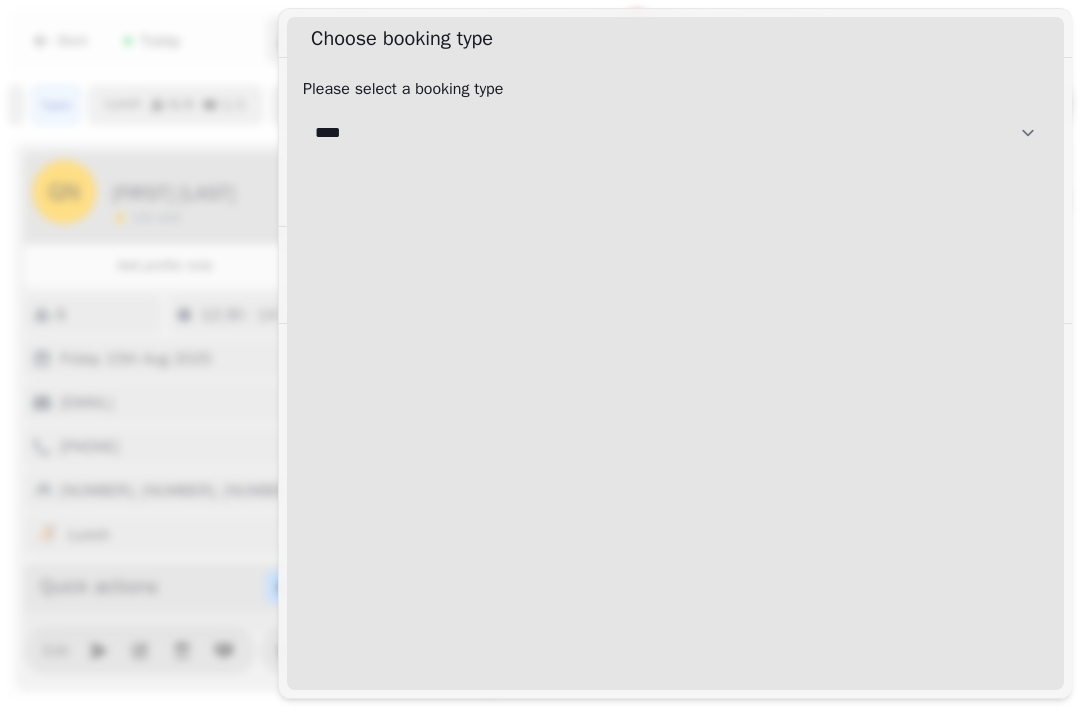 click on "**********" at bounding box center (675, 133) 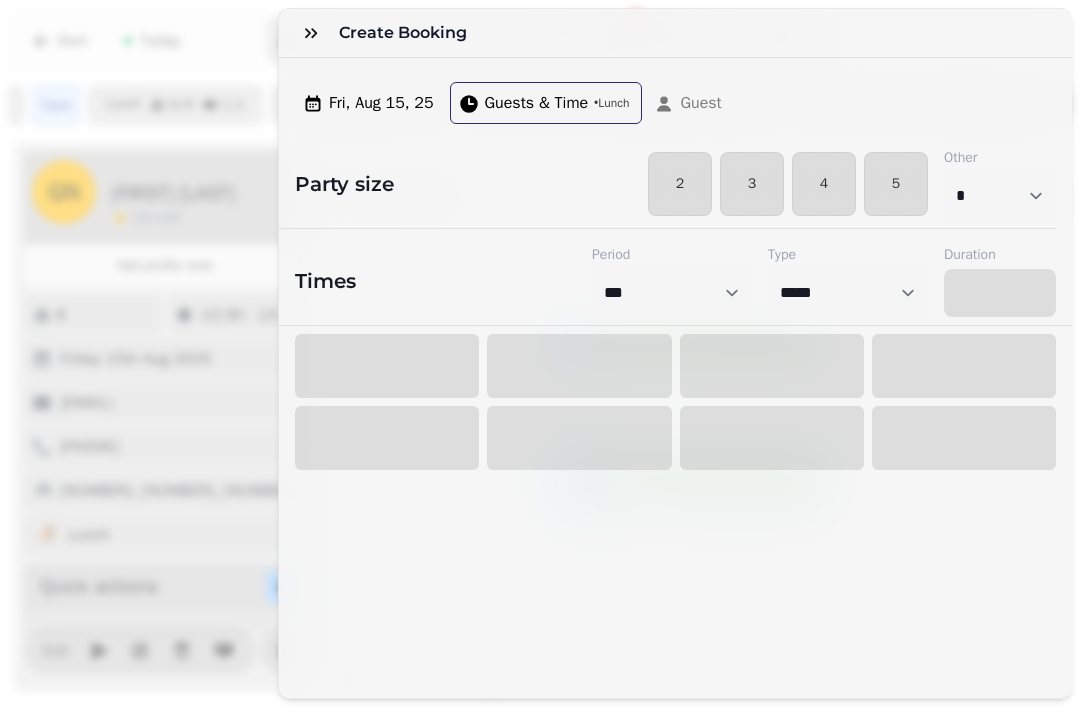 select on "****" 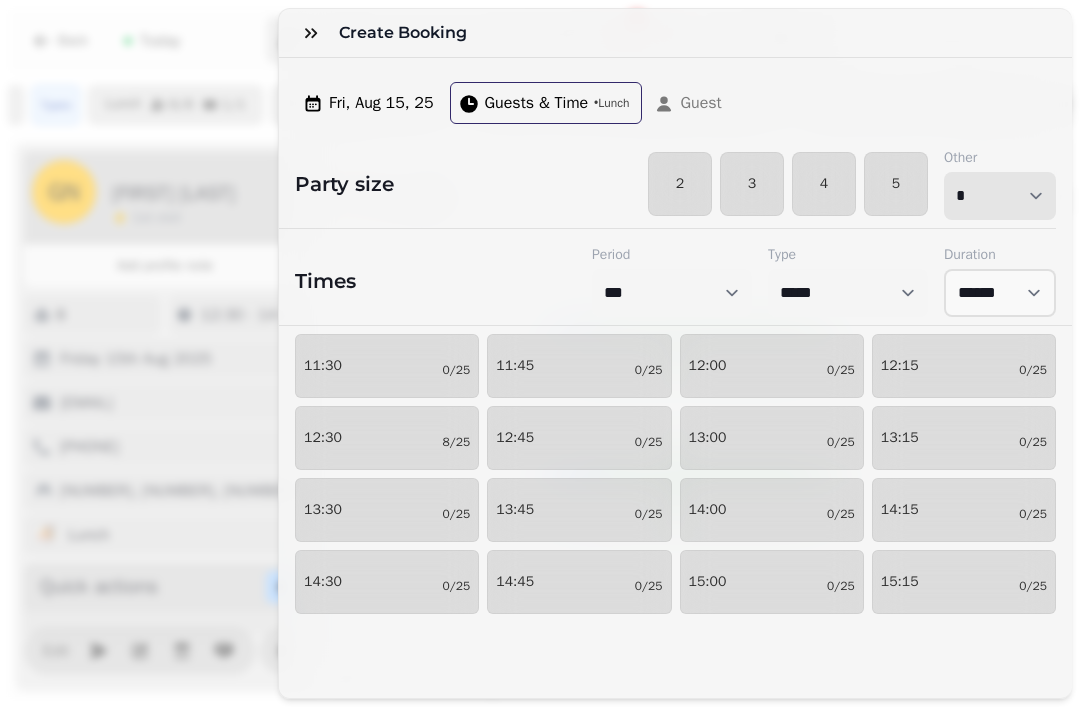 click on "* * * * * * * * * ** ** ** ** ** ** ** ** ** ** ** ** ** ** ** ** ** ** ** ** ** ** ** ** ** ** ** ** ** ** ** ** ** ** ** ** ** ** ** ** ** ** ** ** ** ** ** ** ** ** ** ** ** ** ** ** ** ** ** ** ** ** ** ** ** ** ** ** ** ** ** ** ** ** ** ** ** ** ** ** ** ** ** ** ** ** ** ** ** ** *** *** *** *** *** *** *** *** *** *** *** *** *** *** *** *** *** *** *** *** ***" at bounding box center (1000, 196) 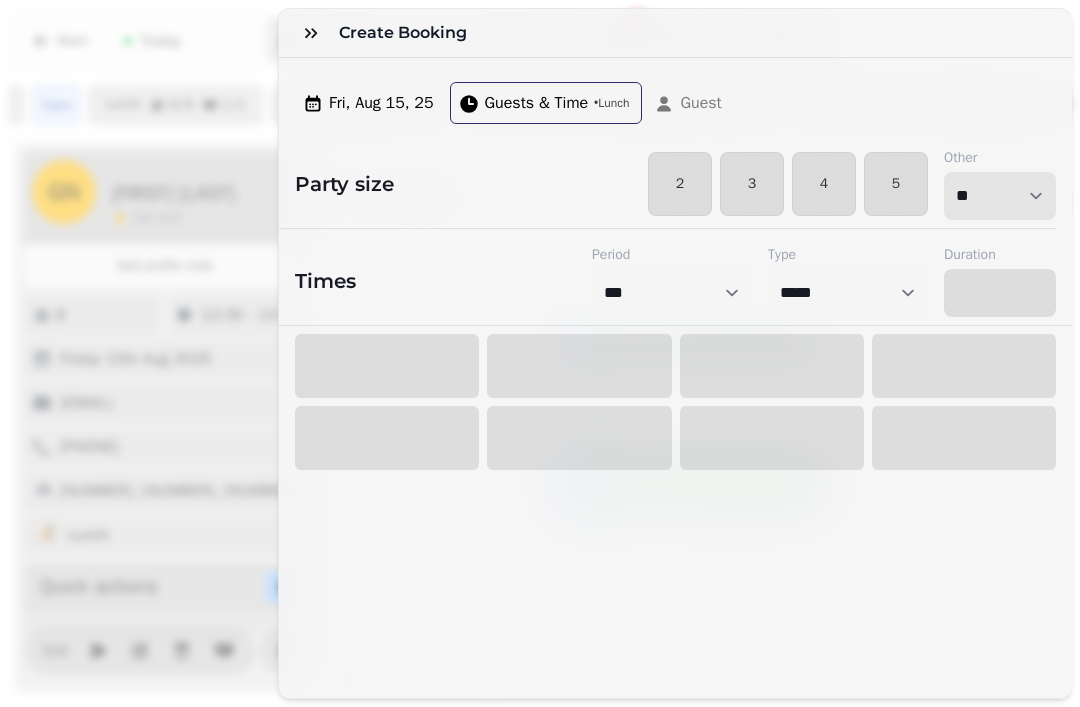 select on "****" 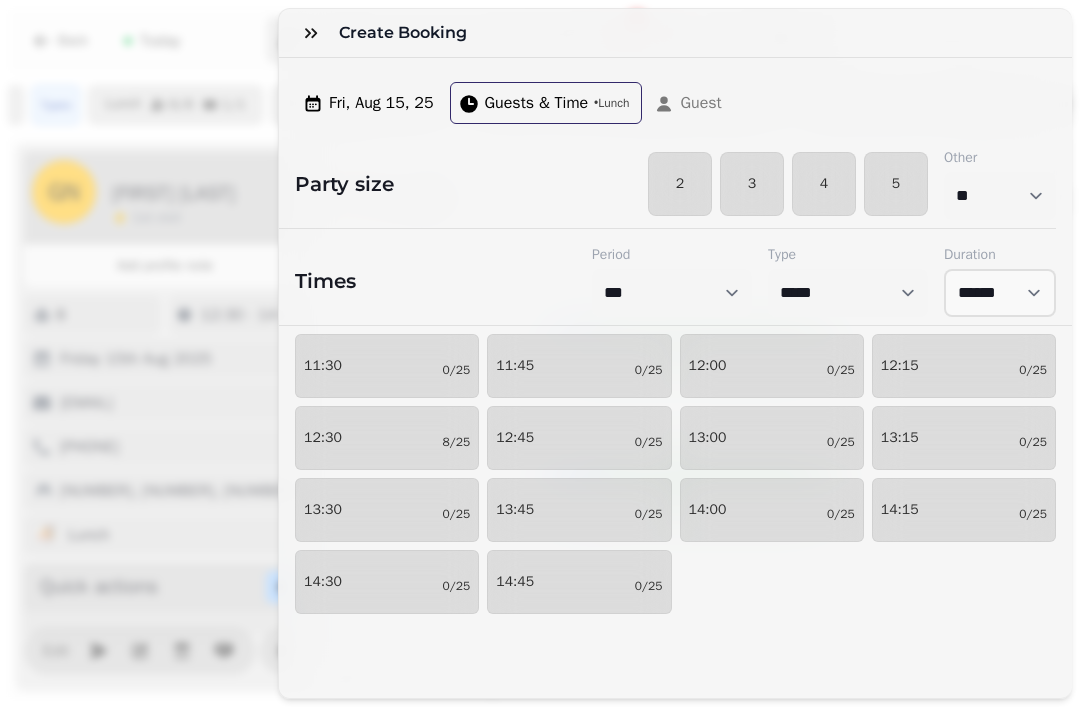 click on "[TIME] [DATE]" at bounding box center [387, 438] 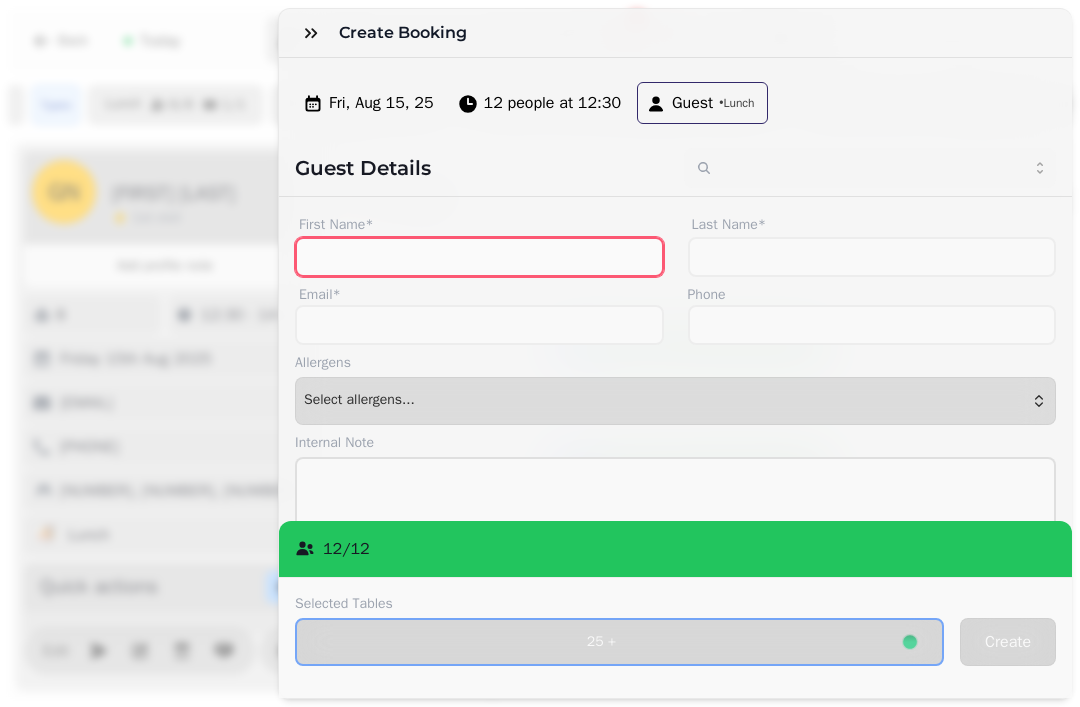 click on "First Name*" at bounding box center (479, 257) 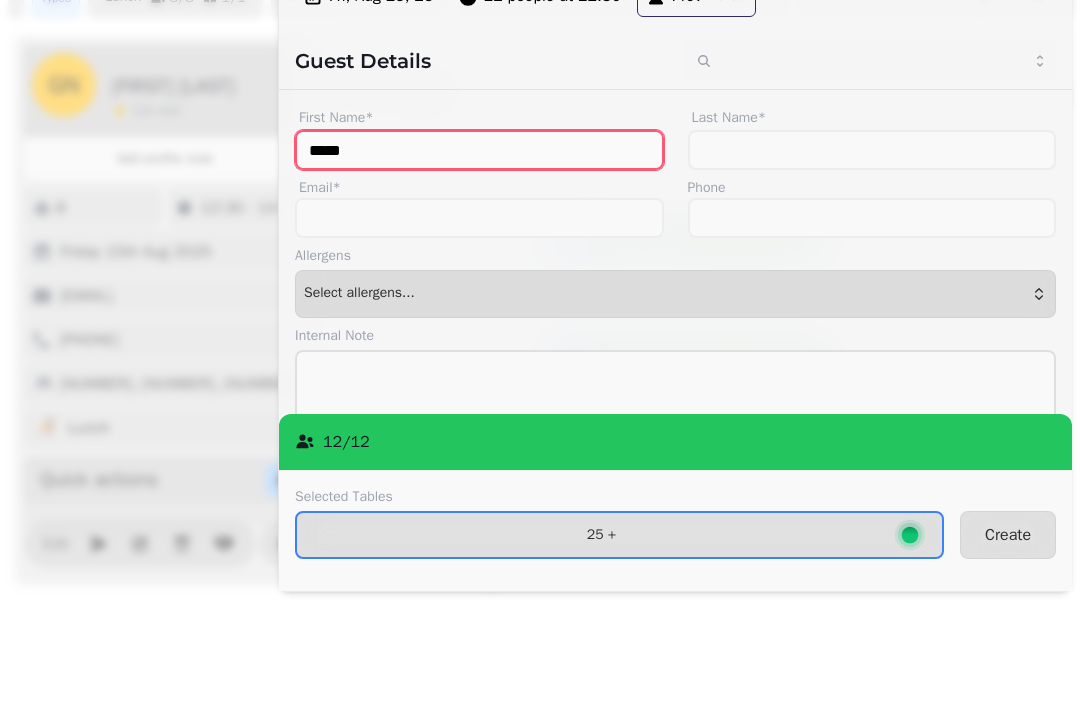 type on "****" 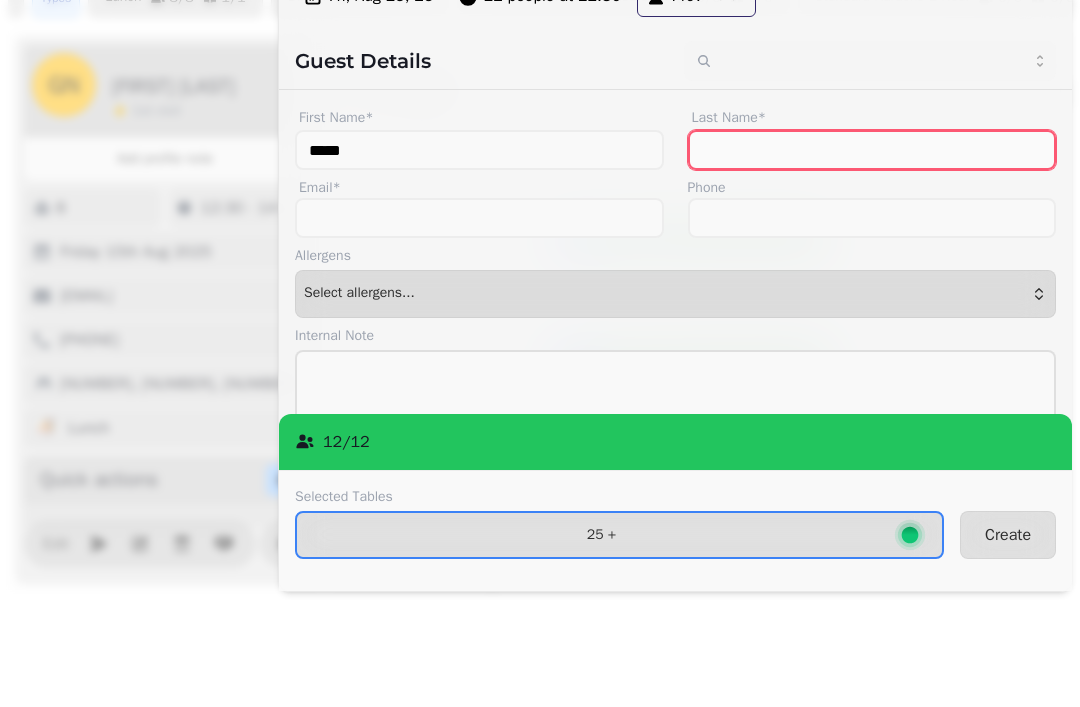 click on "Last Name*" at bounding box center (872, 257) 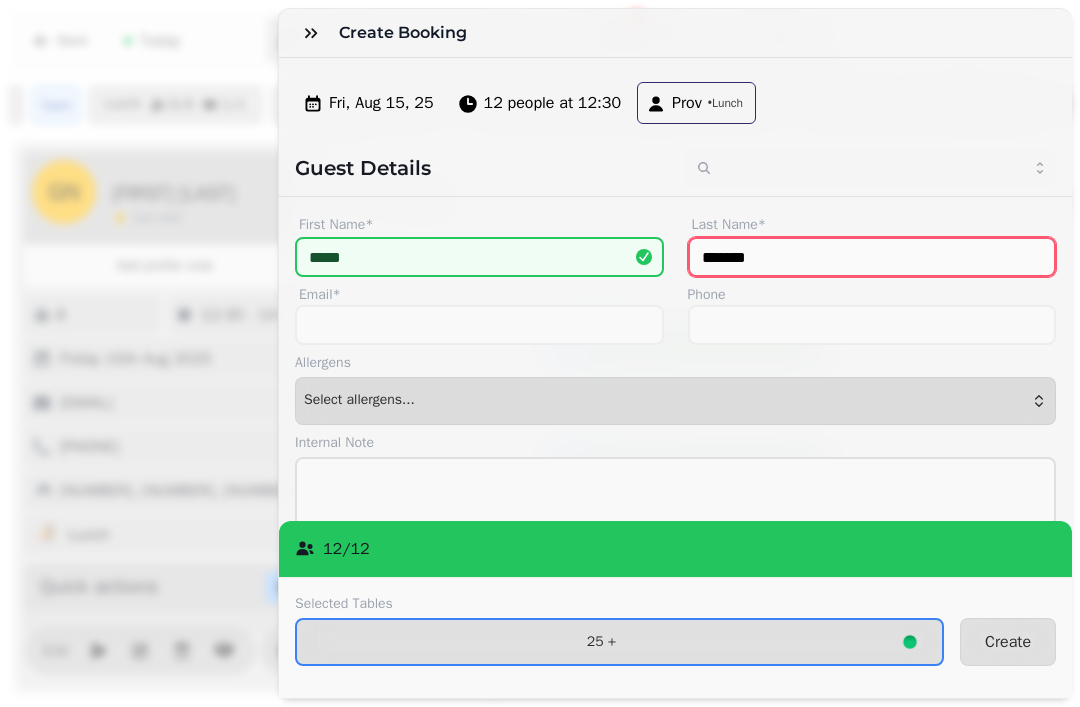 type on "*******" 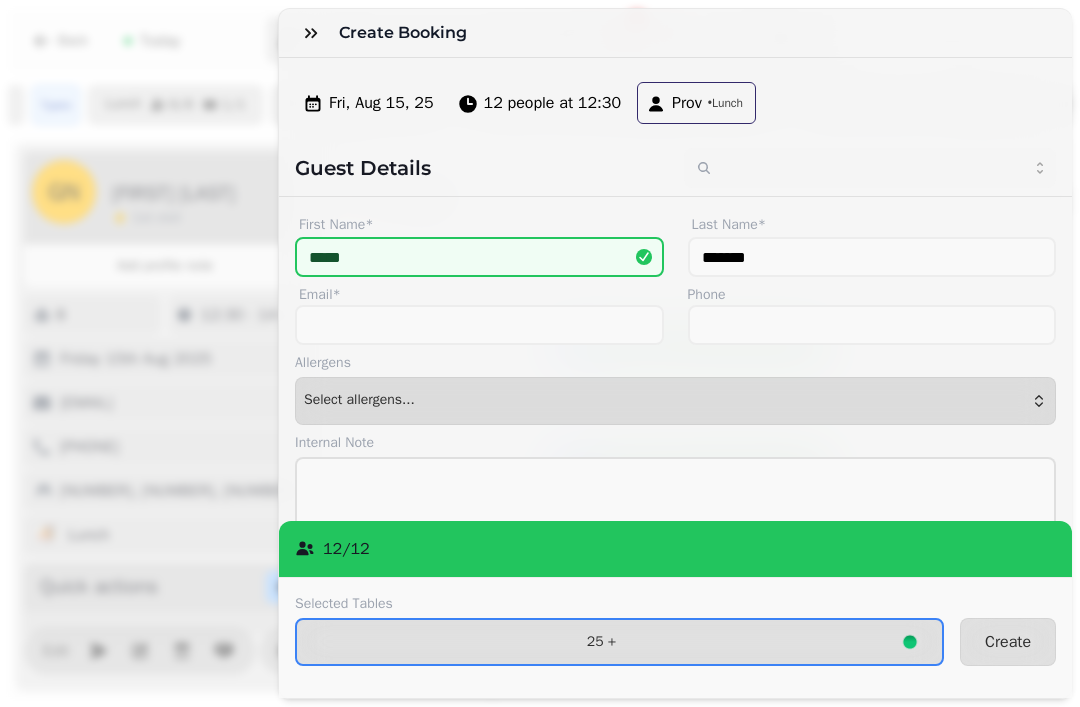 click on "25     +" at bounding box center [619, 642] 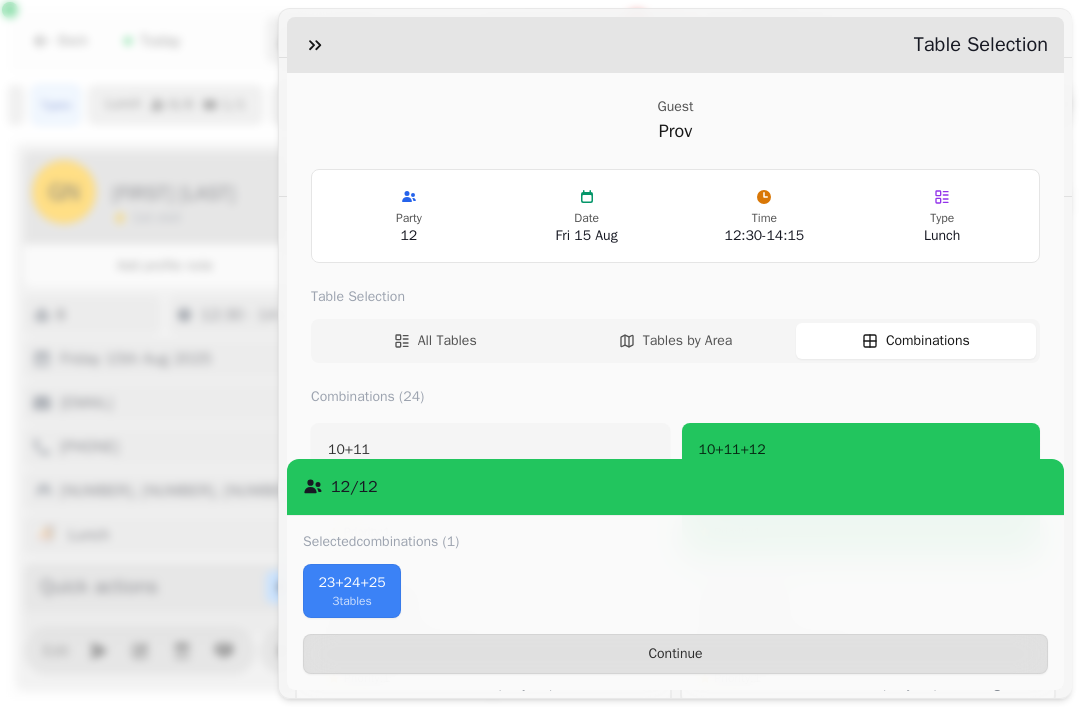 click on "23+24+25" at bounding box center [352, 583] 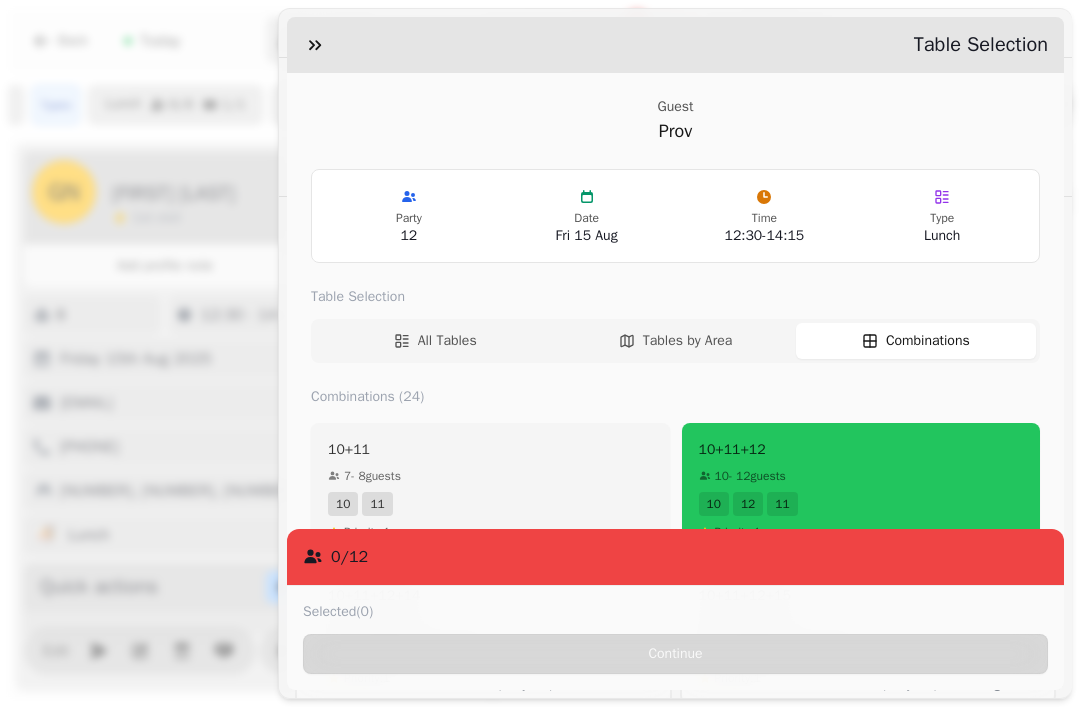 click on "All Tables" at bounding box center [435, 341] 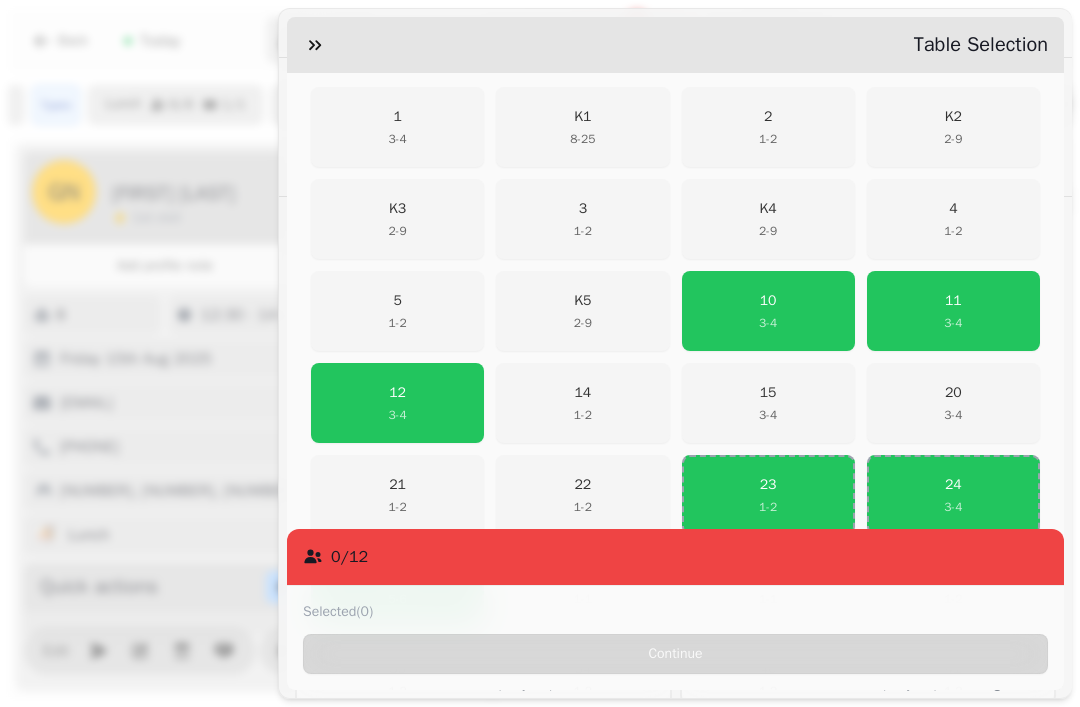 scroll, scrollTop: 363, scrollLeft: 0, axis: vertical 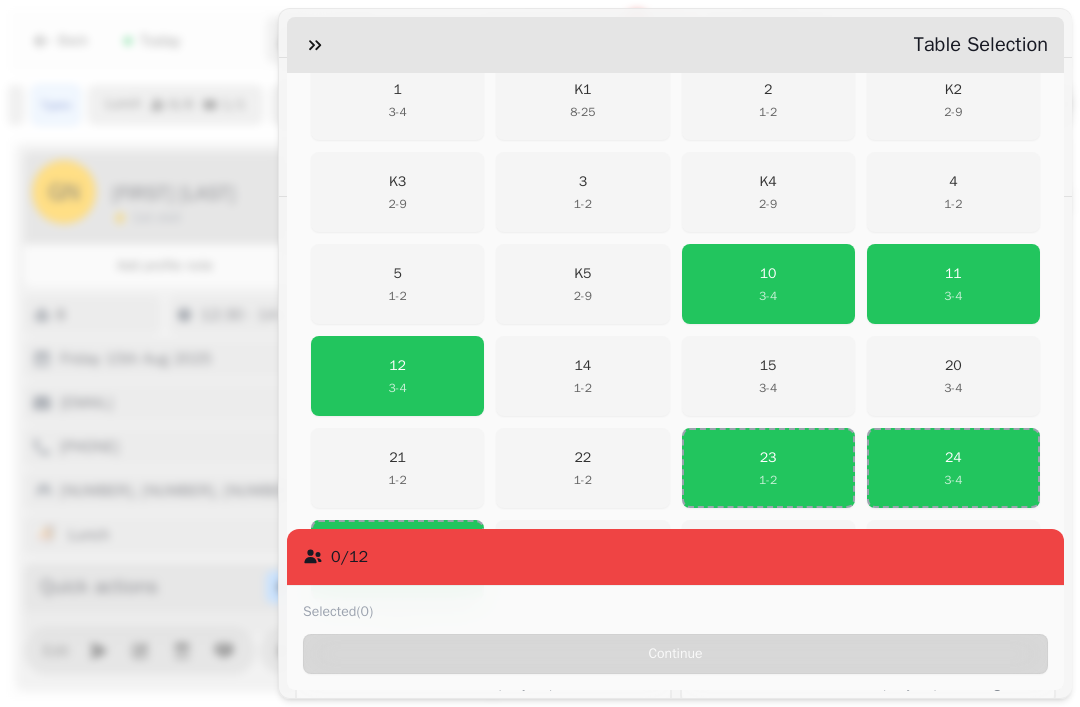 click on "3  -  4" at bounding box center (768, 296) 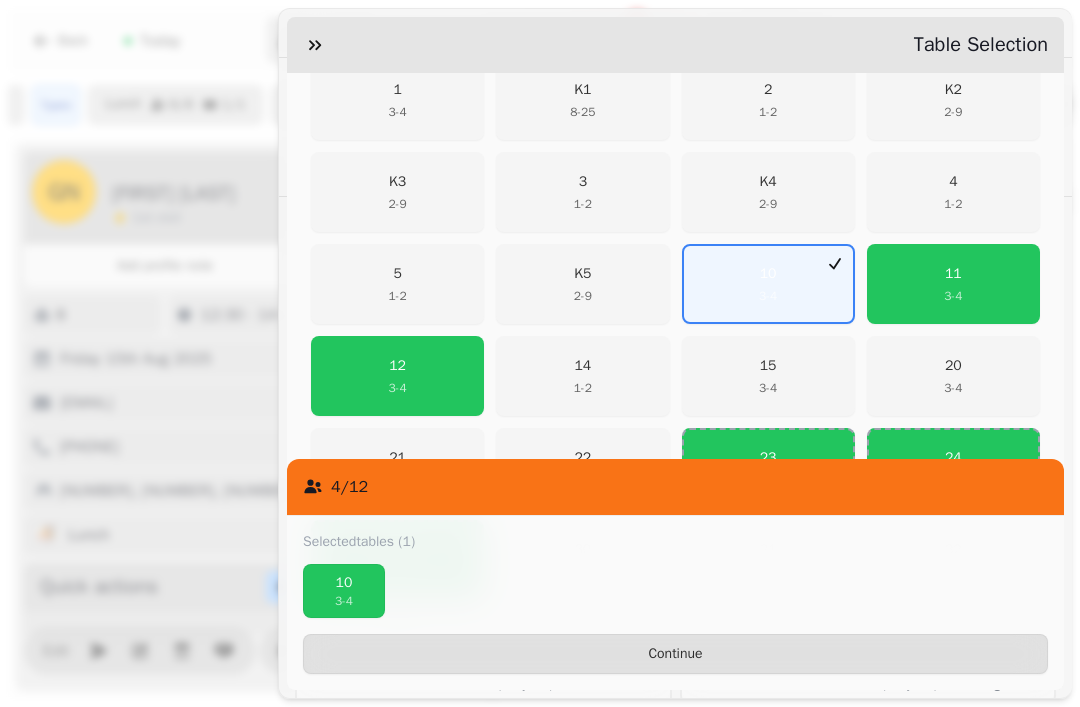 click on "11 3  -  4" at bounding box center [953, 284] 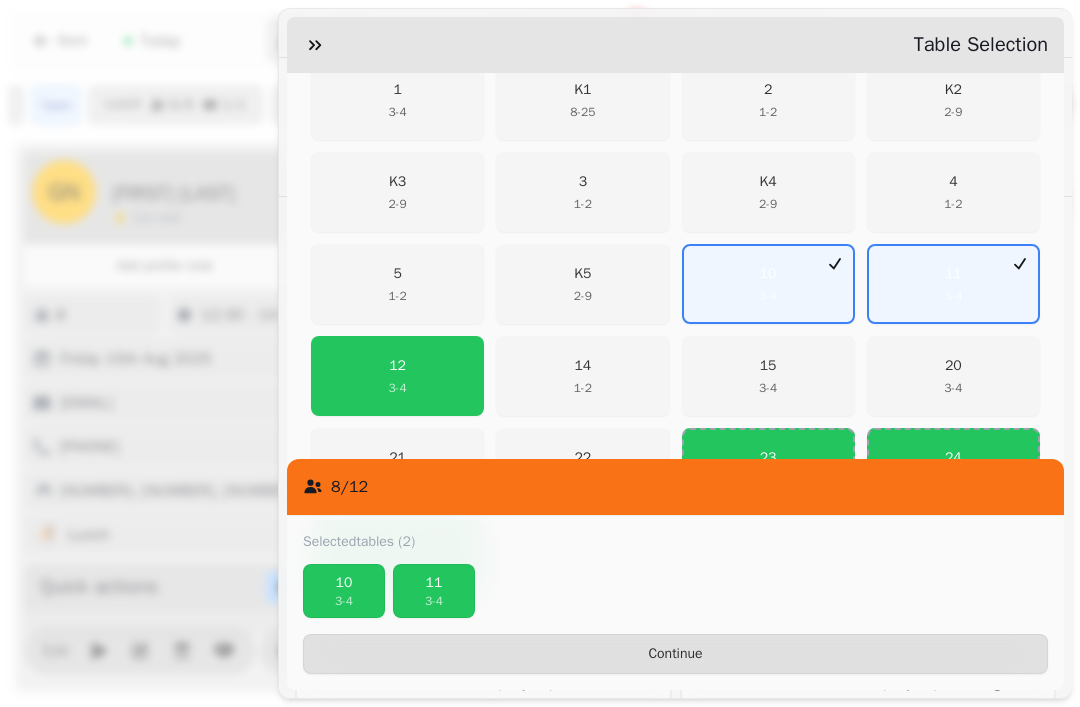 click on "12 3  -  4" at bounding box center [397, 376] 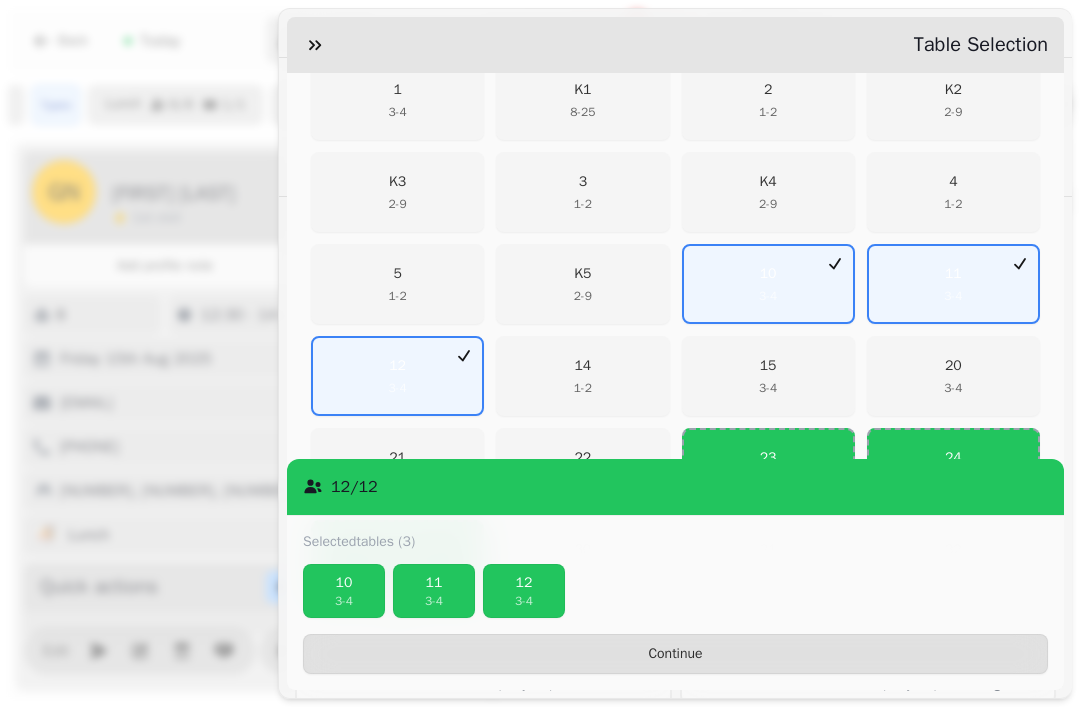 click on "Continue" at bounding box center [675, 654] 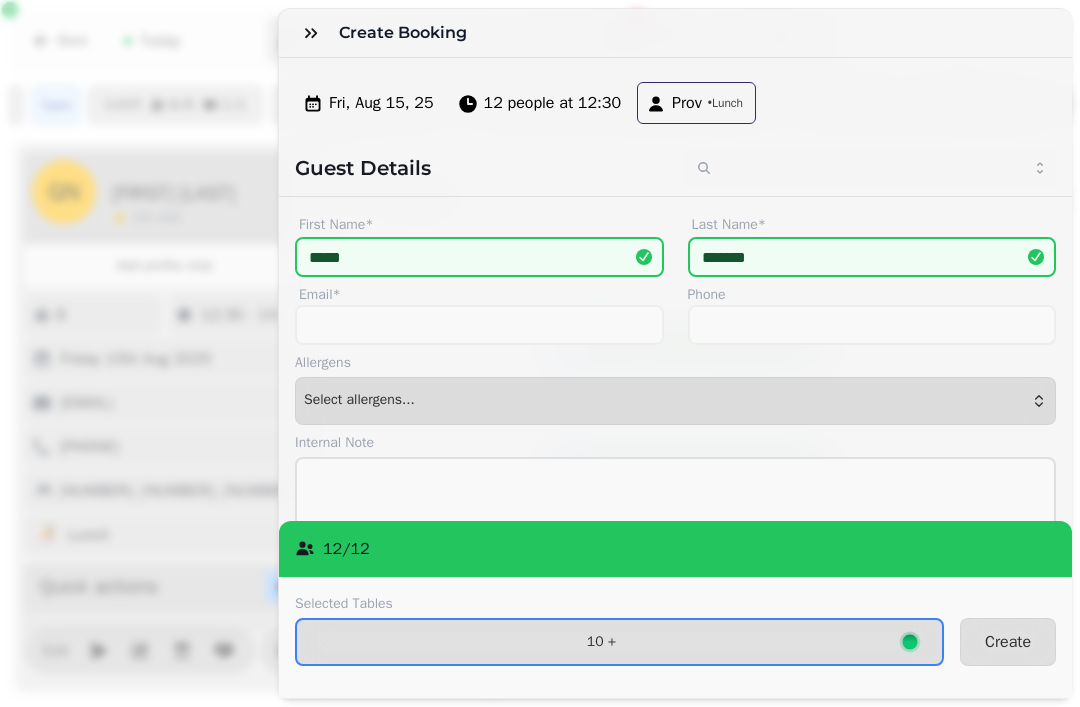 click on "Create" at bounding box center [1008, 642] 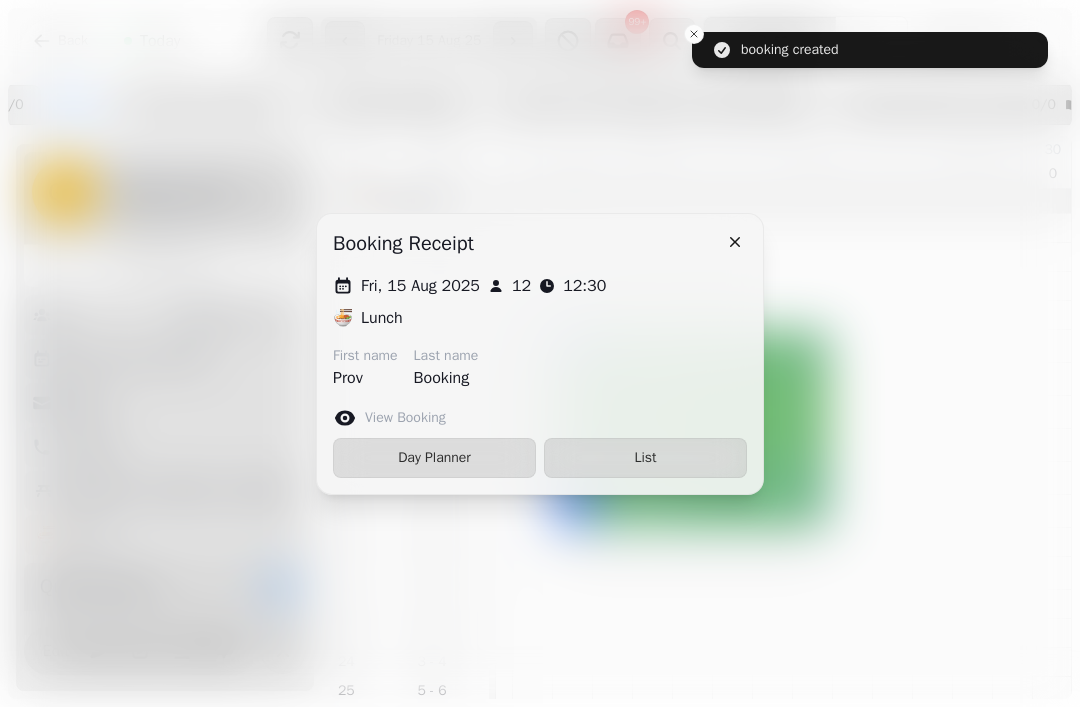 click 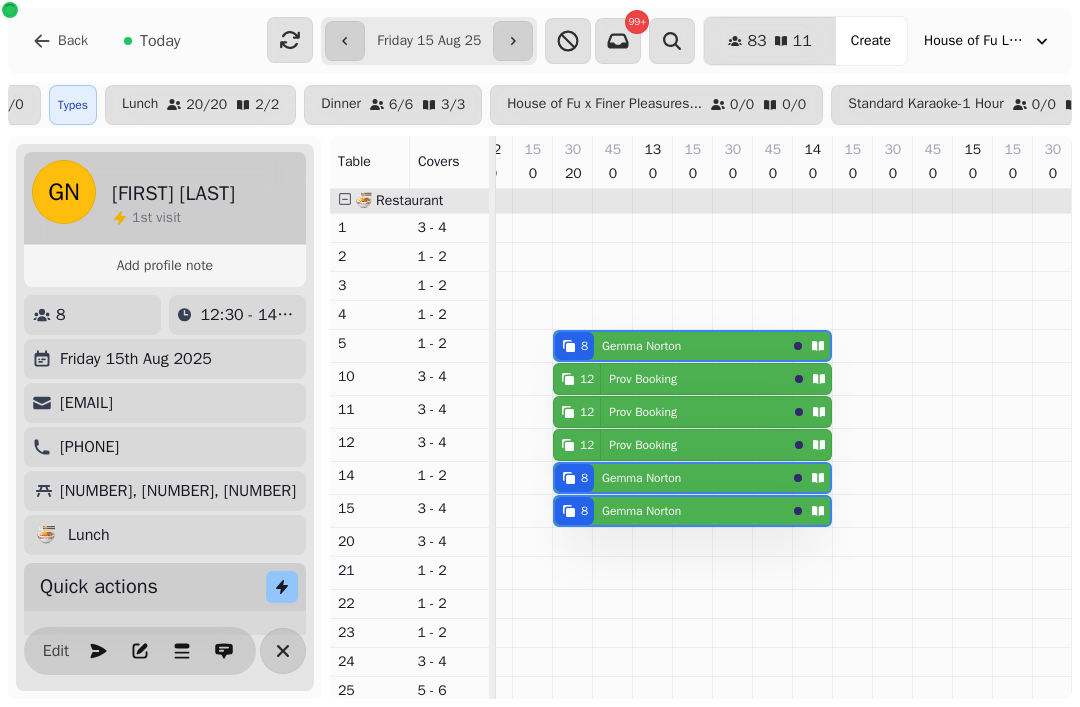 click 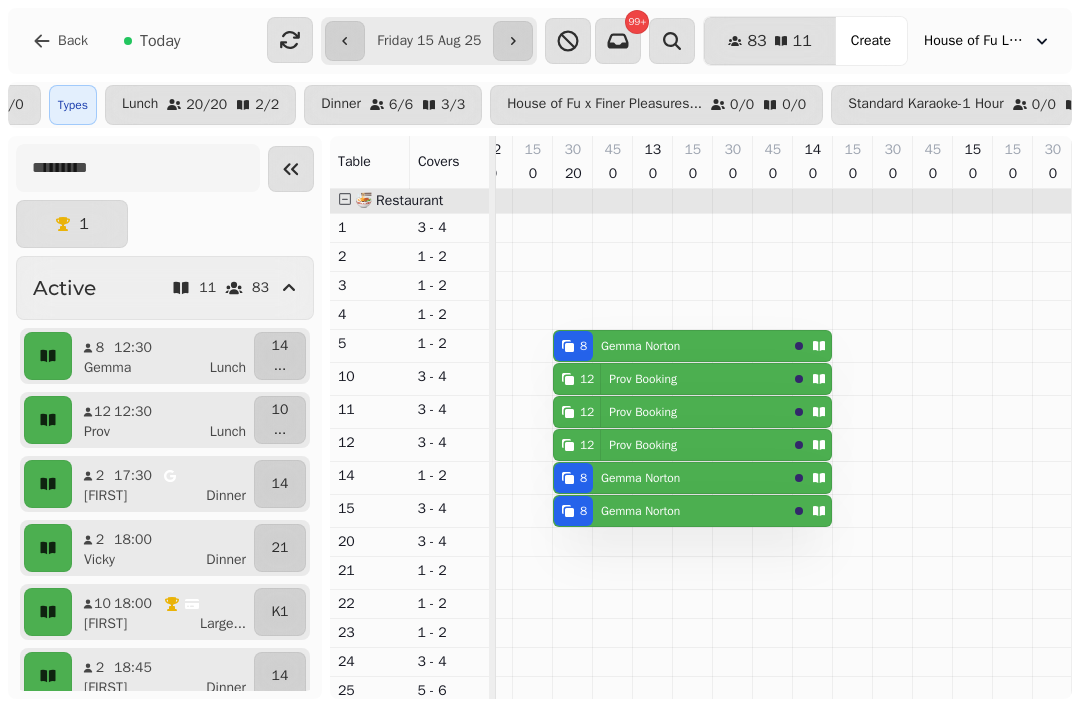 scroll, scrollTop: 22, scrollLeft: 0, axis: vertical 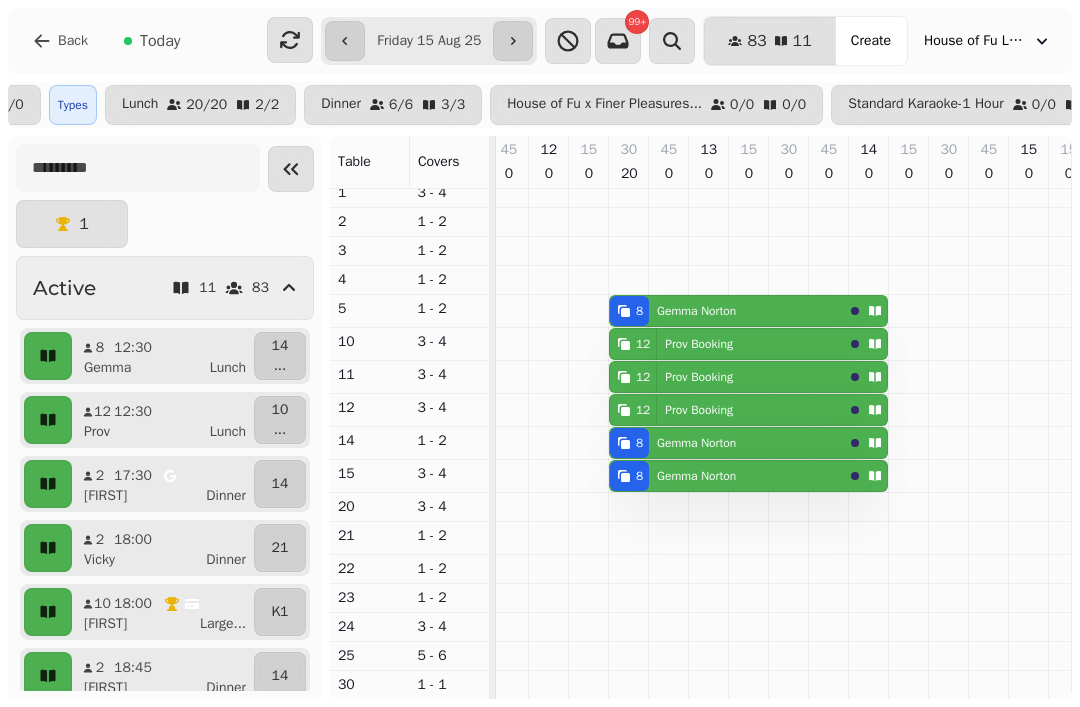 click on "Today" at bounding box center [160, 41] 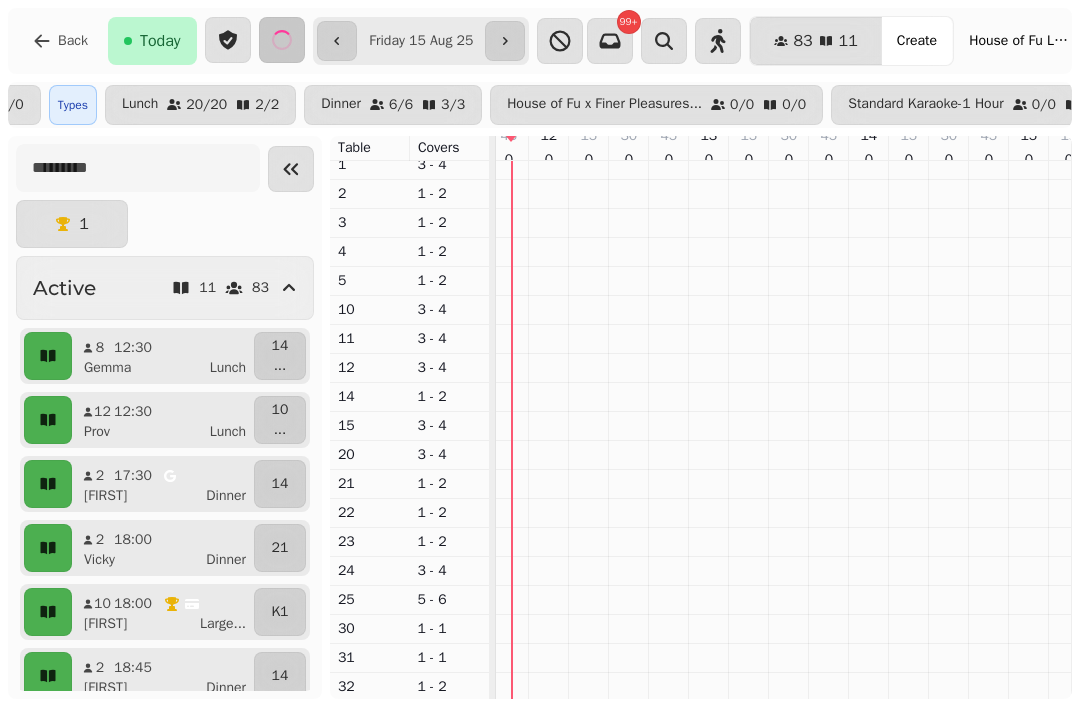 type on "**********" 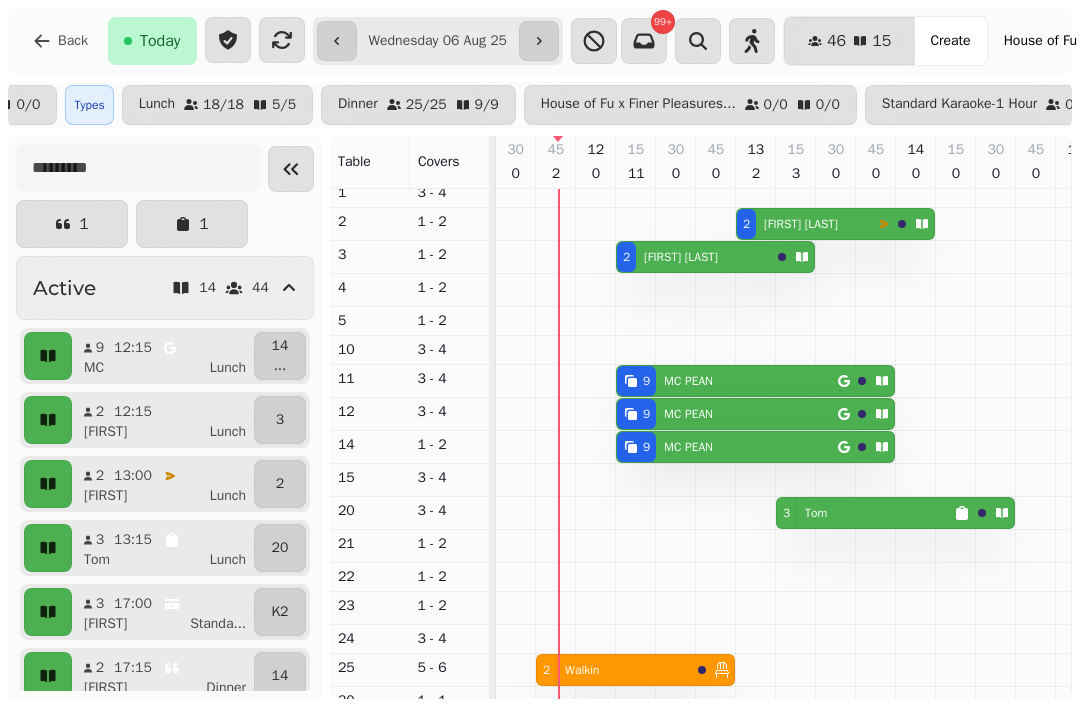 scroll, scrollTop: 0, scrollLeft: 0, axis: both 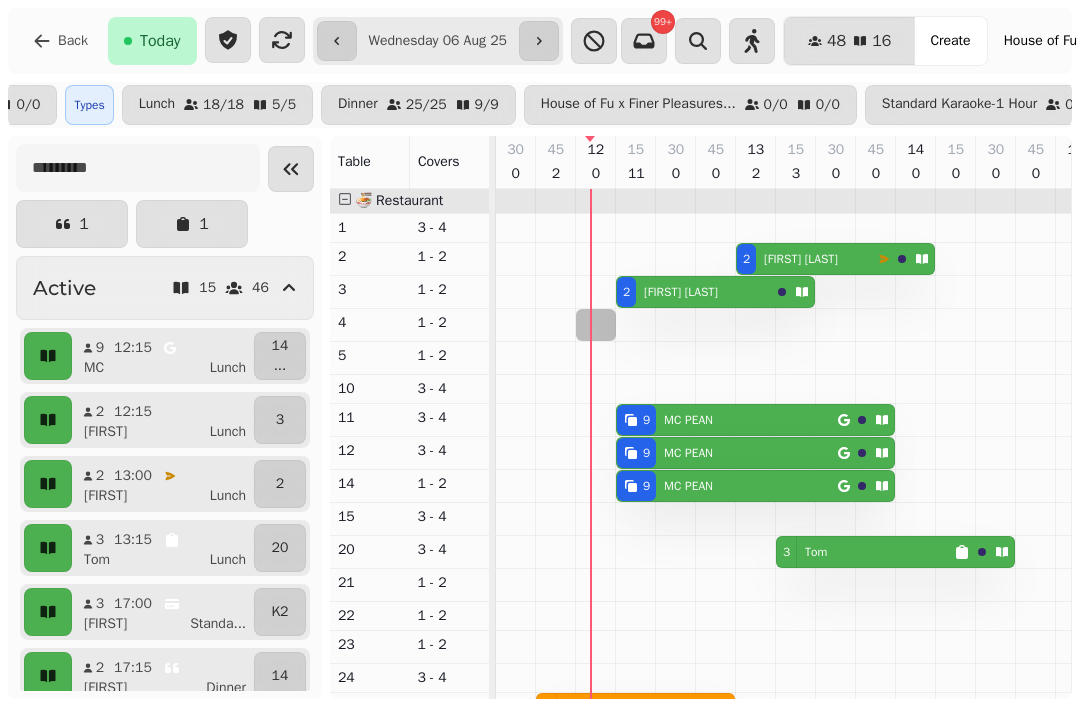 select on "*" 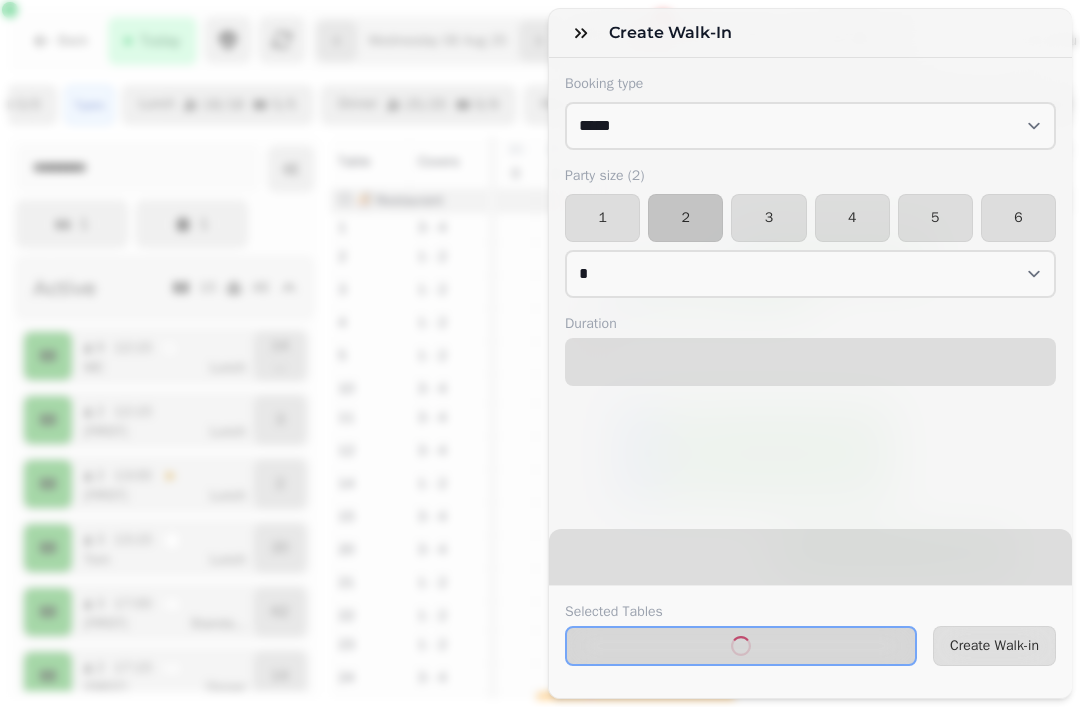 select on "****" 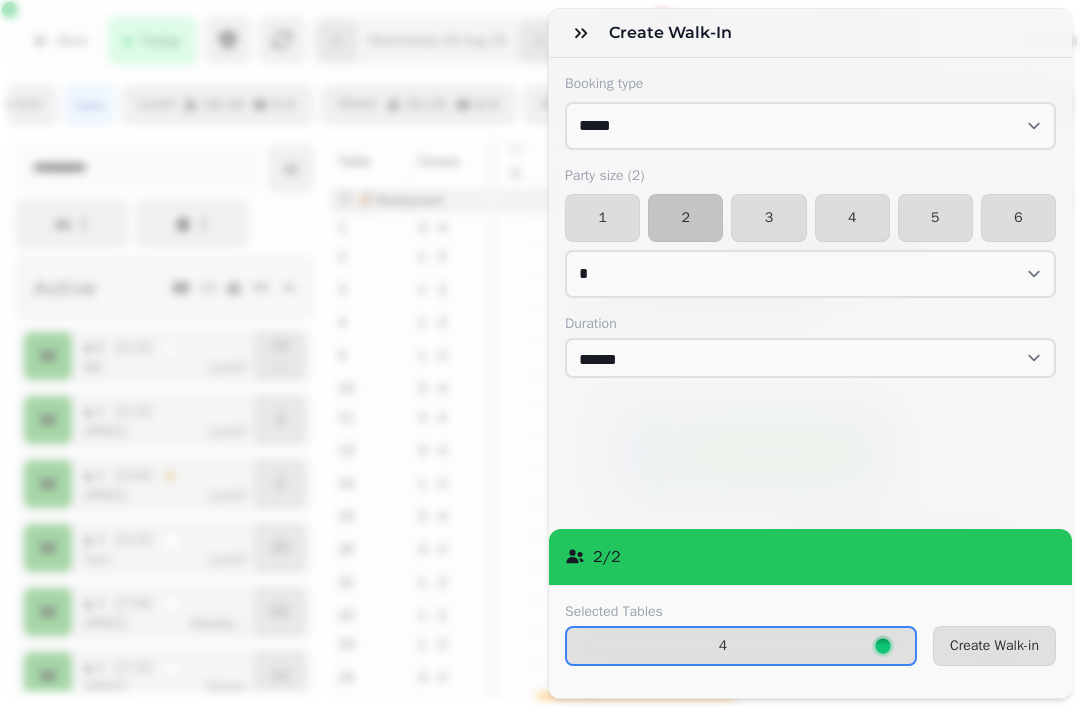 click on "Create Walk-in" at bounding box center [994, 646] 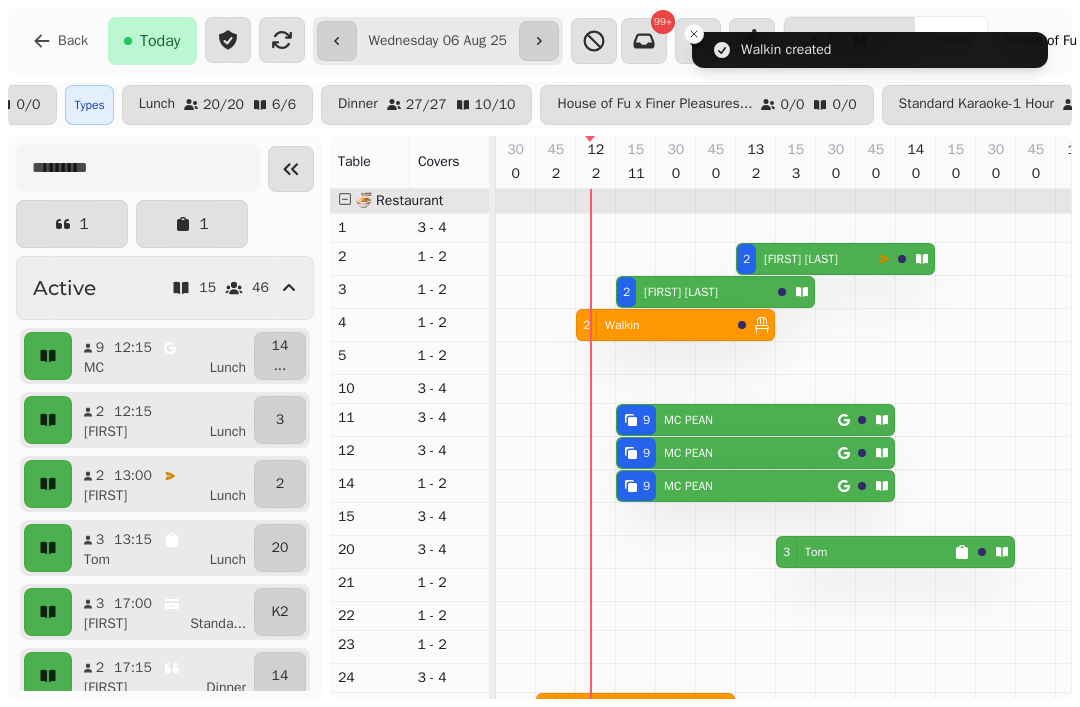 scroll, scrollTop: 311, scrollLeft: 0, axis: vertical 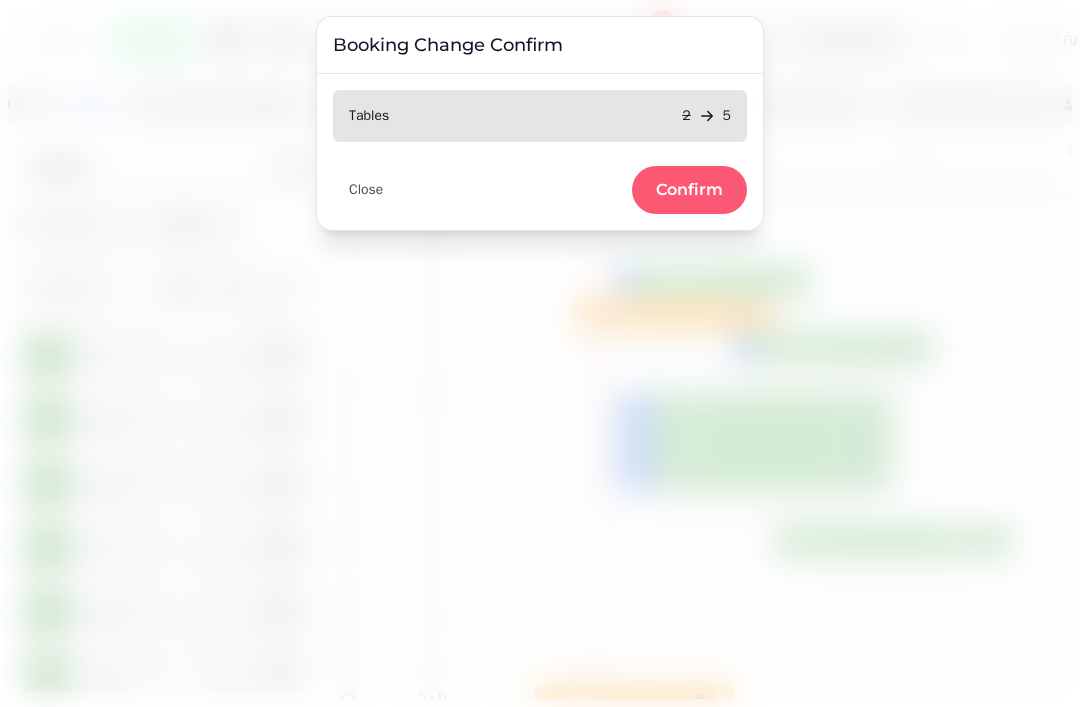 click on "Confirm" at bounding box center [689, 190] 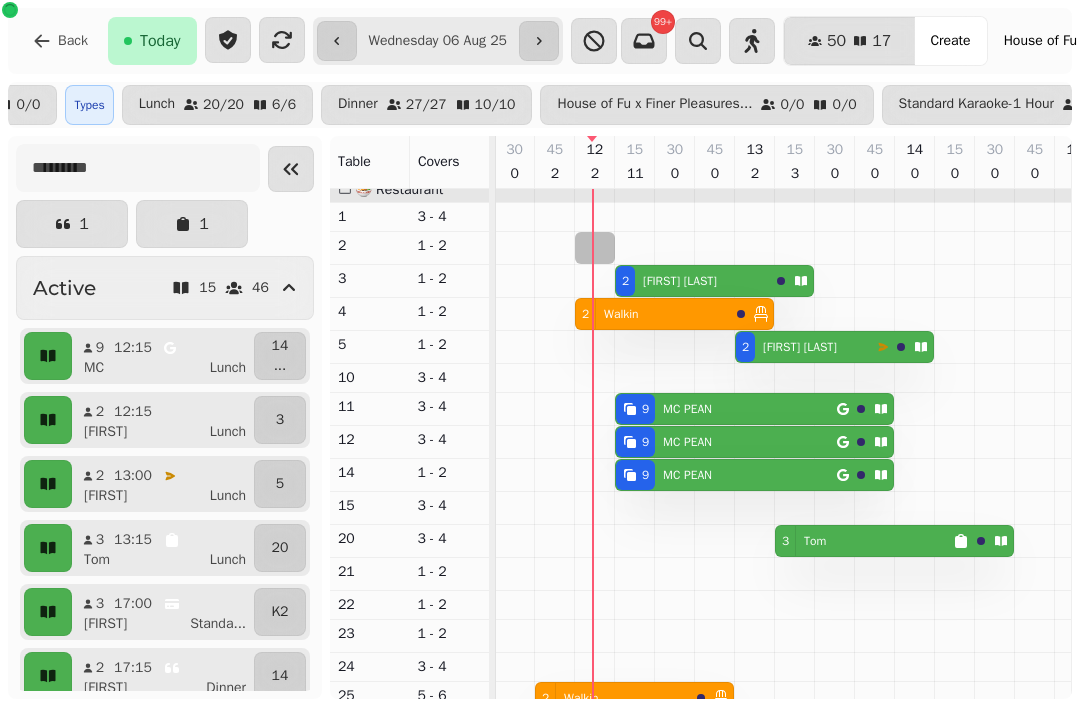 select on "*" 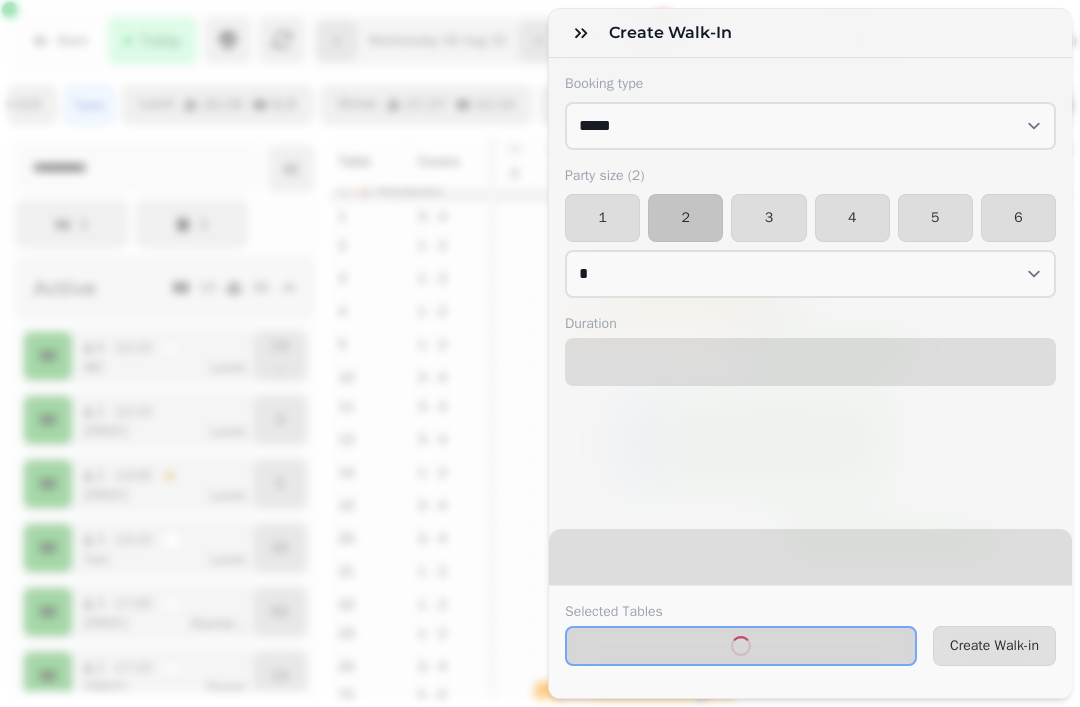 select on "****" 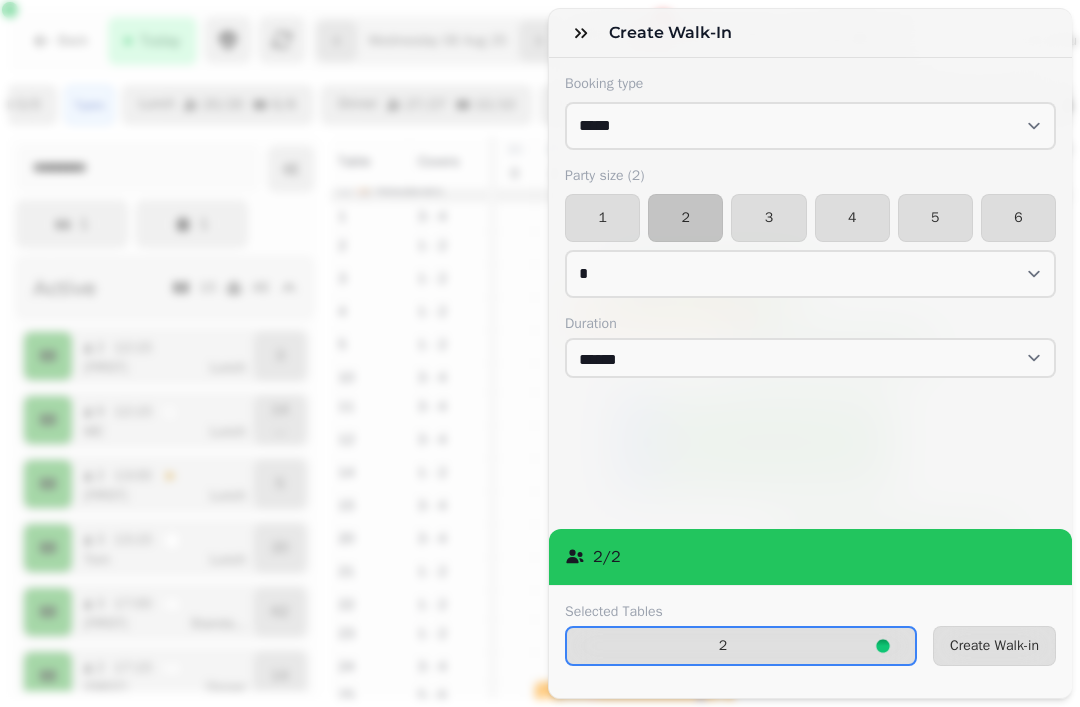 click on "1" at bounding box center [602, 218] 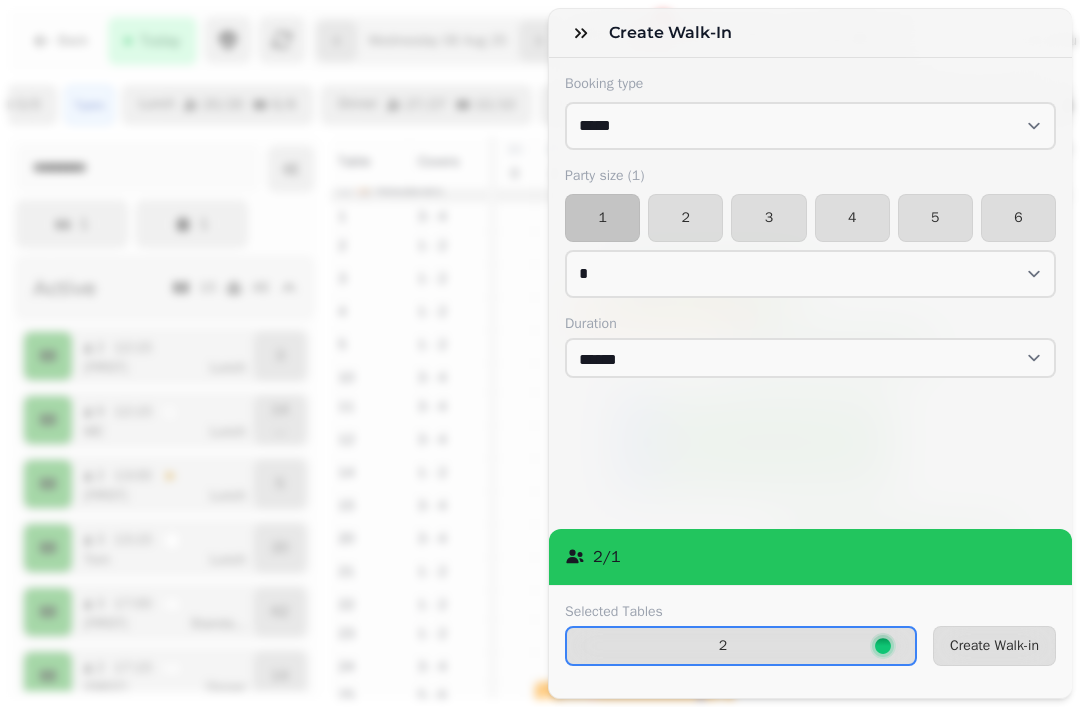 click on "Create Walk-in" at bounding box center (994, 646) 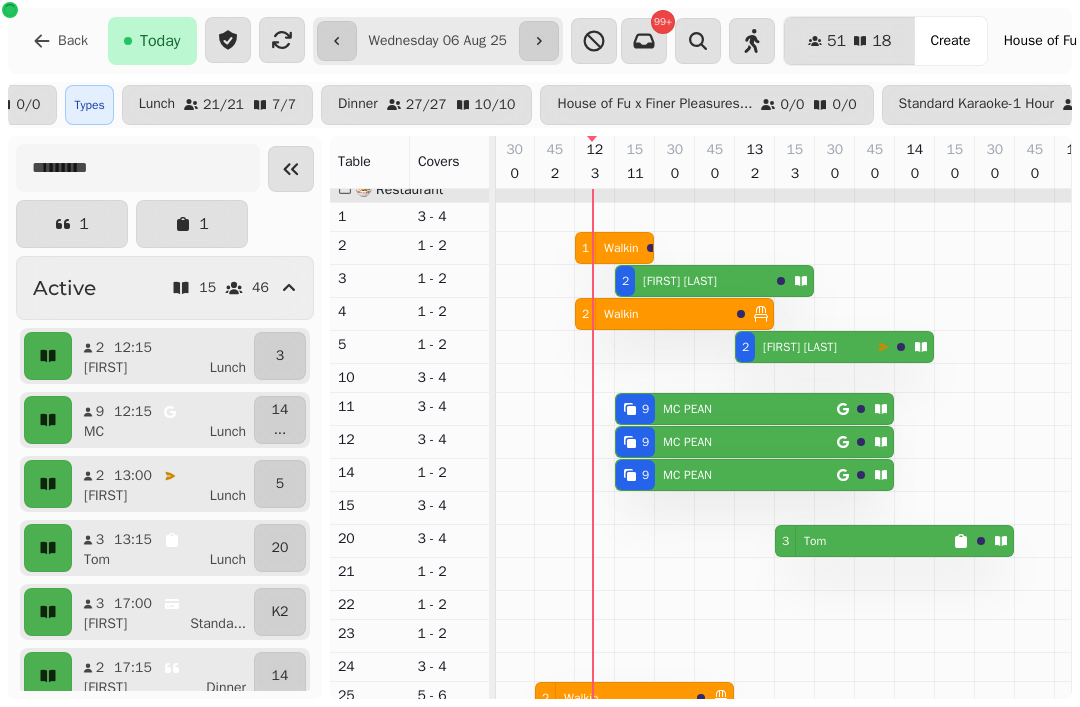 click at bounding box center (835, 719) 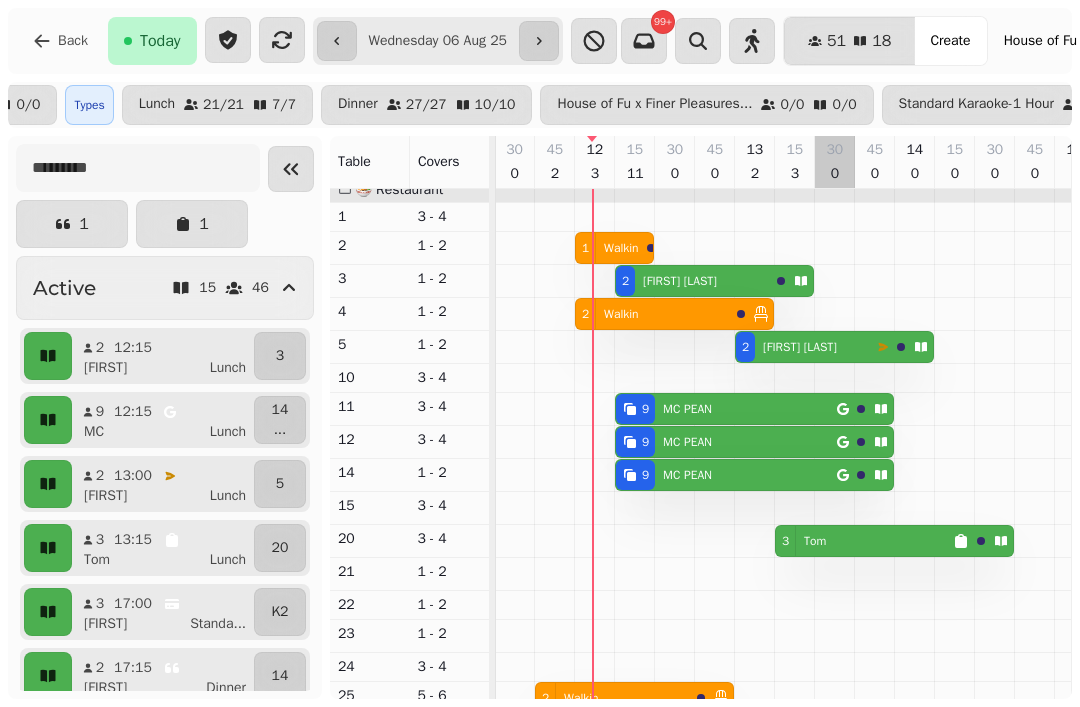 click on "[FIRST] [LAST]" at bounding box center (680, 281) 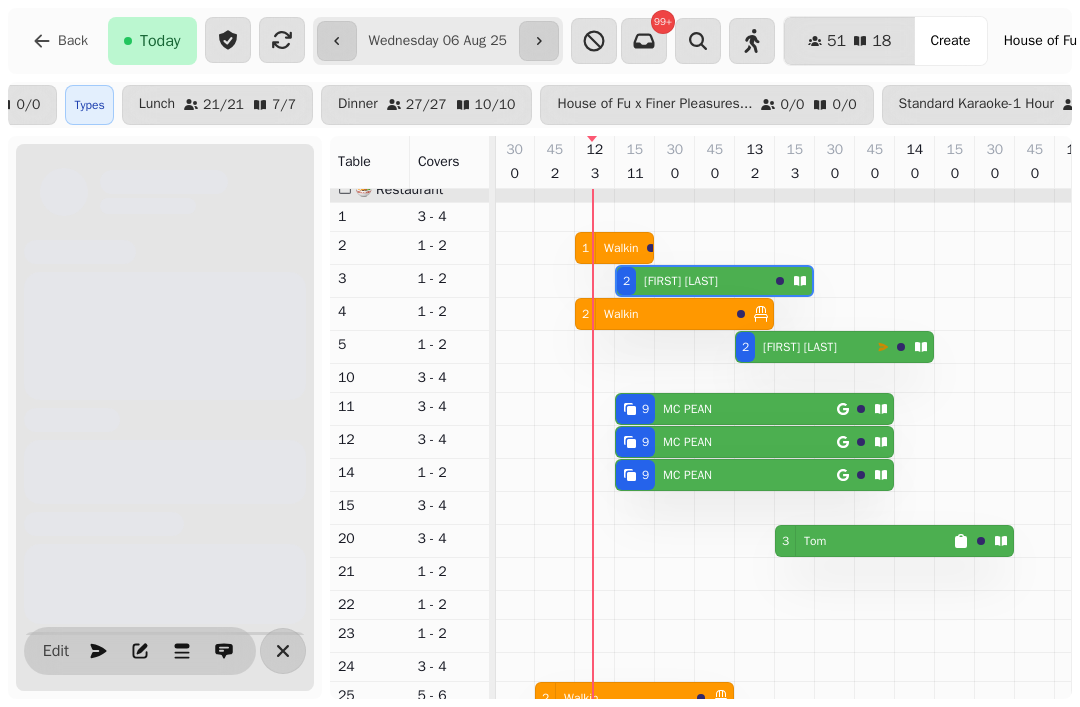 scroll, scrollTop: 0, scrollLeft: 107, axis: horizontal 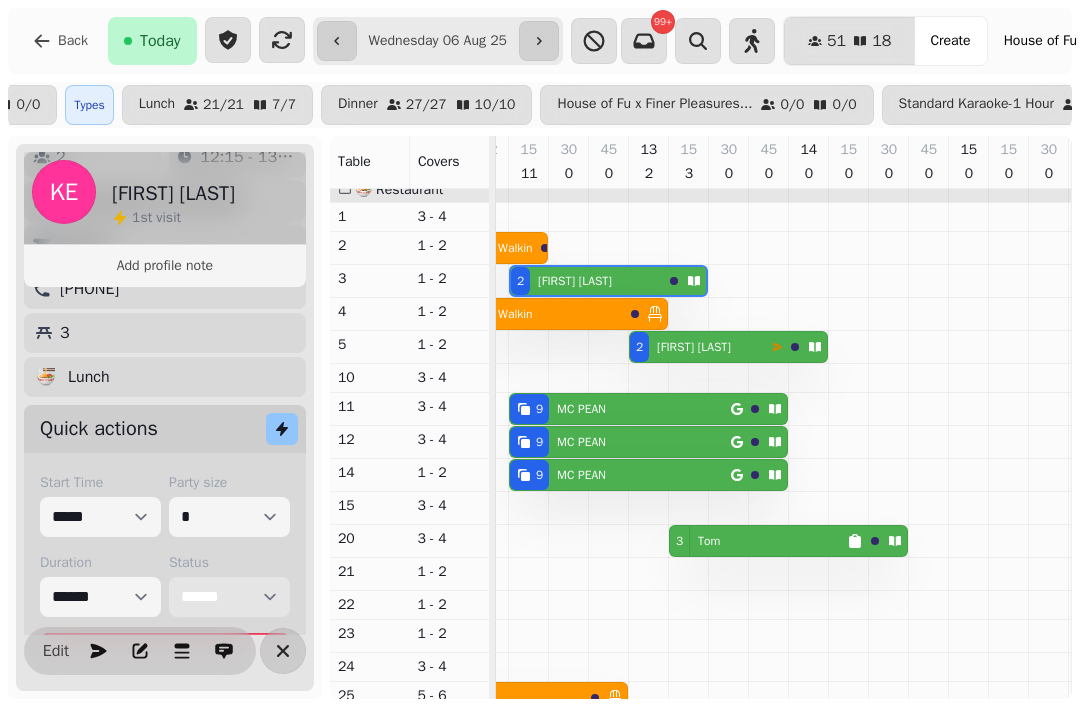 click on "**********" at bounding box center (229, 597) 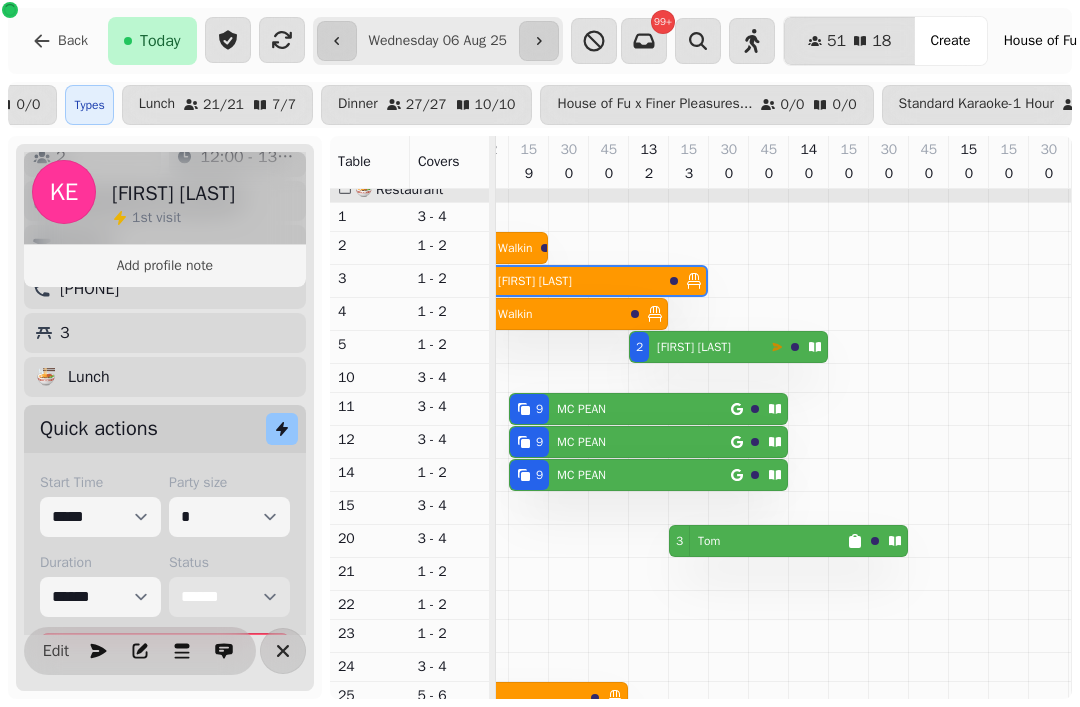 scroll, scrollTop: 0, scrollLeft: 0, axis: both 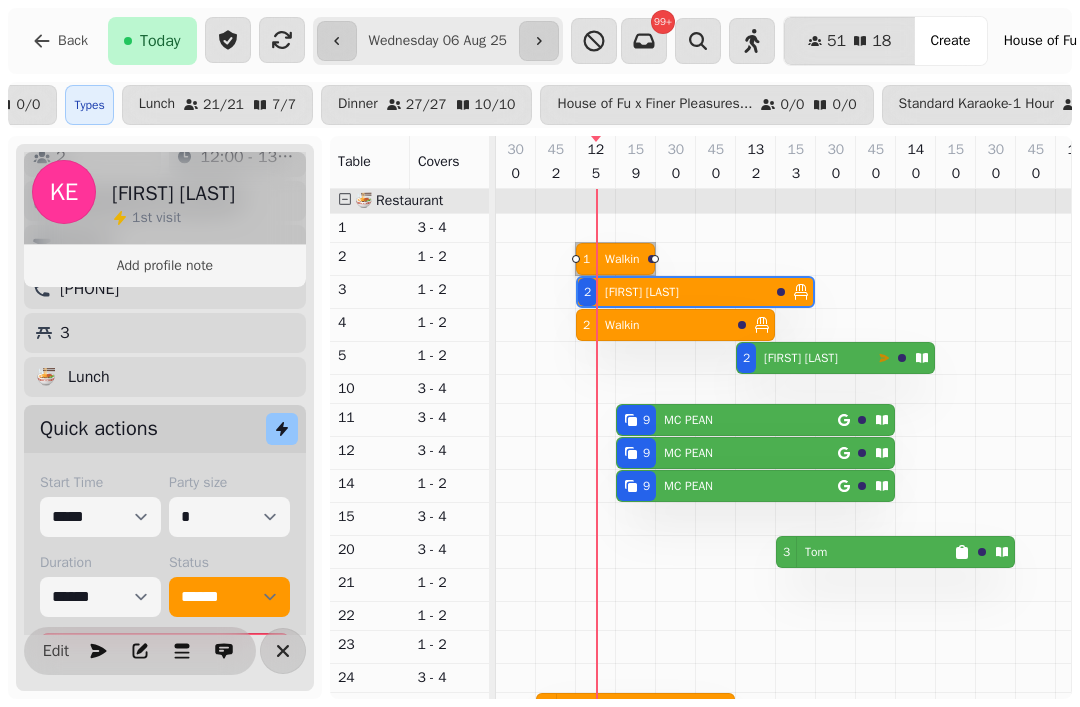click on "2 Walkin" at bounding box center (653, 325) 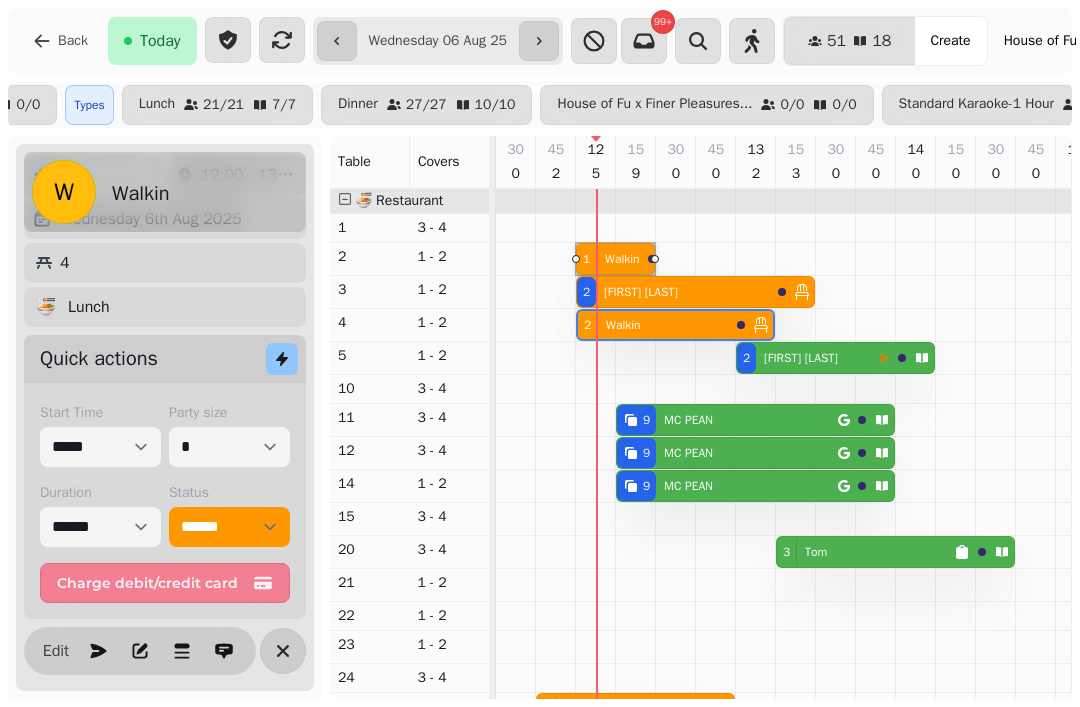 scroll, scrollTop: 85, scrollLeft: 0, axis: vertical 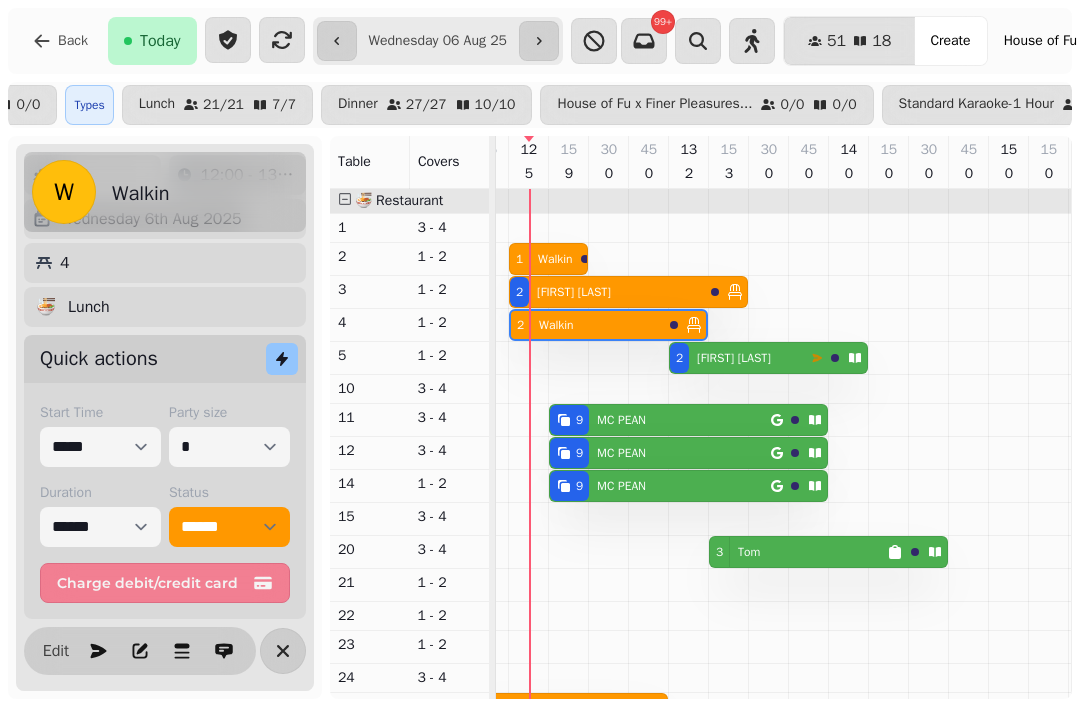 click on "Walkin" at bounding box center (555, 259) 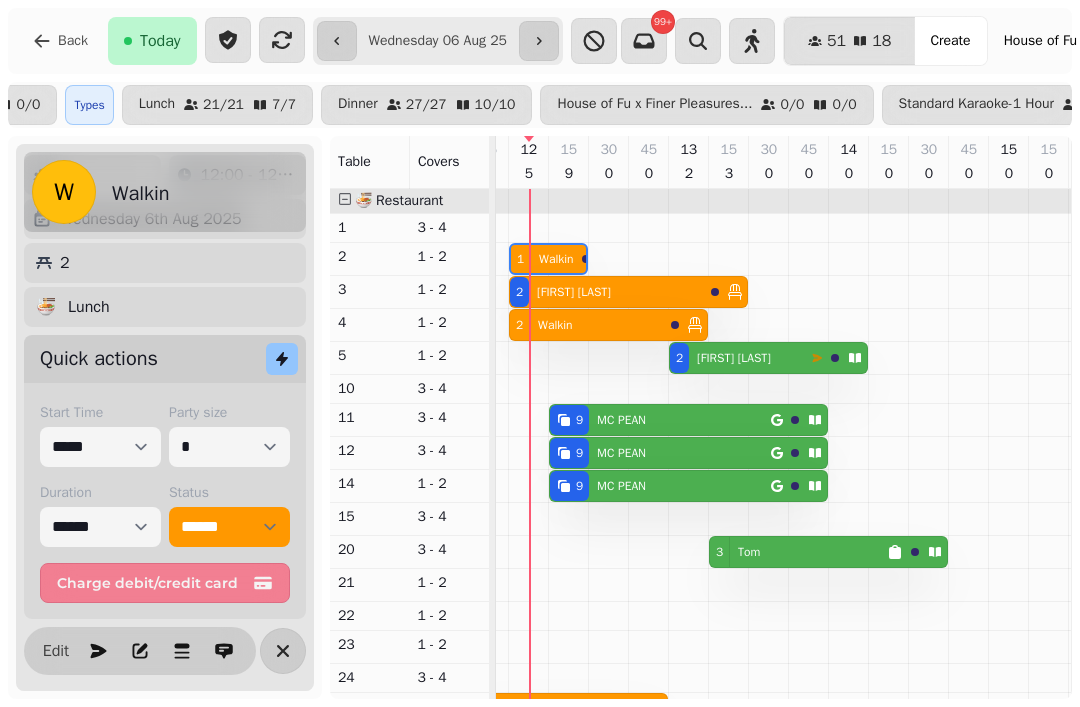 scroll, scrollTop: 0, scrollLeft: 53, axis: horizontal 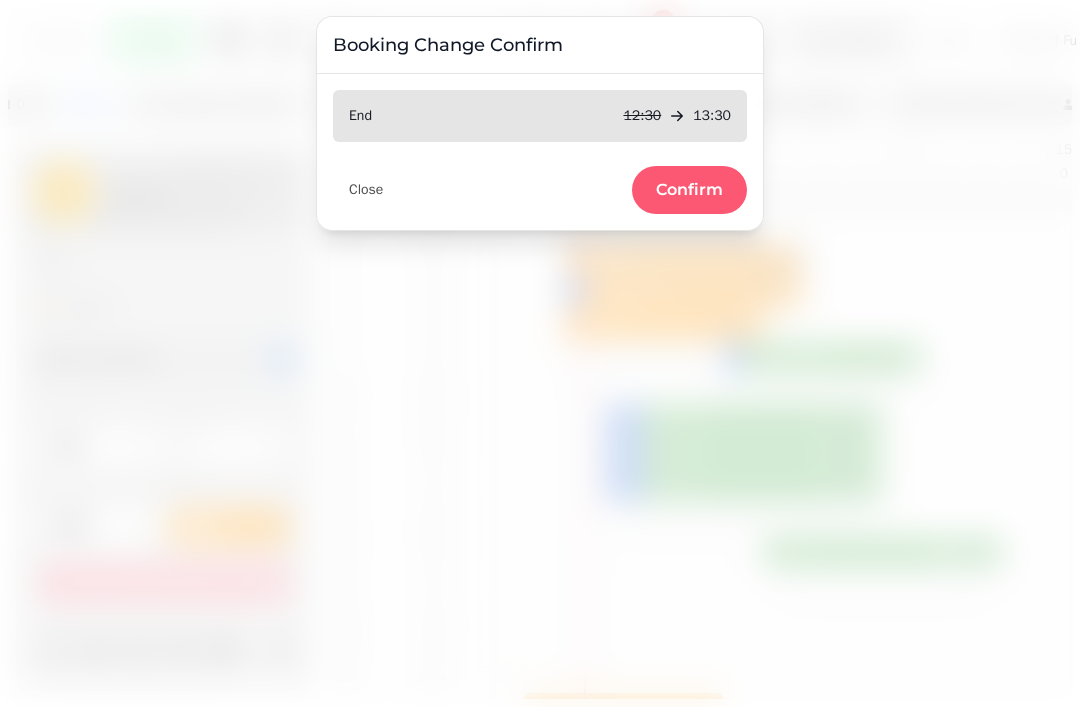 click on "Confirm" at bounding box center [689, 190] 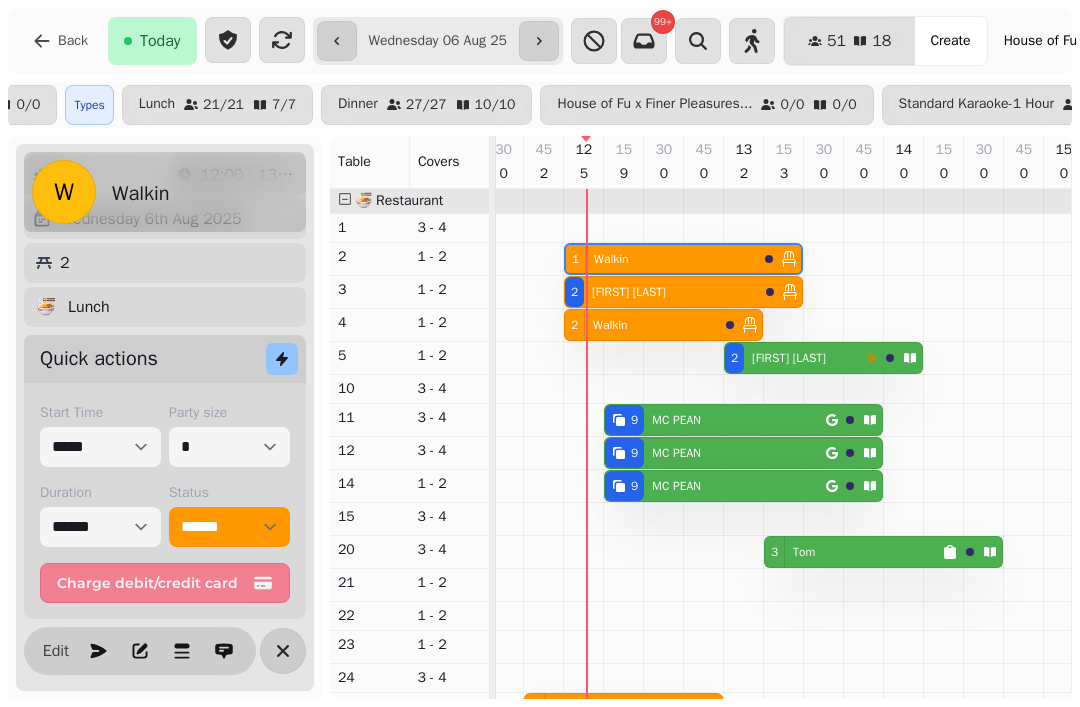 scroll, scrollTop: 9, scrollLeft: 9, axis: both 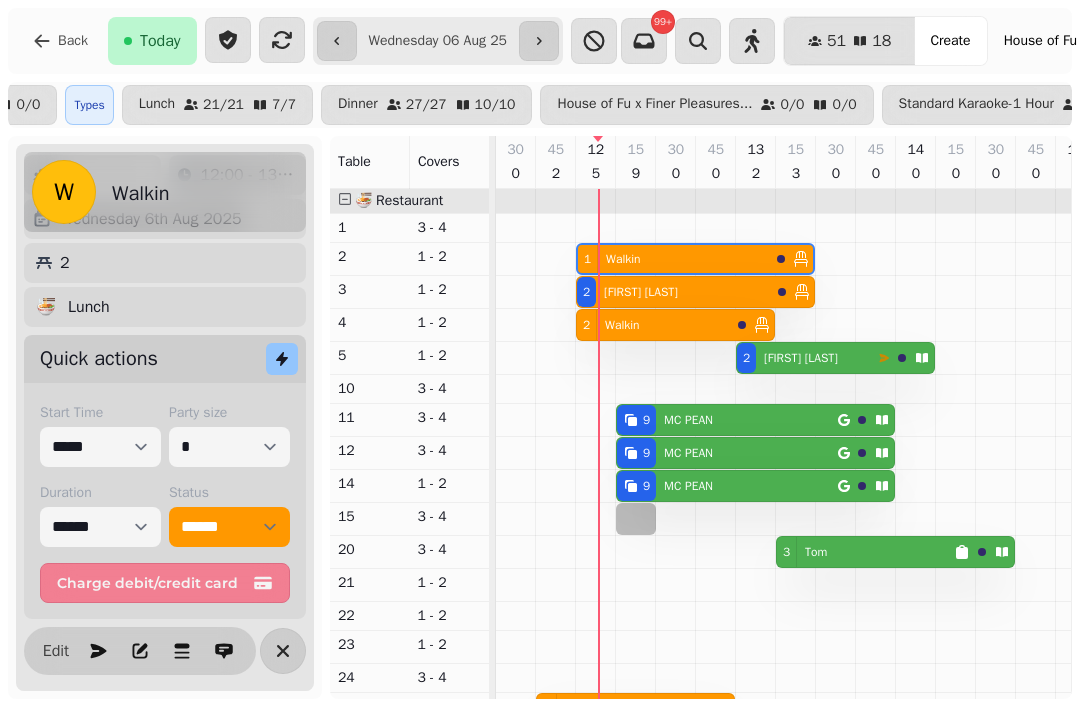 select on "*" 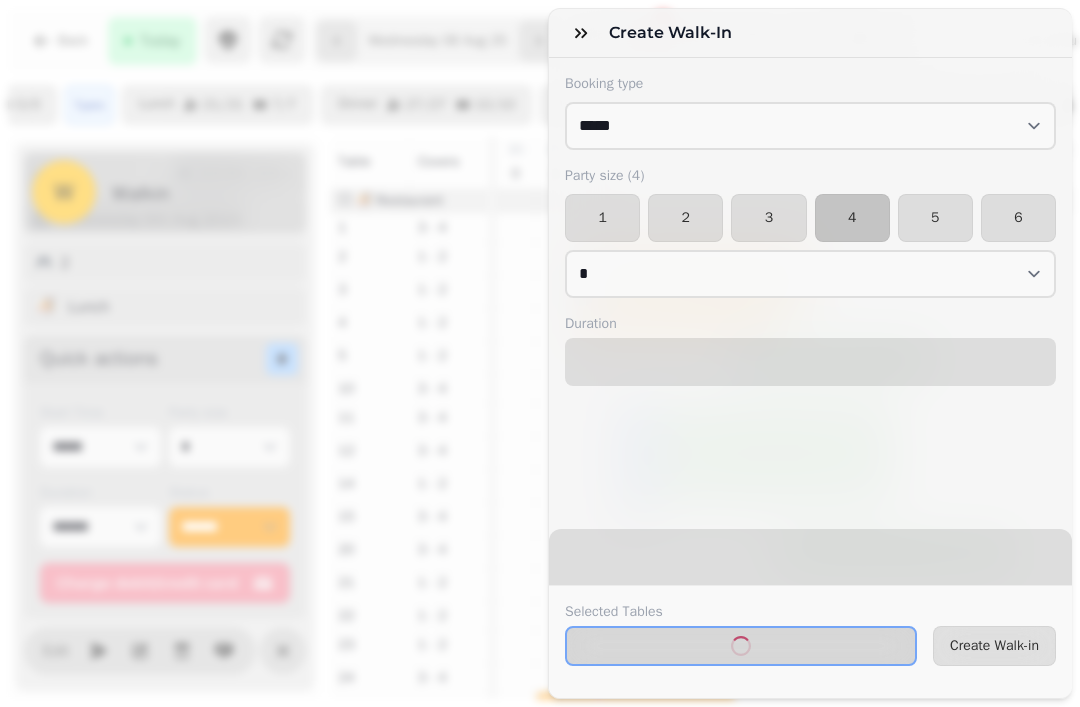 select on "****" 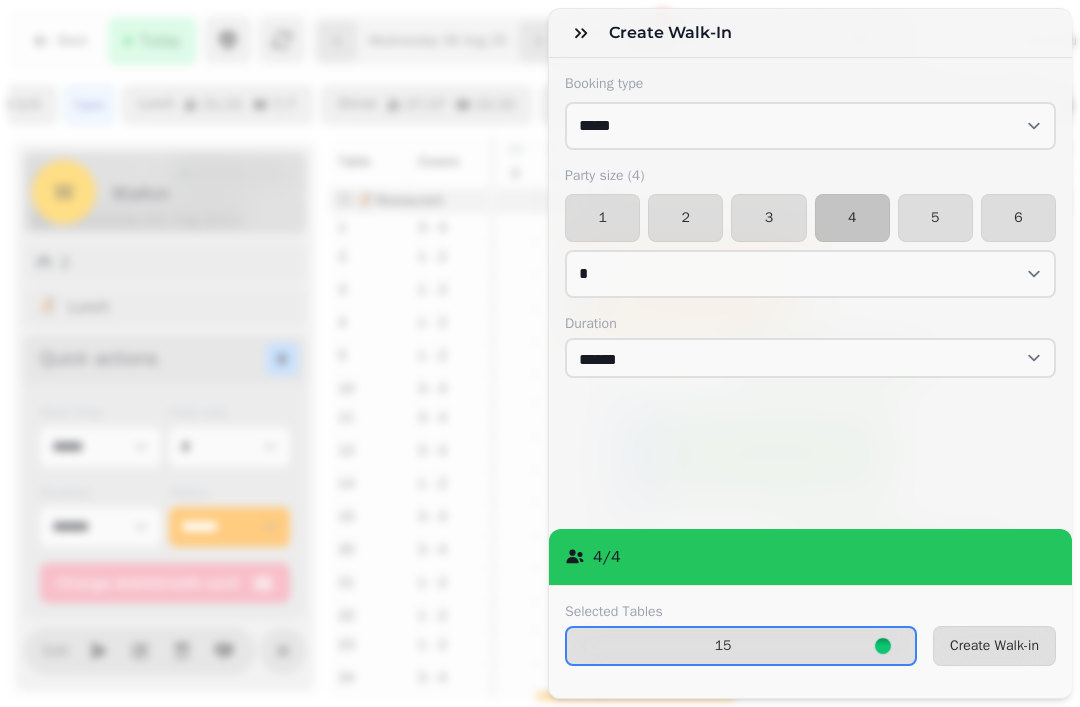 click on "Create Walk-in" at bounding box center (994, 646) 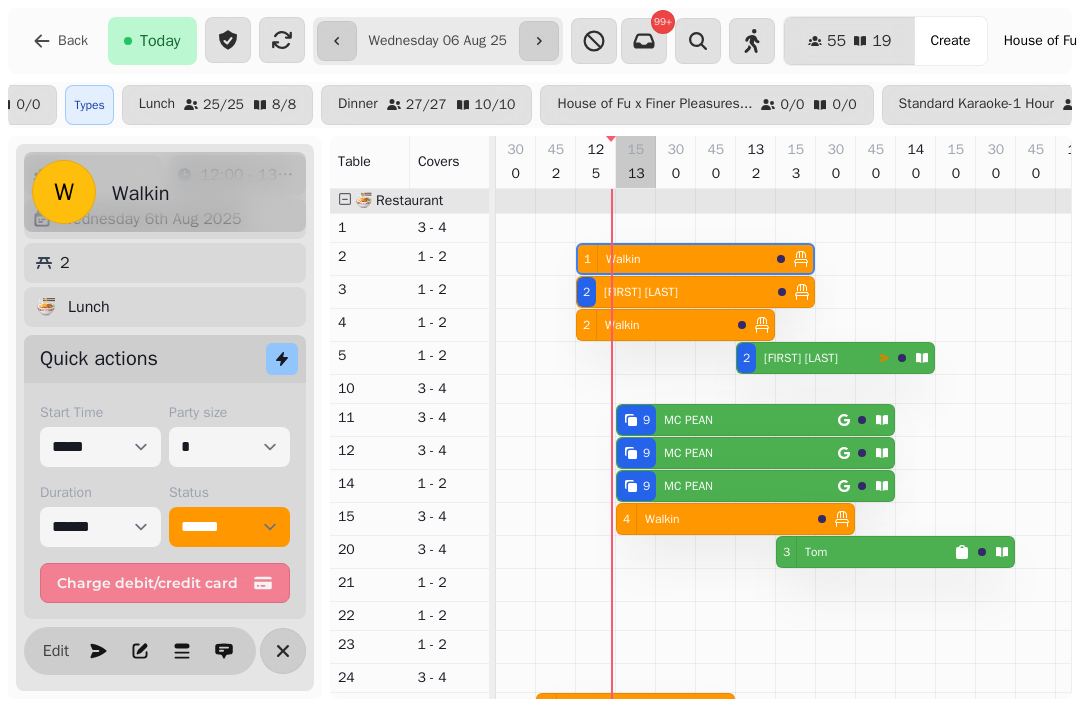click at bounding box center (636, 730) 